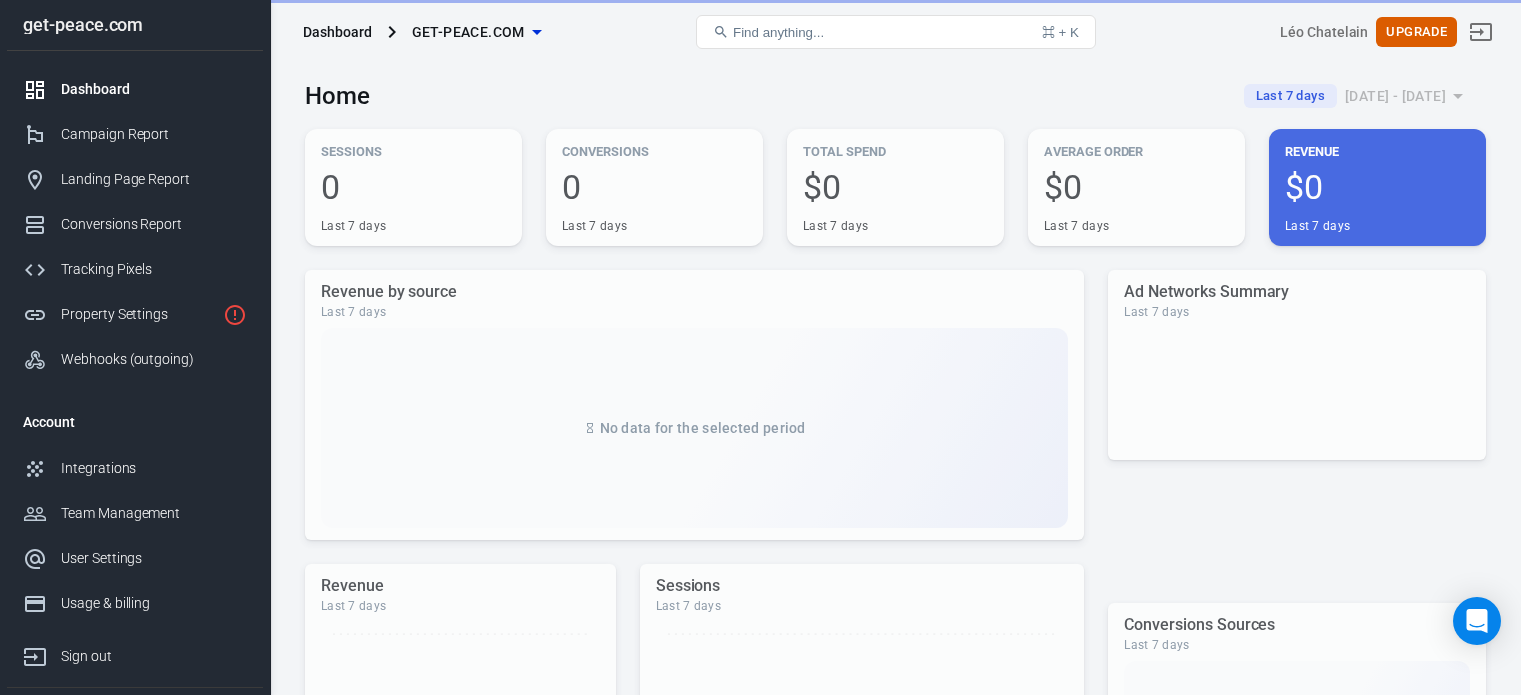 scroll, scrollTop: 0, scrollLeft: 0, axis: both 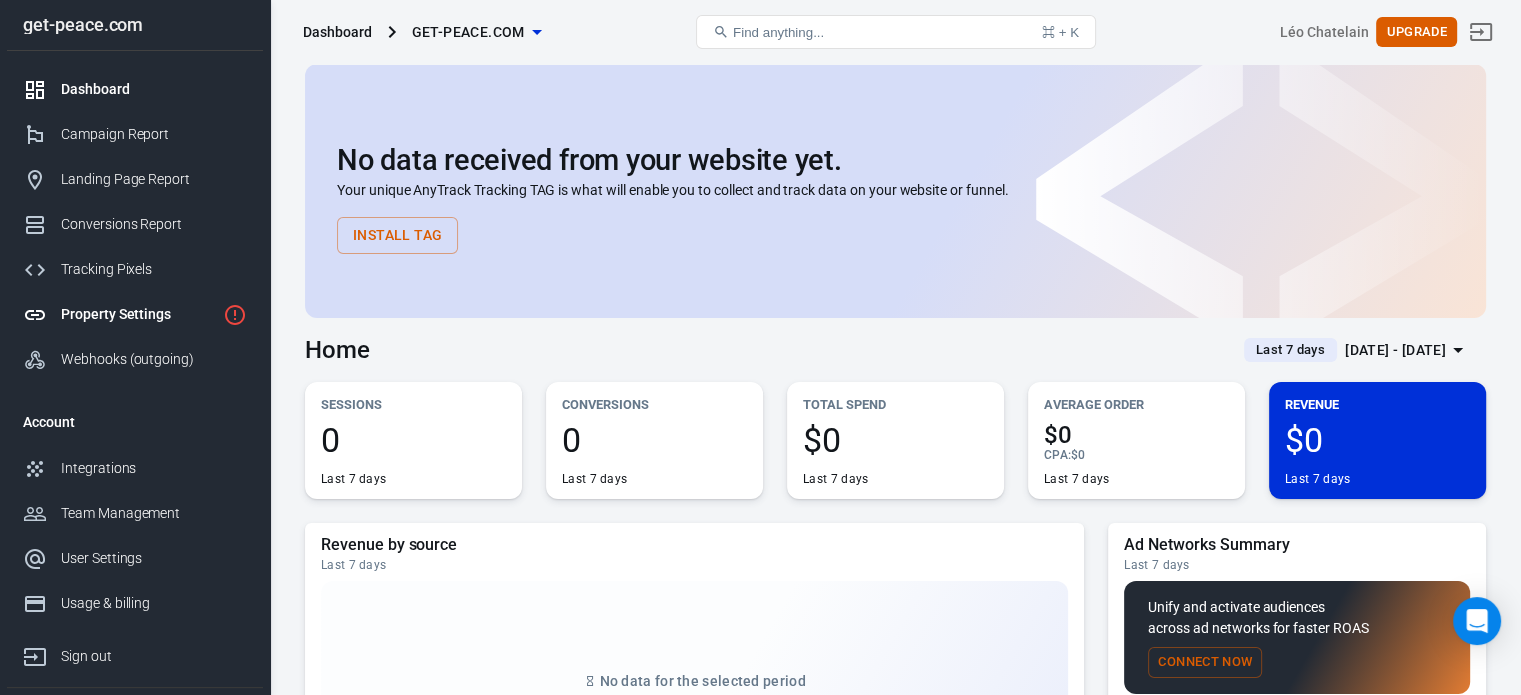 click on "Property Settings" at bounding box center (138, 314) 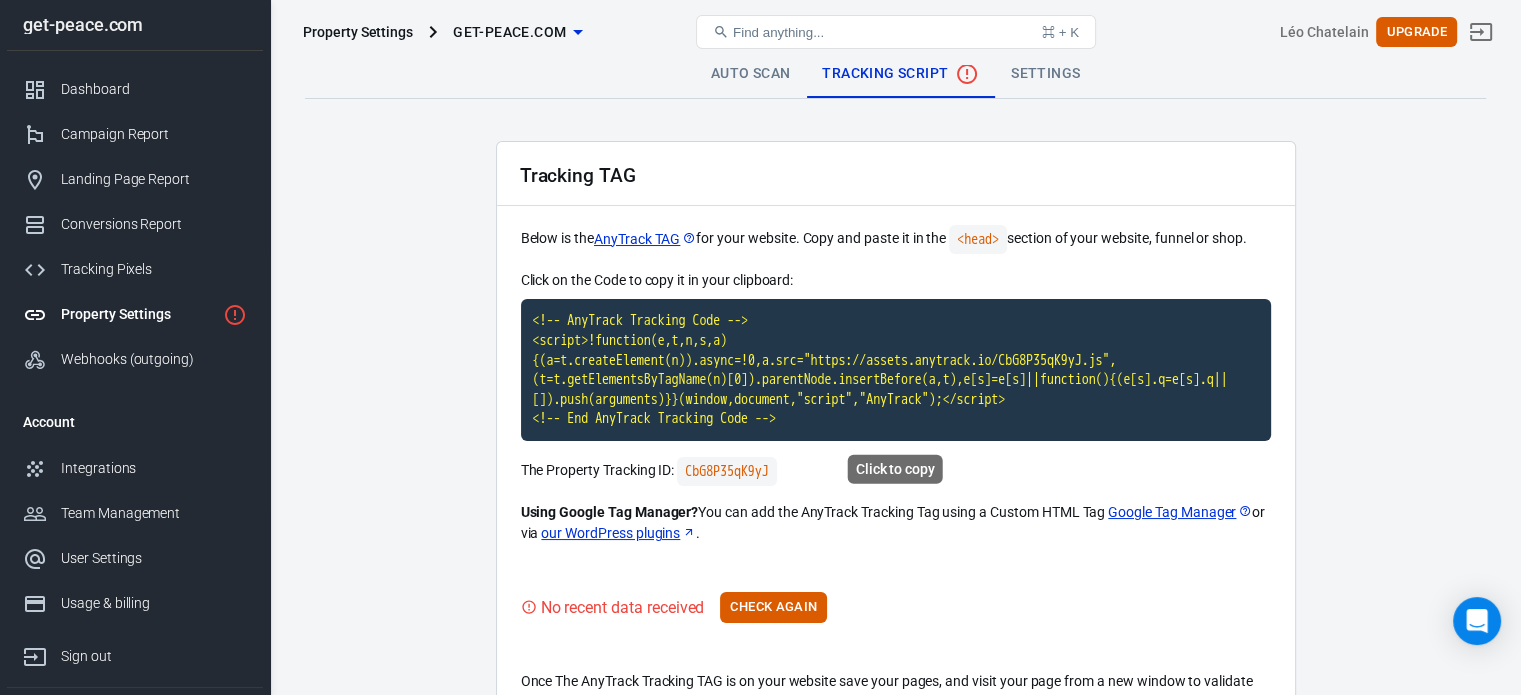 scroll, scrollTop: 104, scrollLeft: 0, axis: vertical 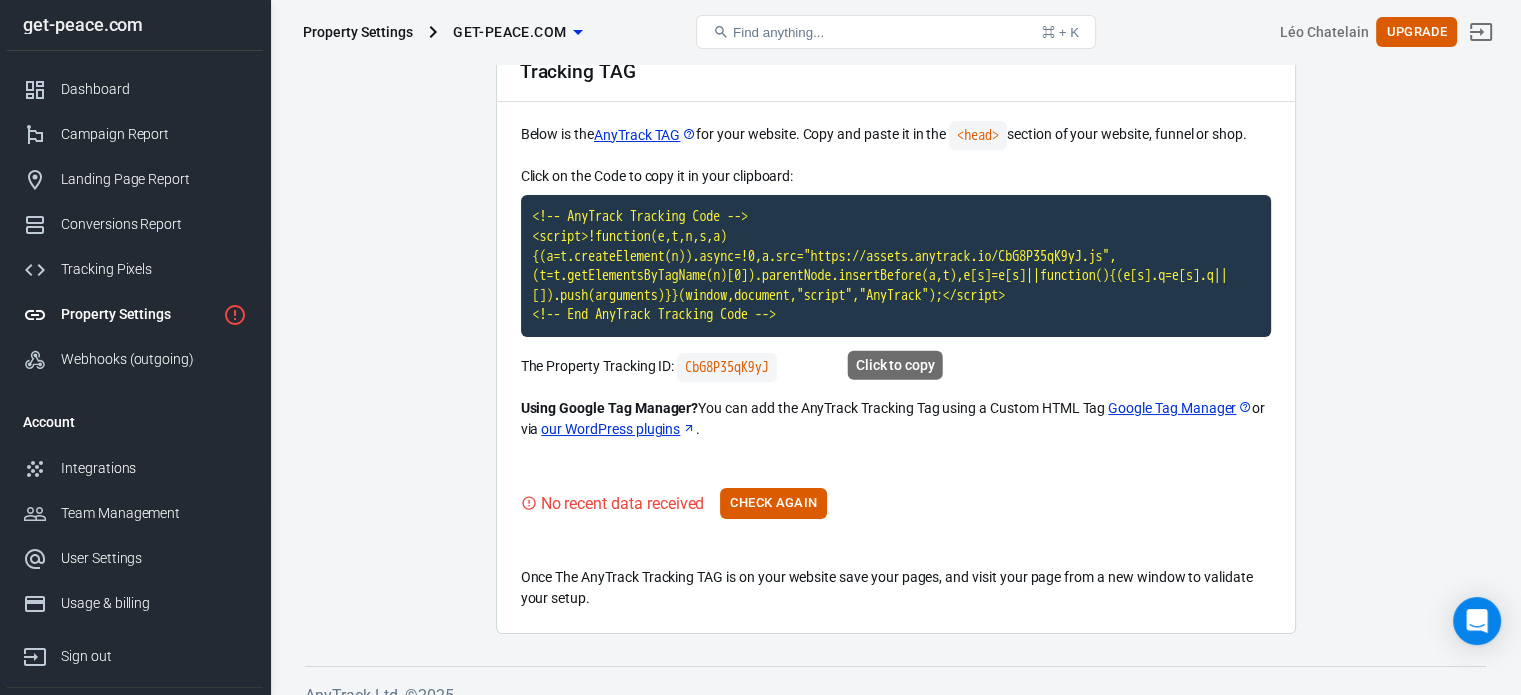 click on "<!-- AnyTrack Tracking Code -->
<script>!function(e,t,n,s,a){(a=t.createElement(n)).async=!0,a.src="https://assets.anytrack.io/CbG8P35qK9yJ.js",(t=t.getElementsByTagName(n)[0]).parentNode.insertBefore(a,t),e[s]=e[s]||function(){(e[s].q=e[s].q||[]).push(arguments)}}(window,document,"script","AnyTrack");</script>
<!-- End AnyTrack Tracking Code -->" at bounding box center (896, 266) 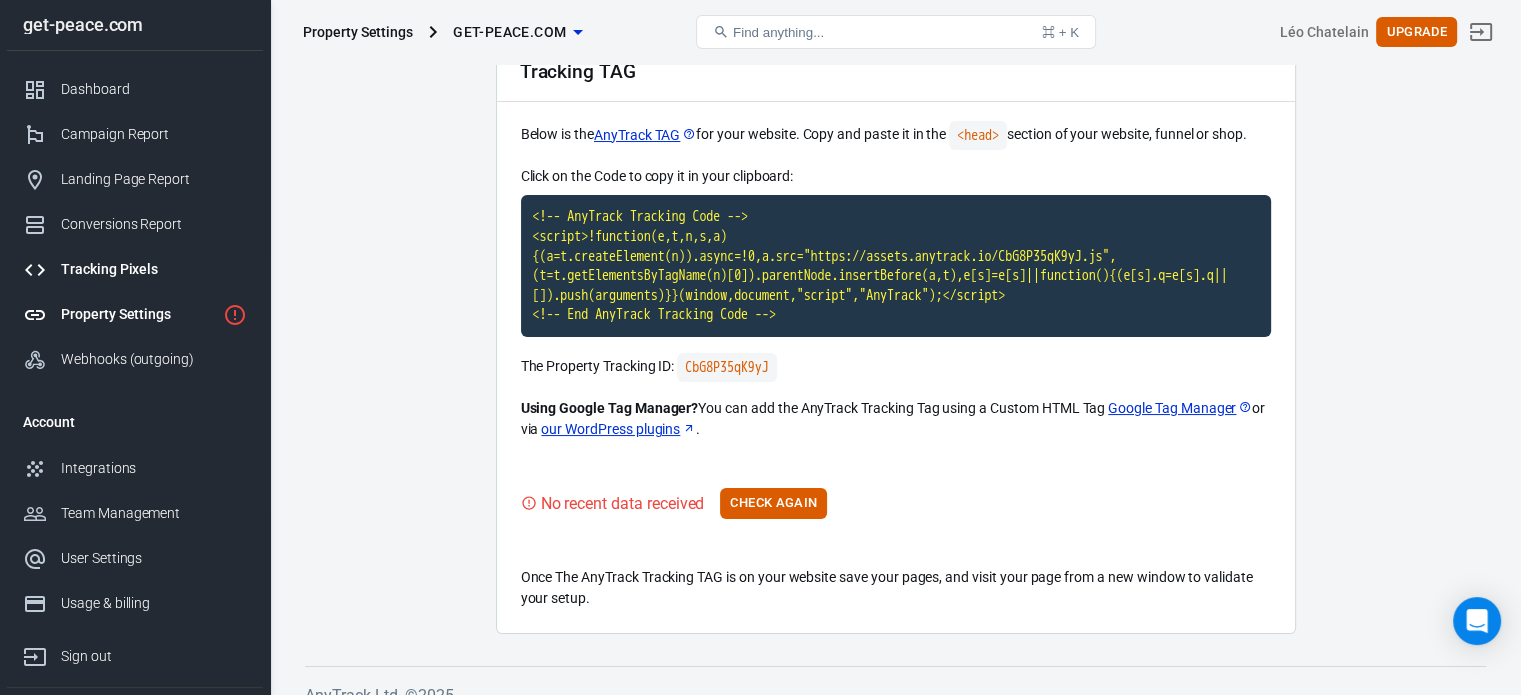 click on "Tracking Pixels" at bounding box center (135, 269) 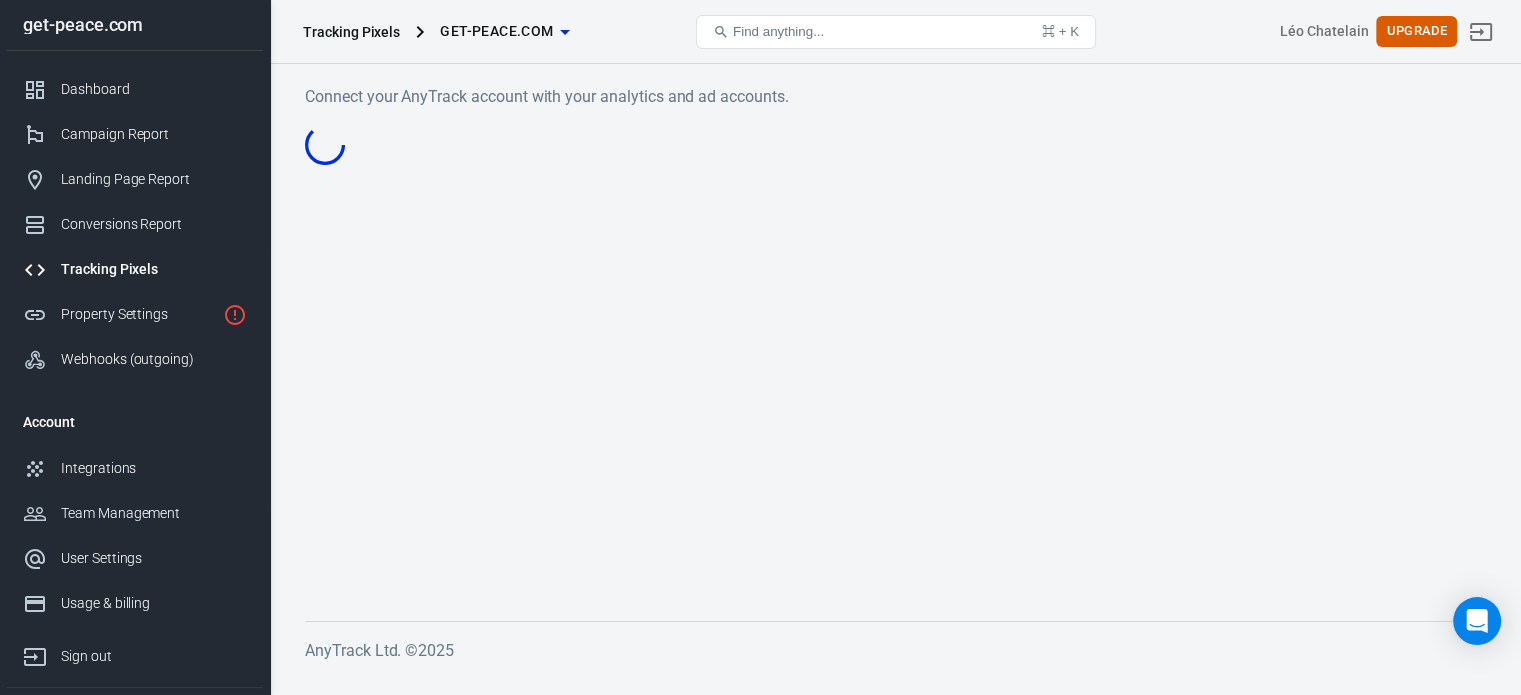 scroll, scrollTop: 0, scrollLeft: 0, axis: both 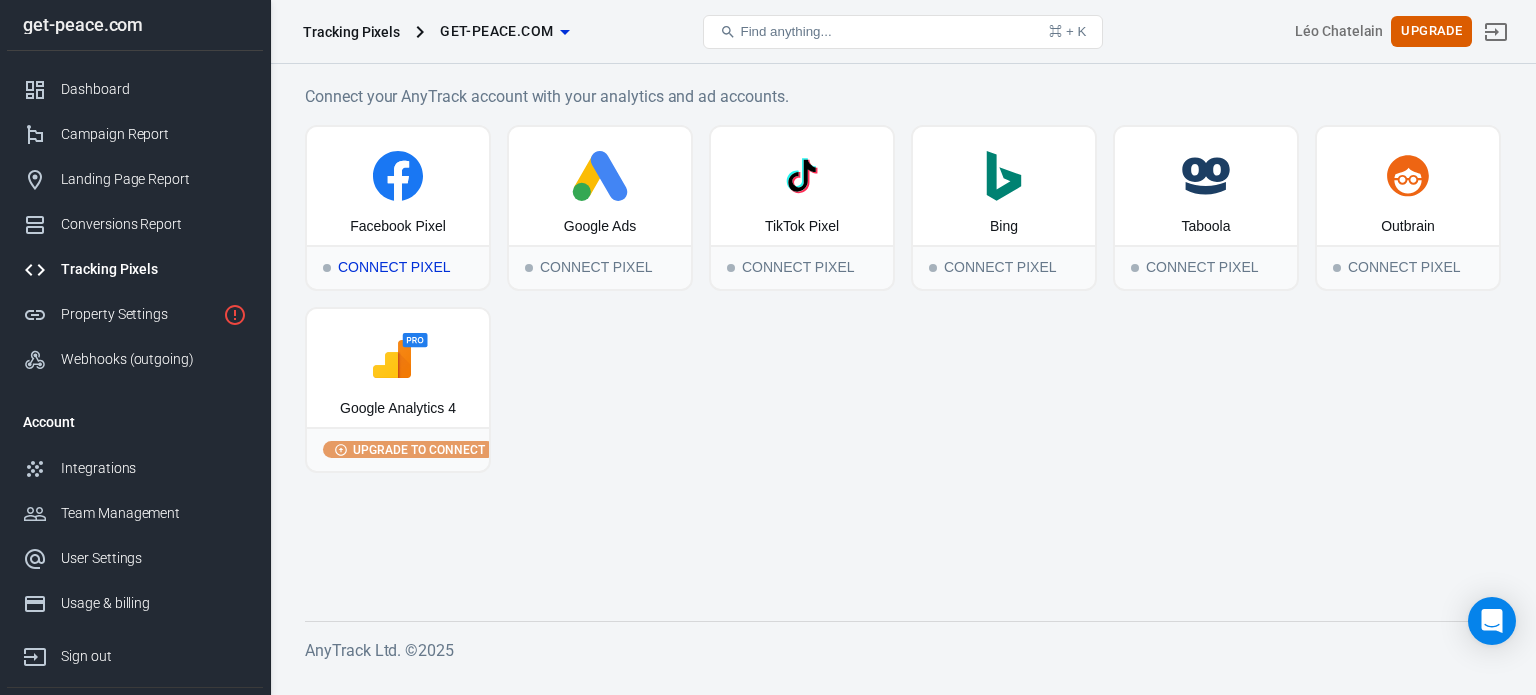 click 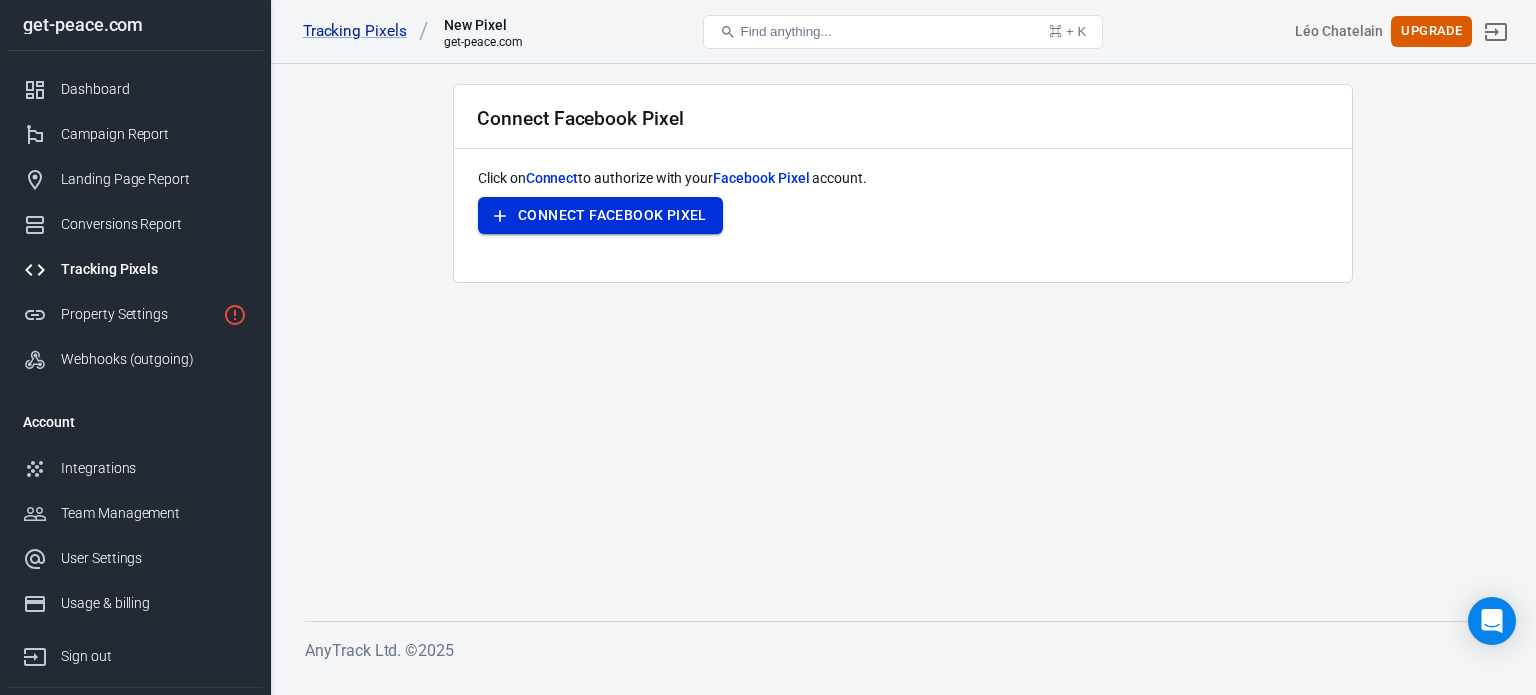 click on "Connect Facebook Pixel" at bounding box center [600, 215] 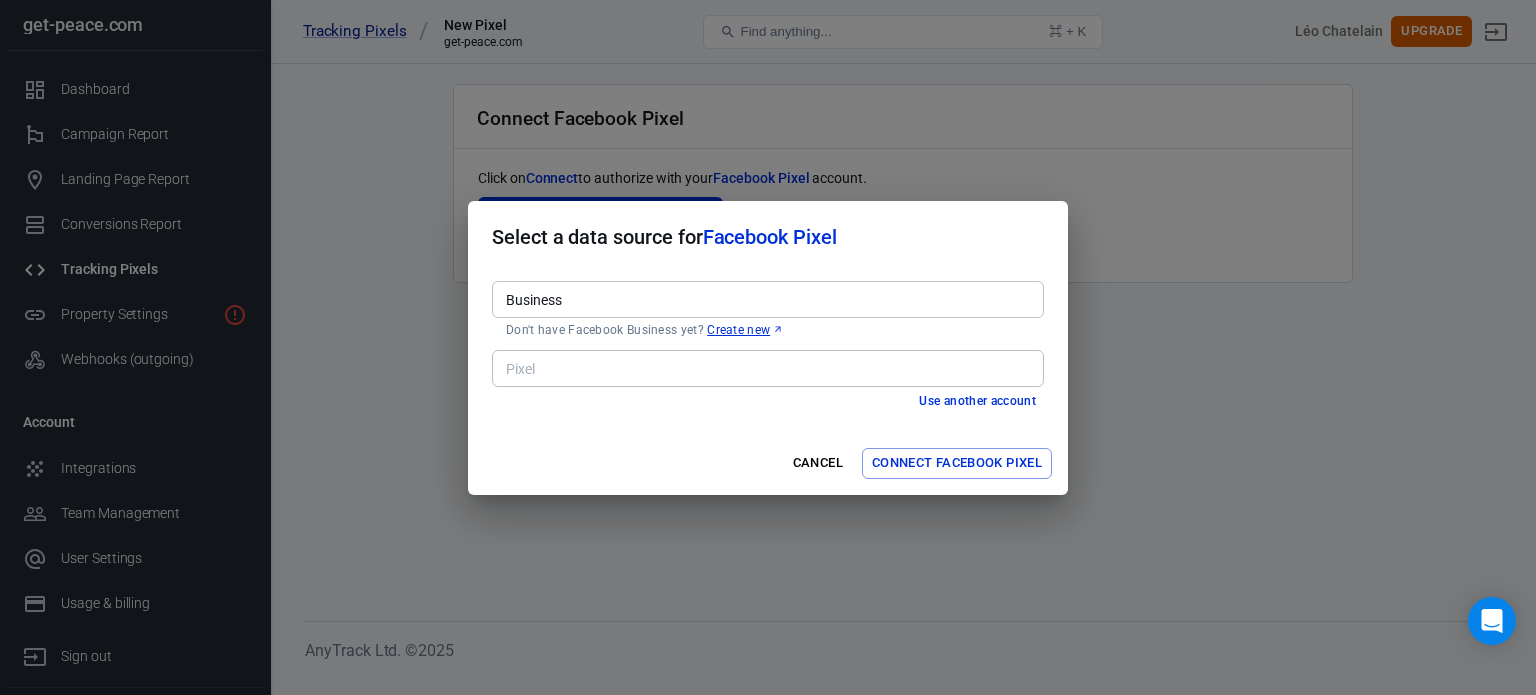 click on "Business" at bounding box center [766, 299] 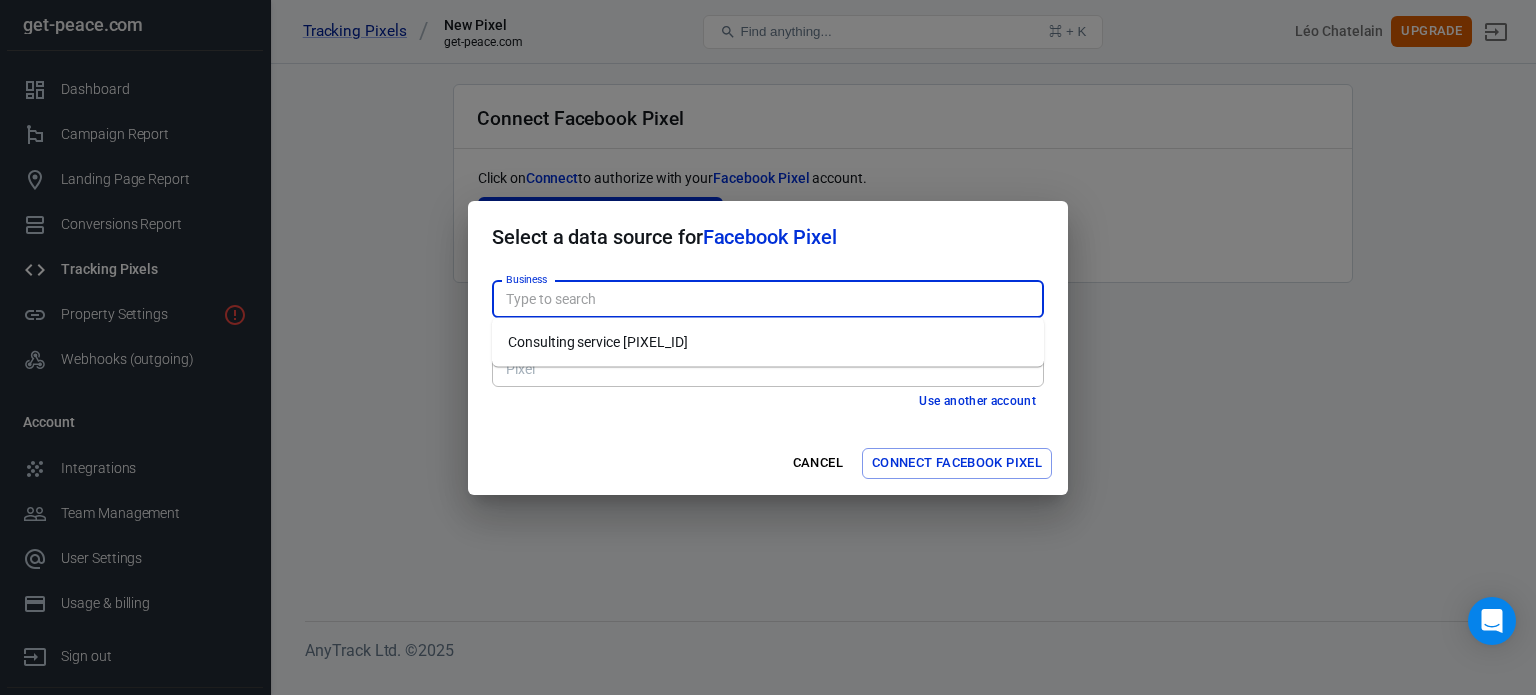 click on "Pixel" at bounding box center (768, 368) 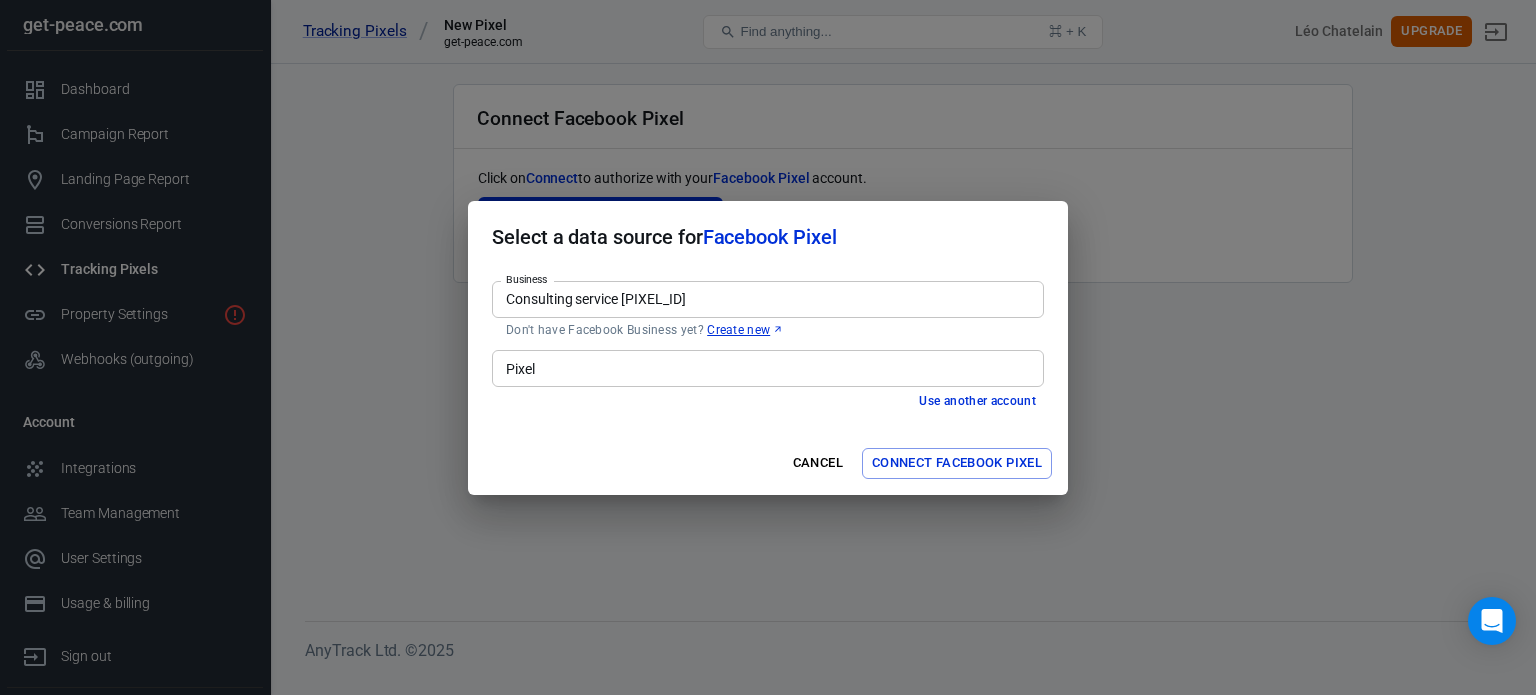 click on "Pixel" at bounding box center [766, 368] 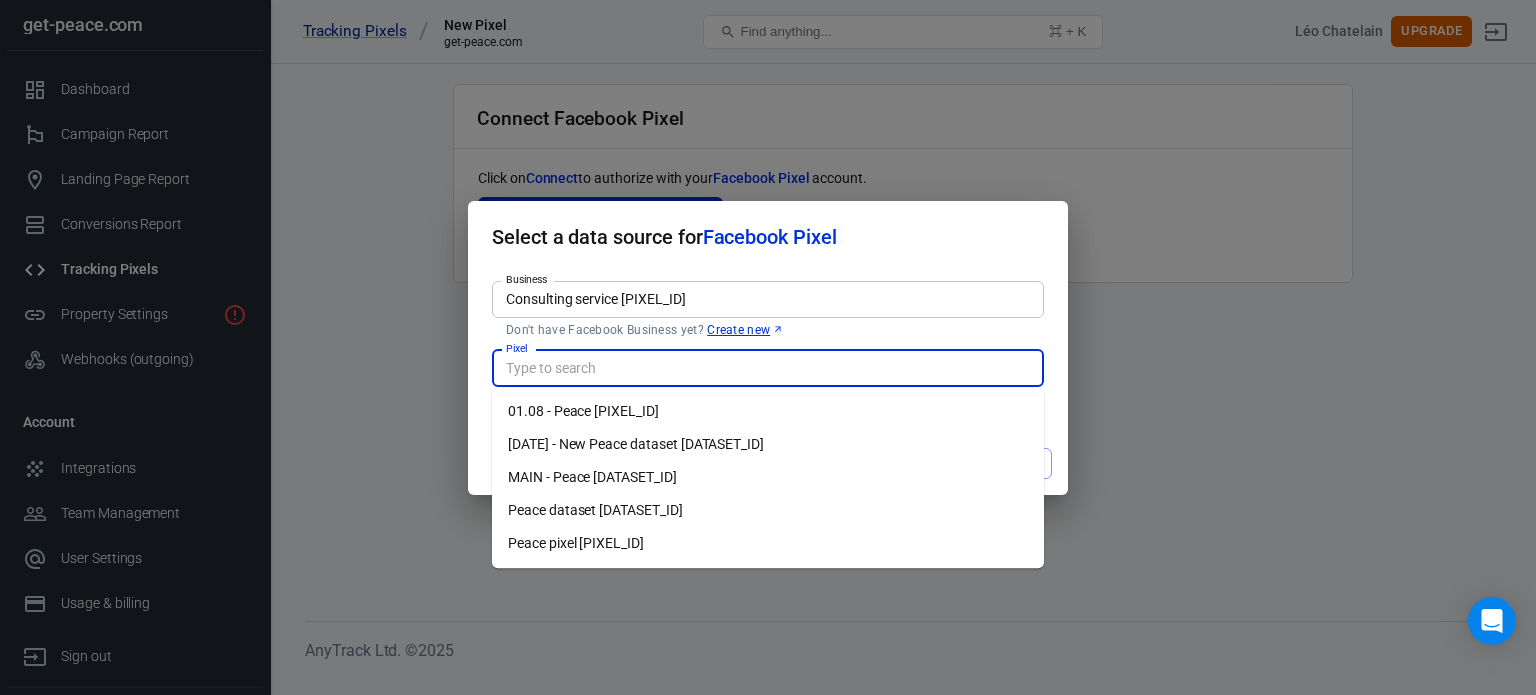 click on "01.08 - Peace [PIXEL_ID]" at bounding box center [768, 411] 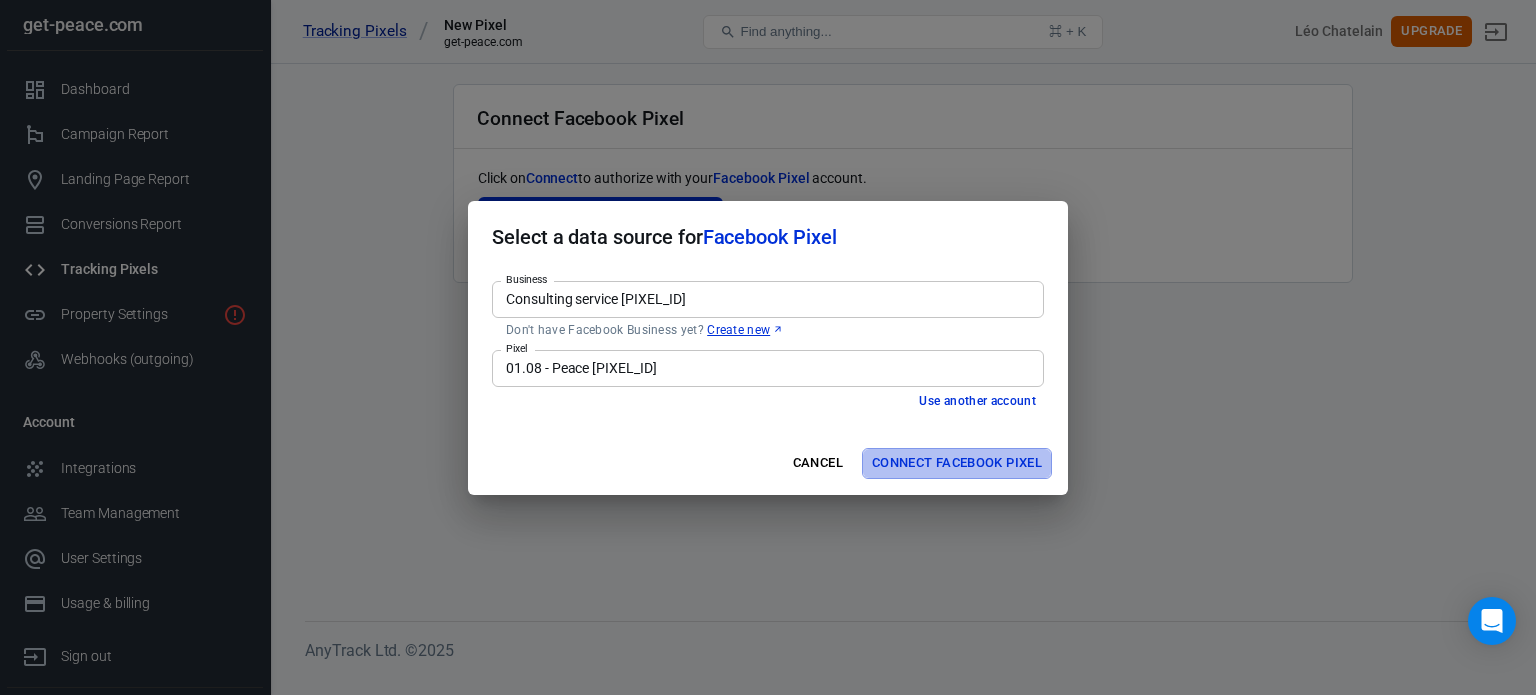 click on "Connect Facebook Pixel" at bounding box center (957, 463) 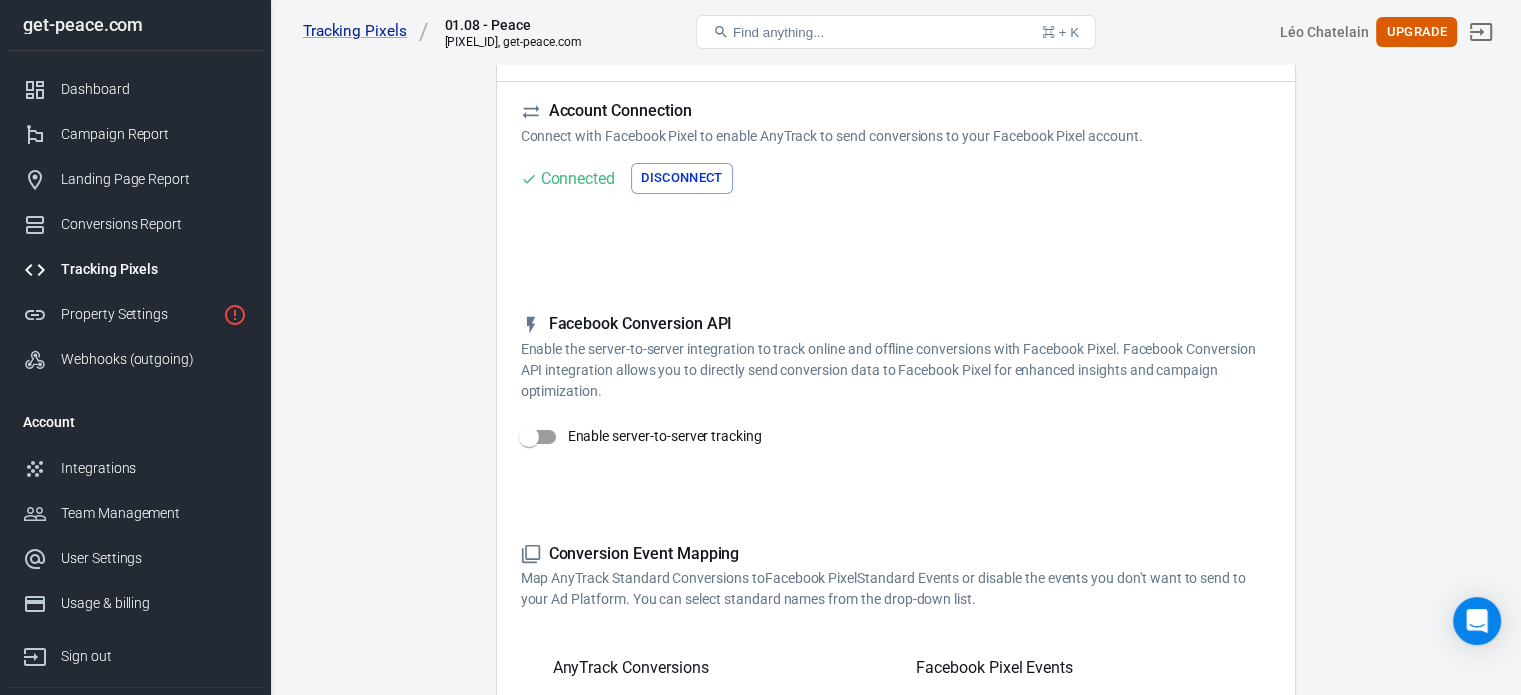scroll, scrollTop: 124, scrollLeft: 0, axis: vertical 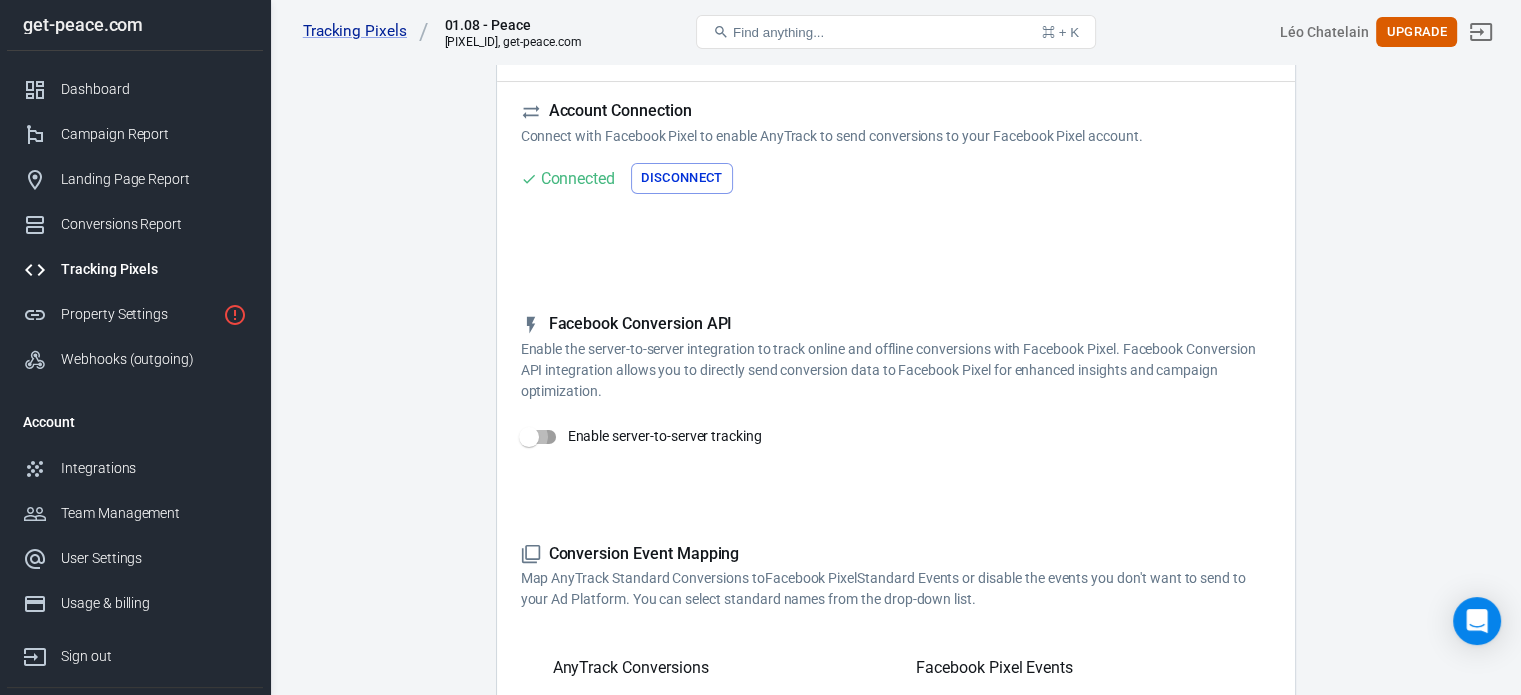 click on "Enable server-to-server tracking" at bounding box center [529, 437] 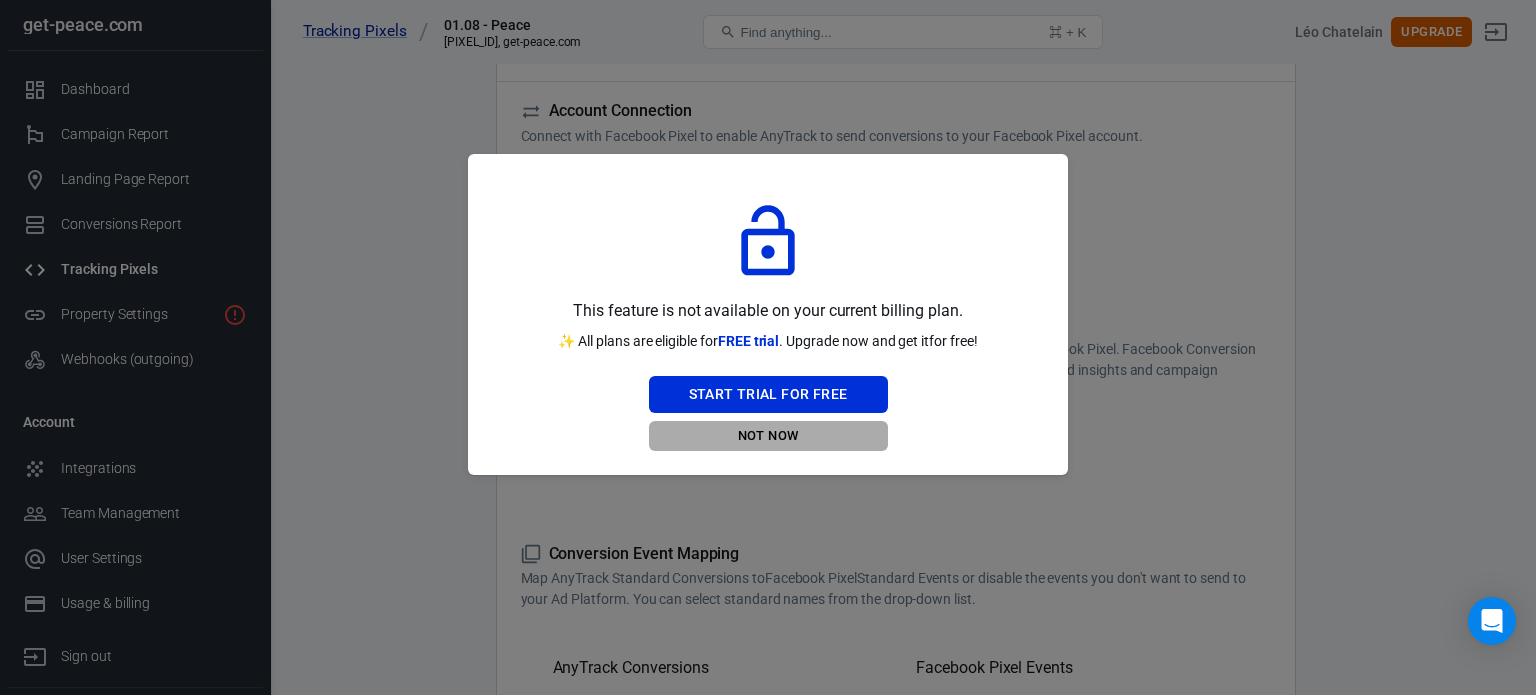 click on "Not Now" at bounding box center [768, 436] 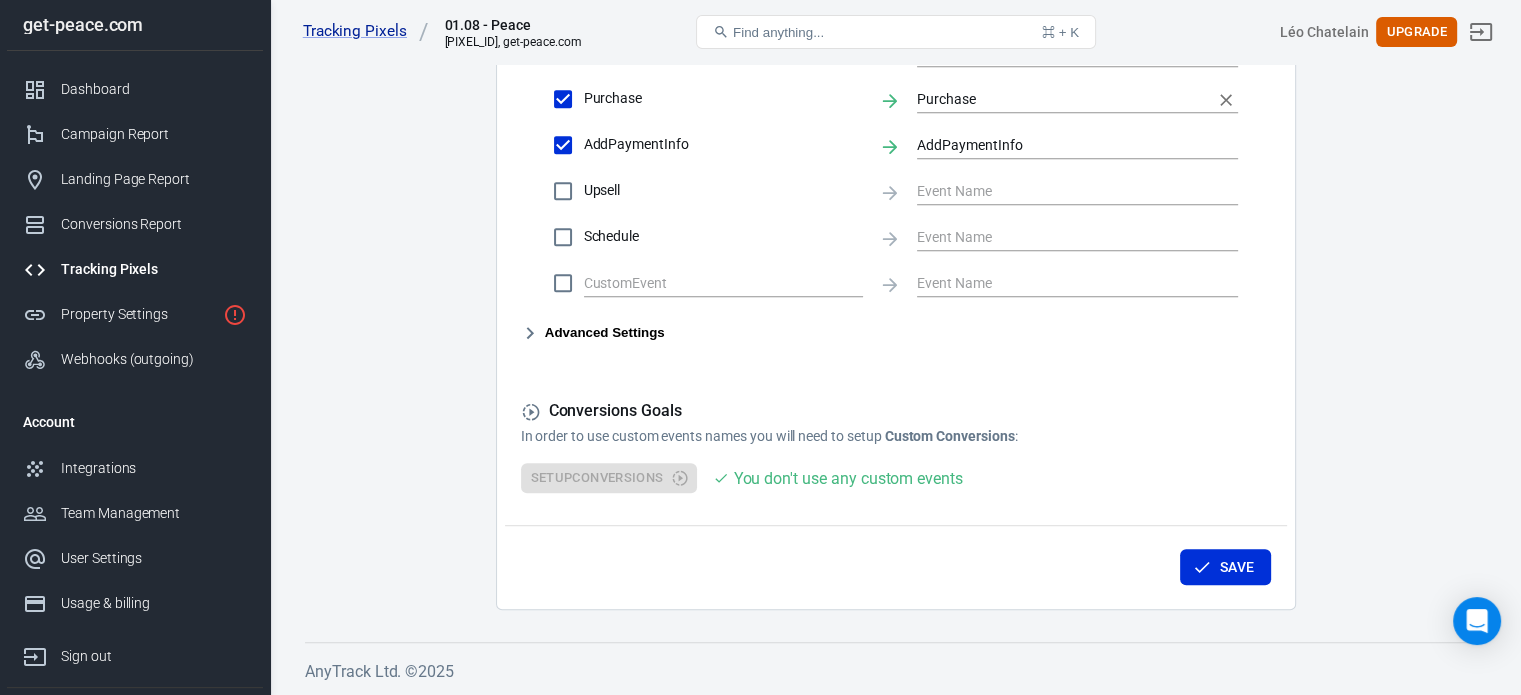 scroll, scrollTop: 1065, scrollLeft: 0, axis: vertical 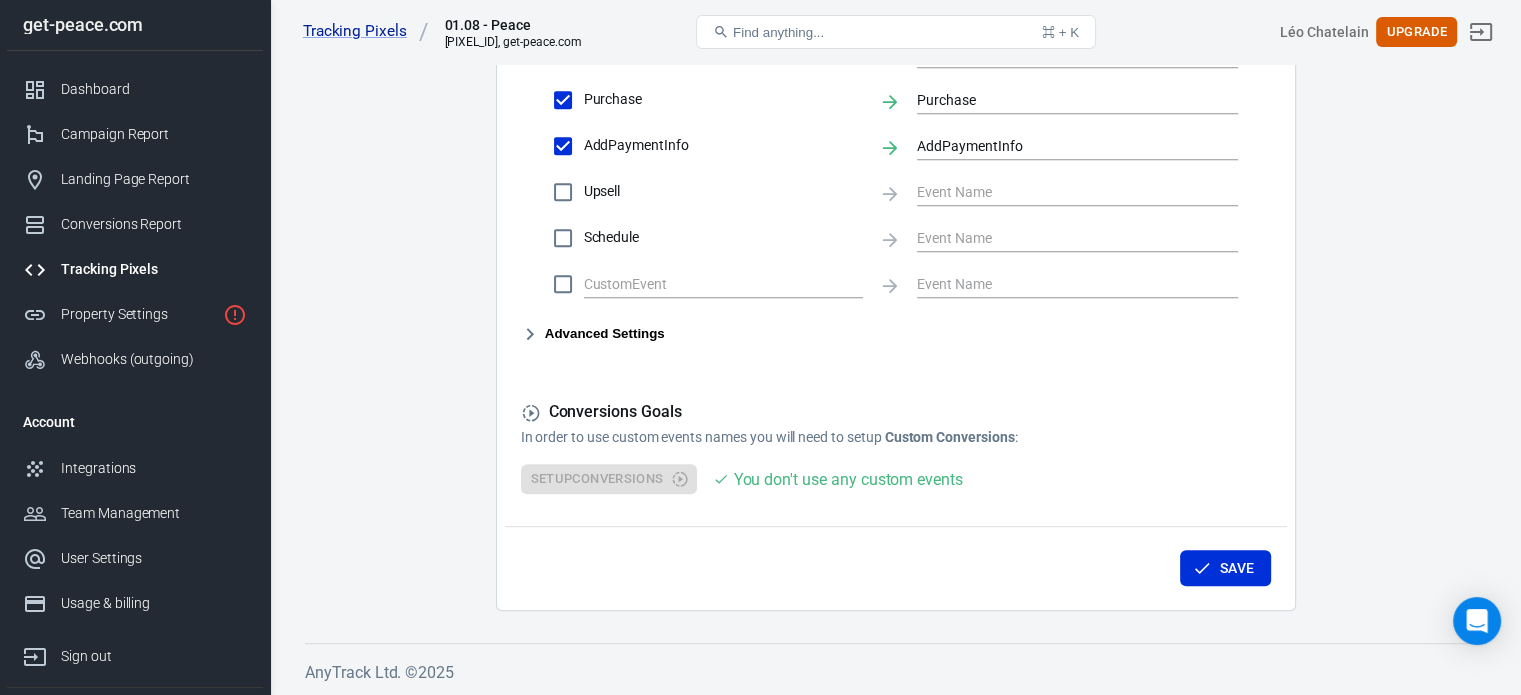 click on "Advanced Settings" at bounding box center (593, 334) 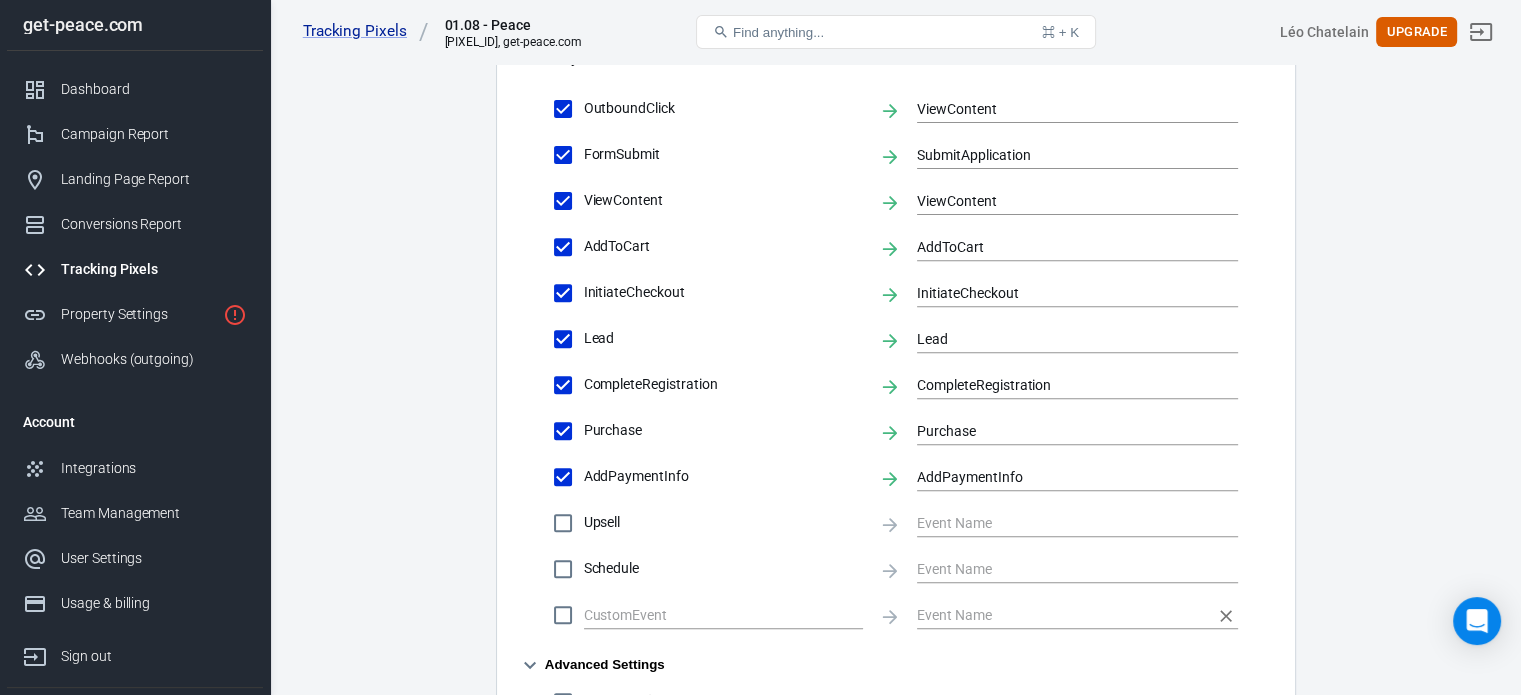 scroll, scrollTop: 738, scrollLeft: 0, axis: vertical 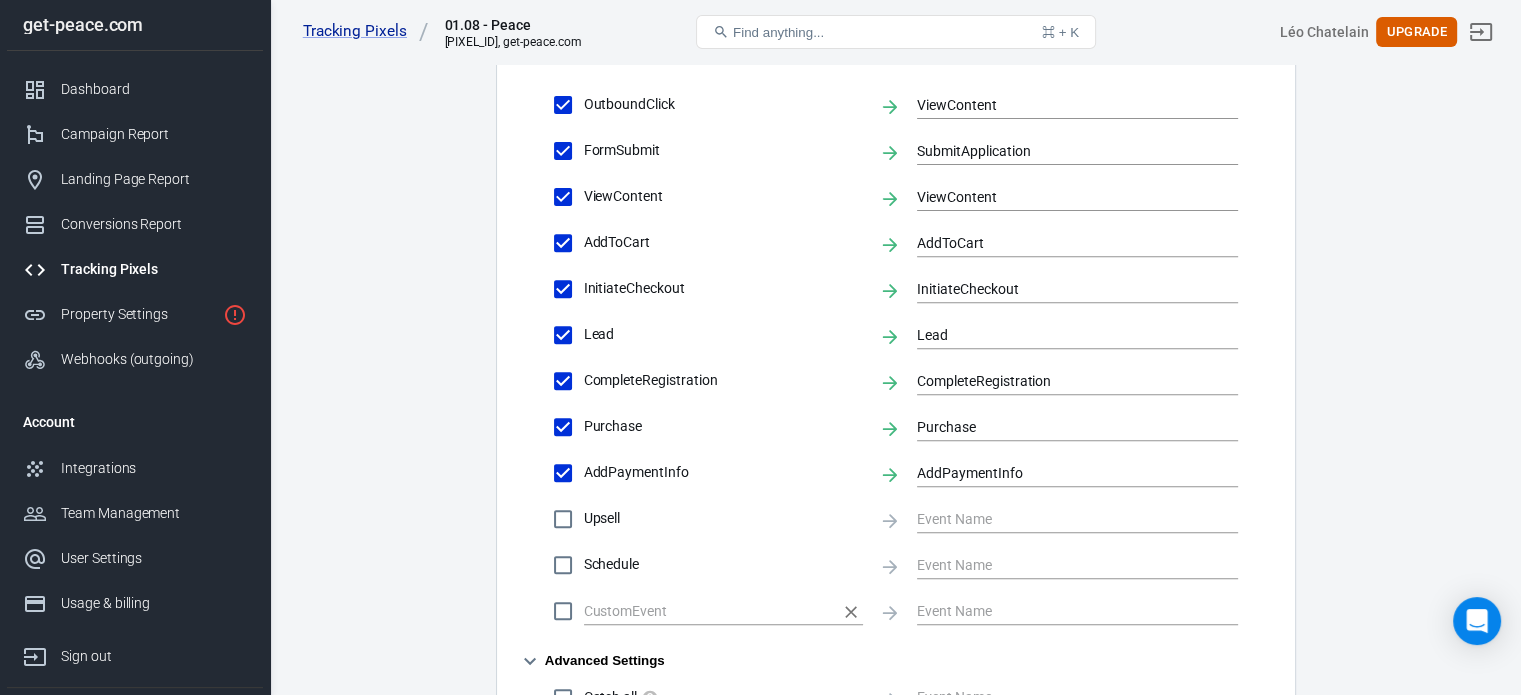click at bounding box center (708, 610) 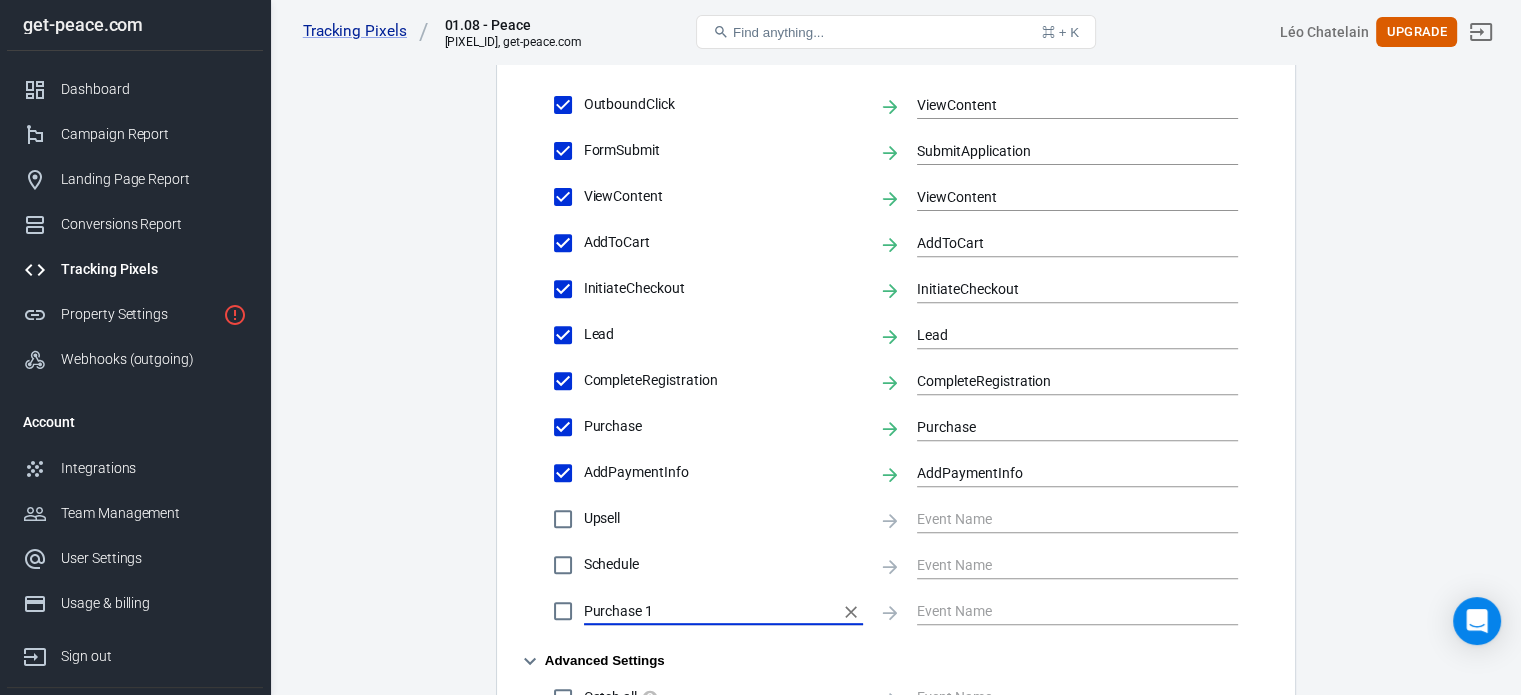 type on "Purchase 1" 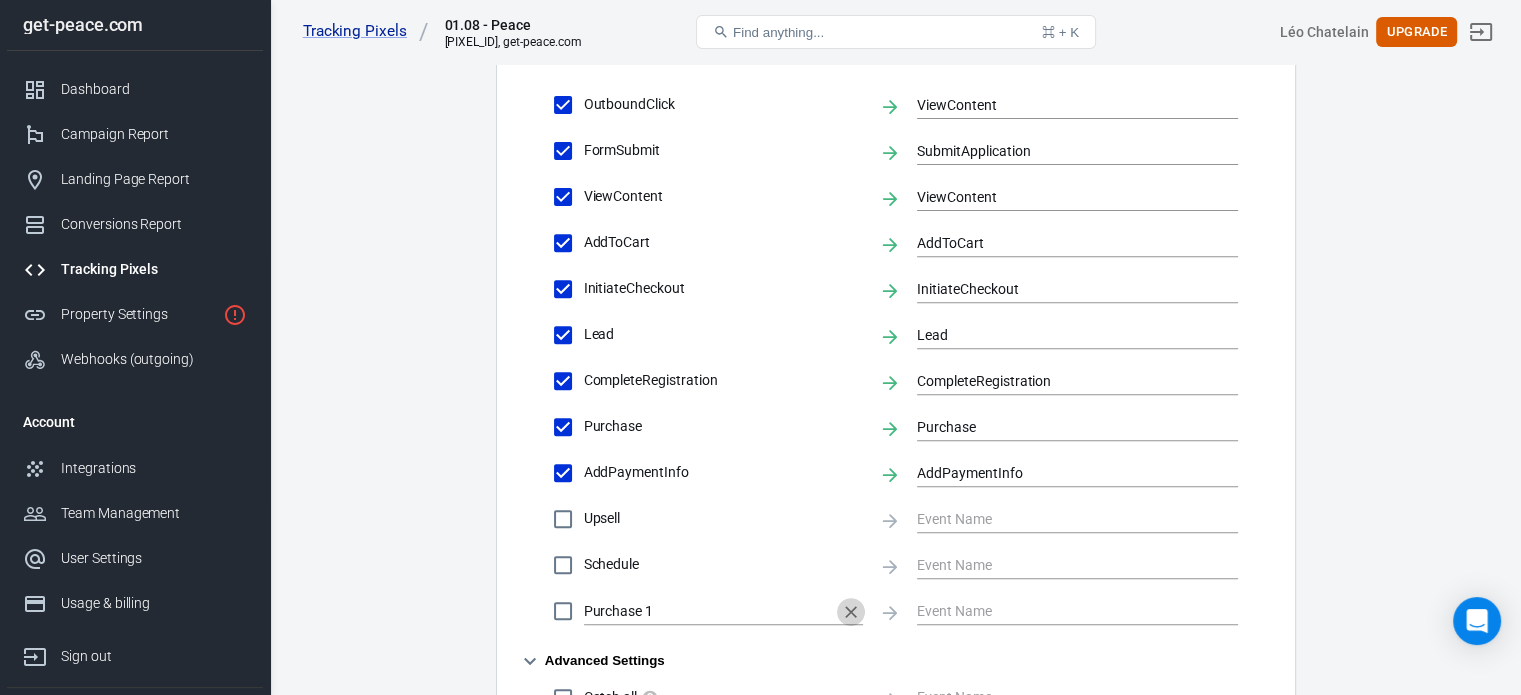 click 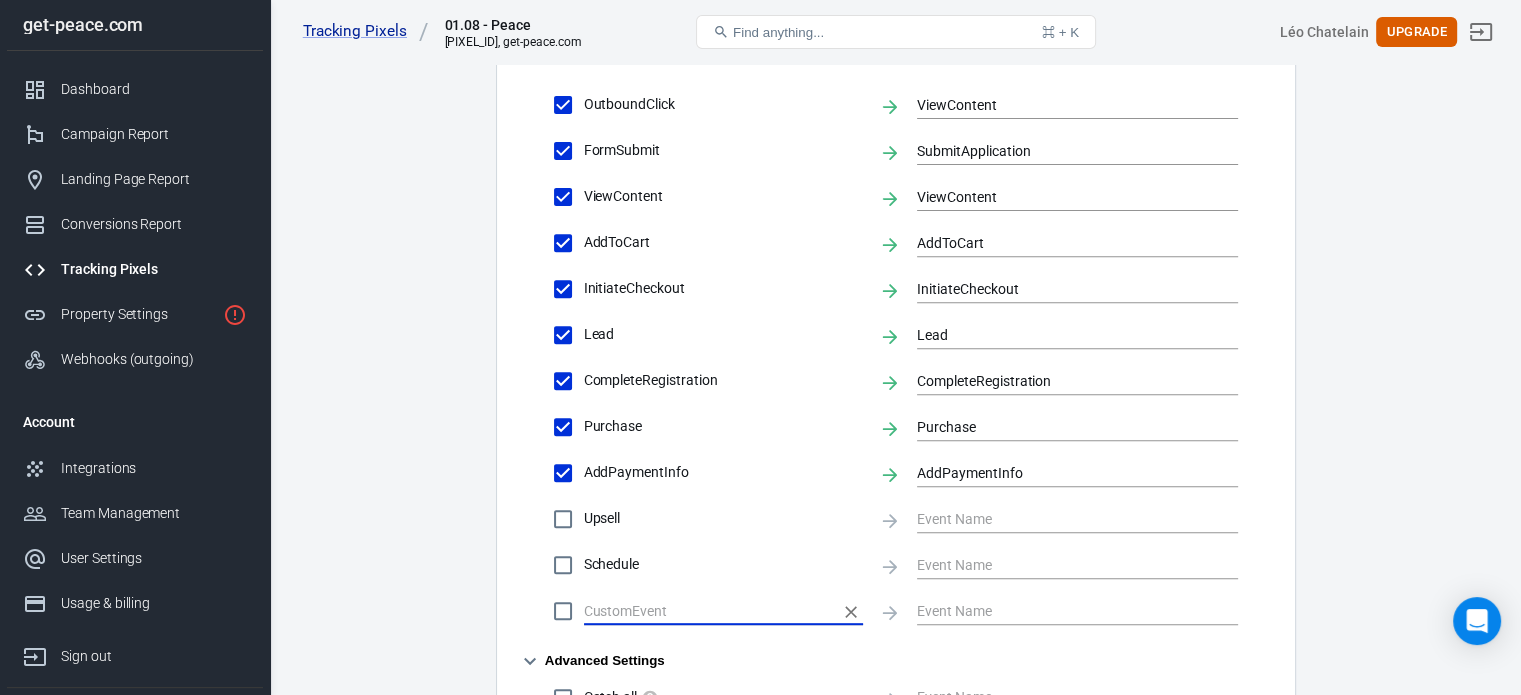 scroll, scrollTop: 965, scrollLeft: 0, axis: vertical 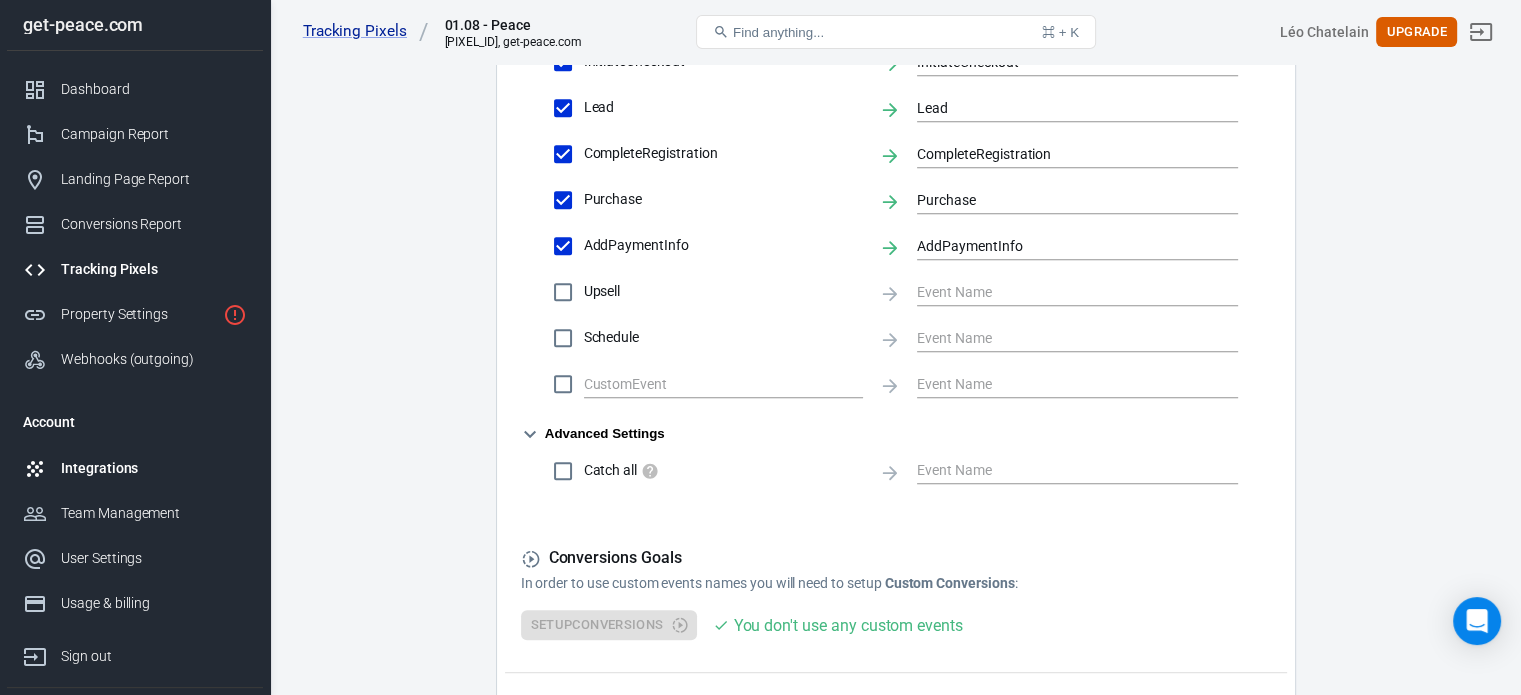 click on "Integrations" at bounding box center (154, 468) 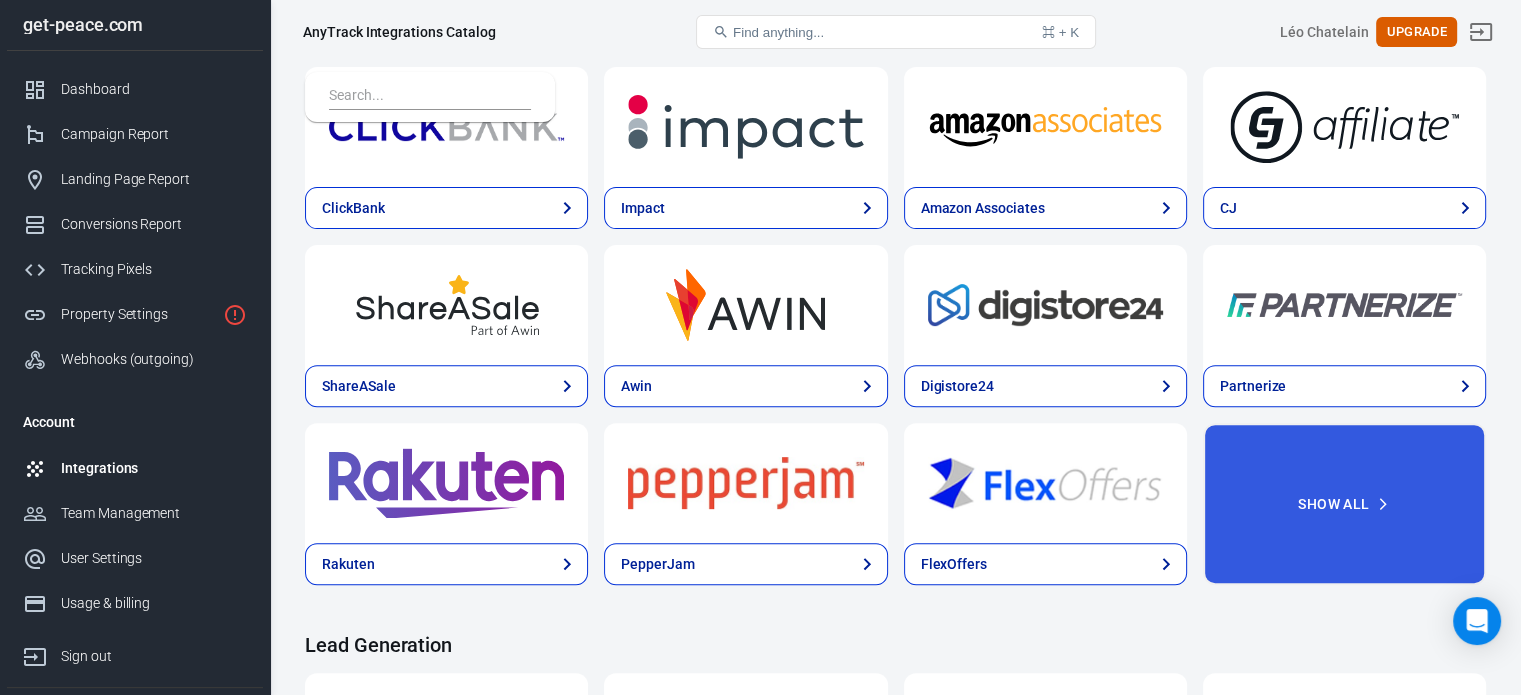 scroll, scrollTop: 691, scrollLeft: 0, axis: vertical 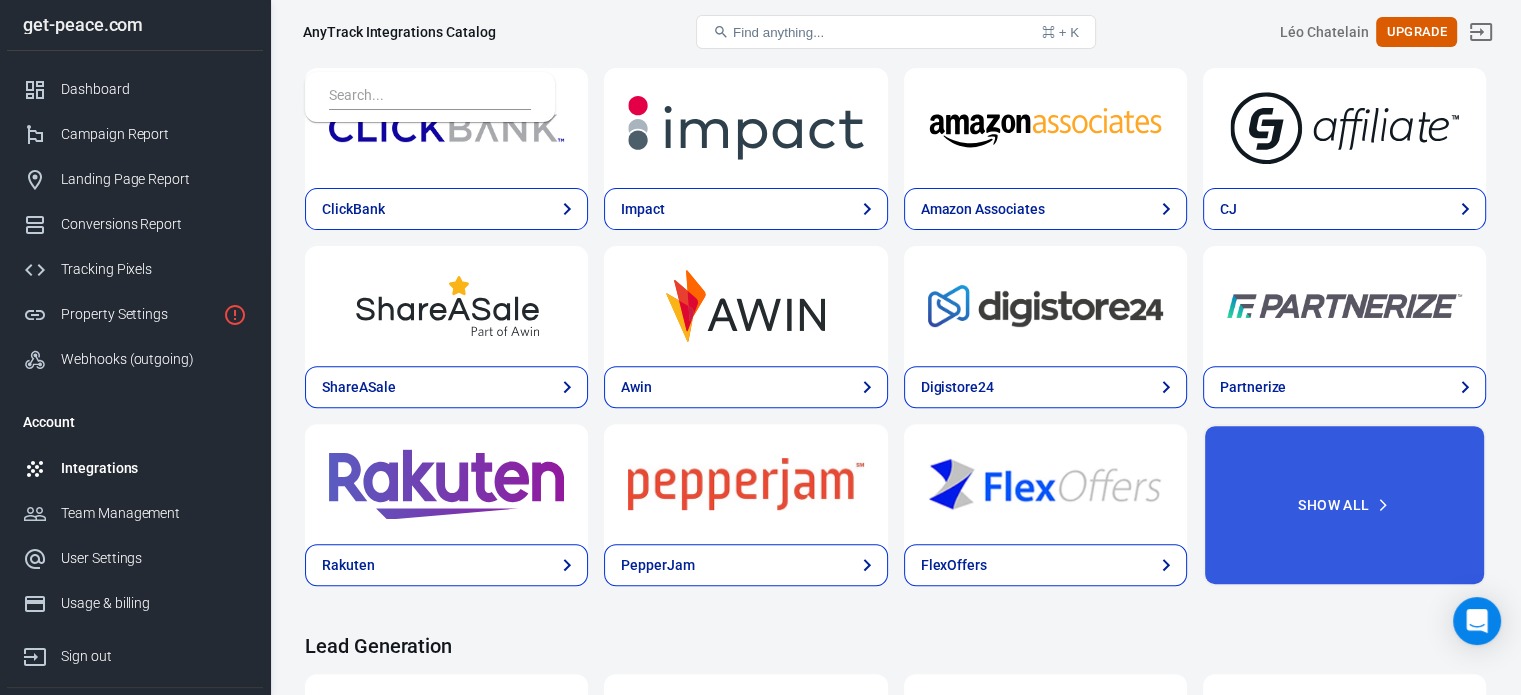 click on "Find anything... ⌘ + K" at bounding box center (896, 32) 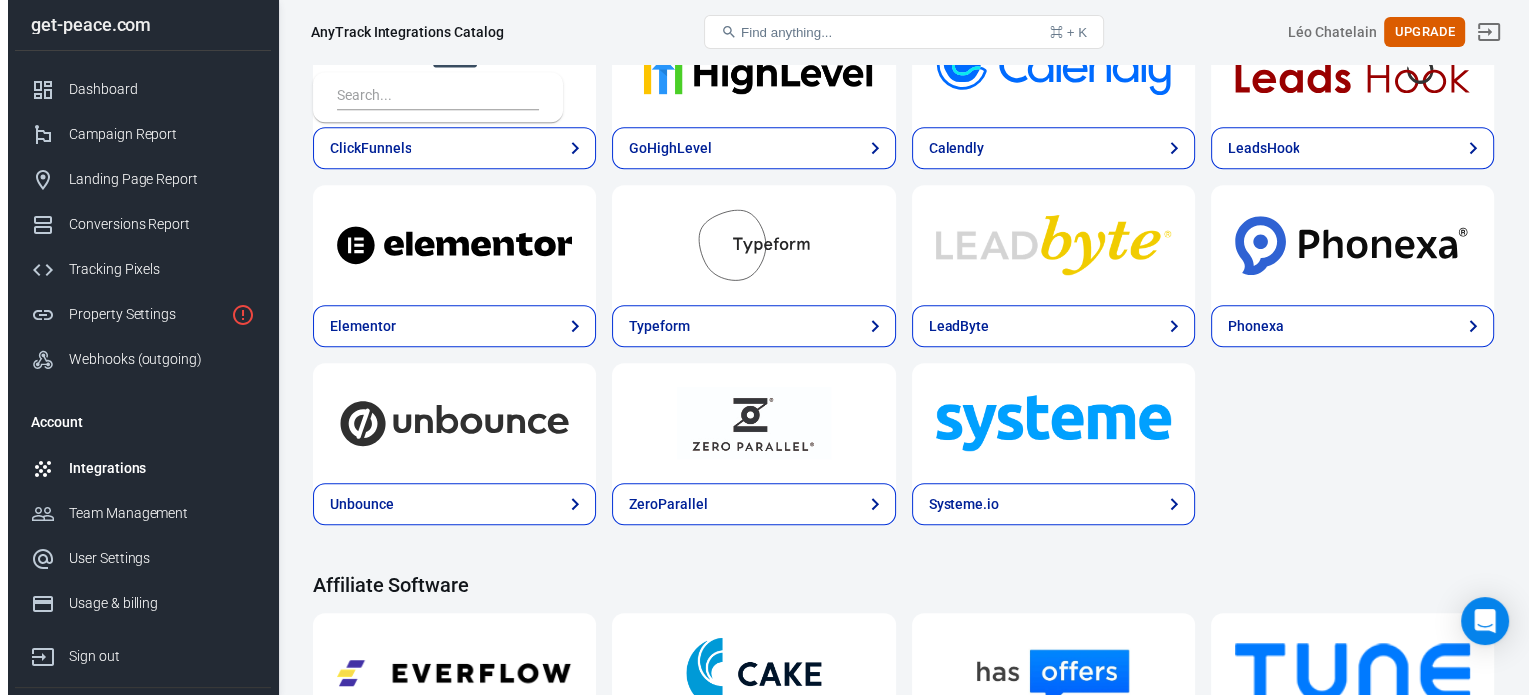 scroll, scrollTop: 1390, scrollLeft: 0, axis: vertical 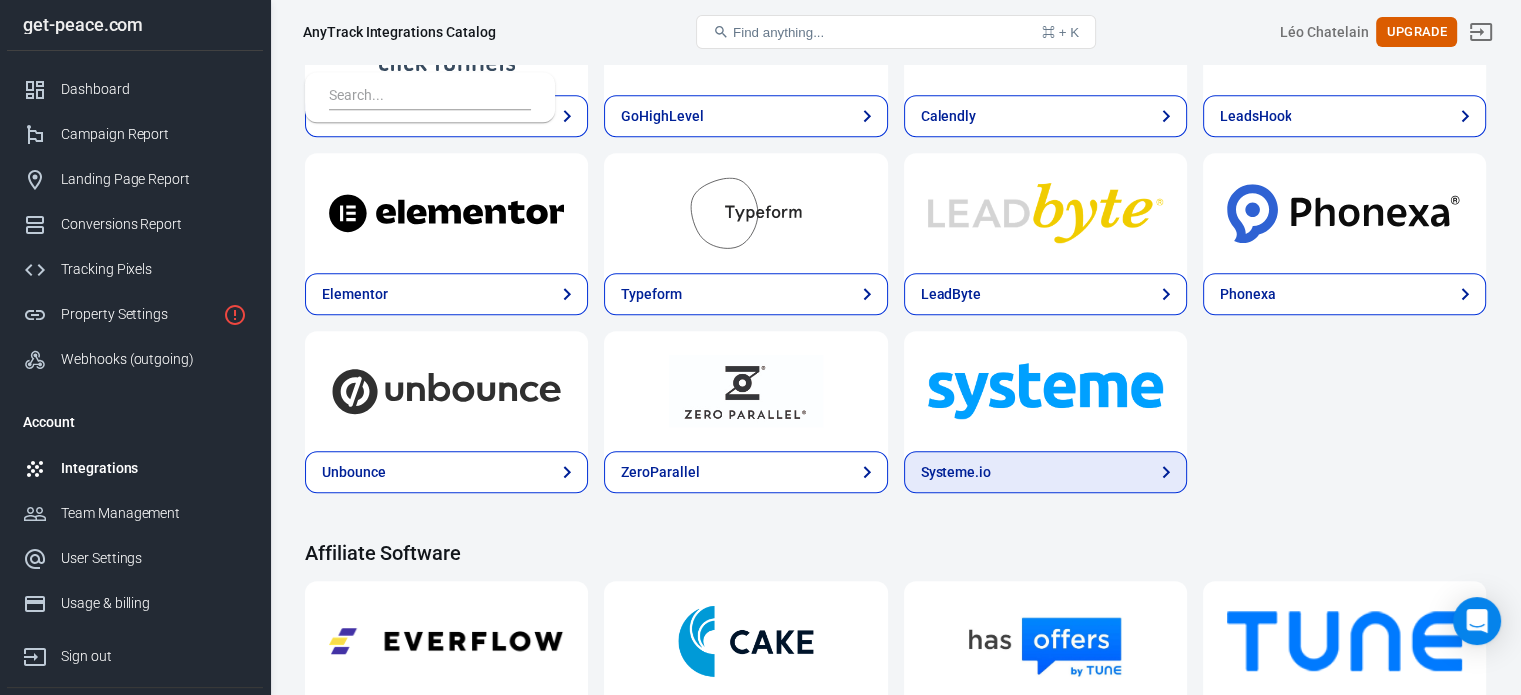 click on "Systeme.io" at bounding box center (1045, 472) 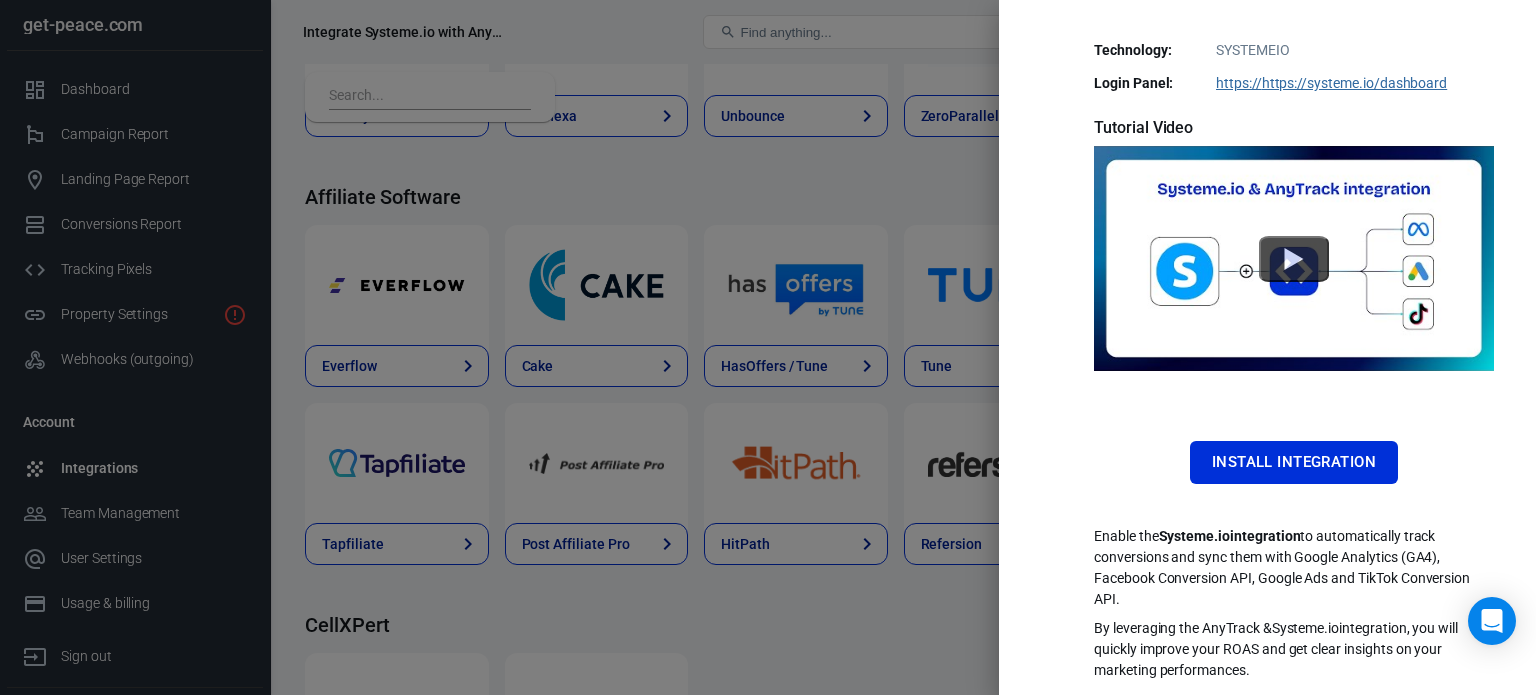 scroll, scrollTop: 481, scrollLeft: 0, axis: vertical 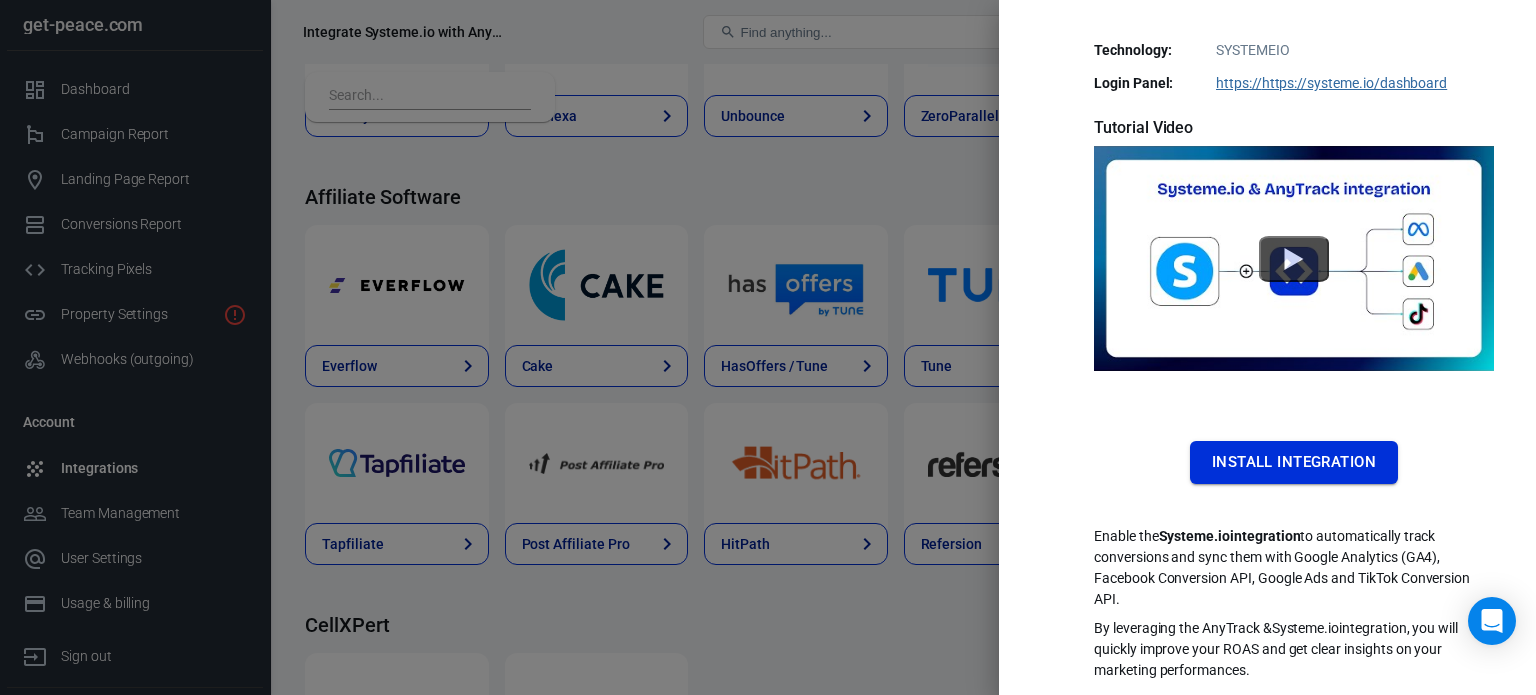 click on "Install Integration" at bounding box center [1294, 462] 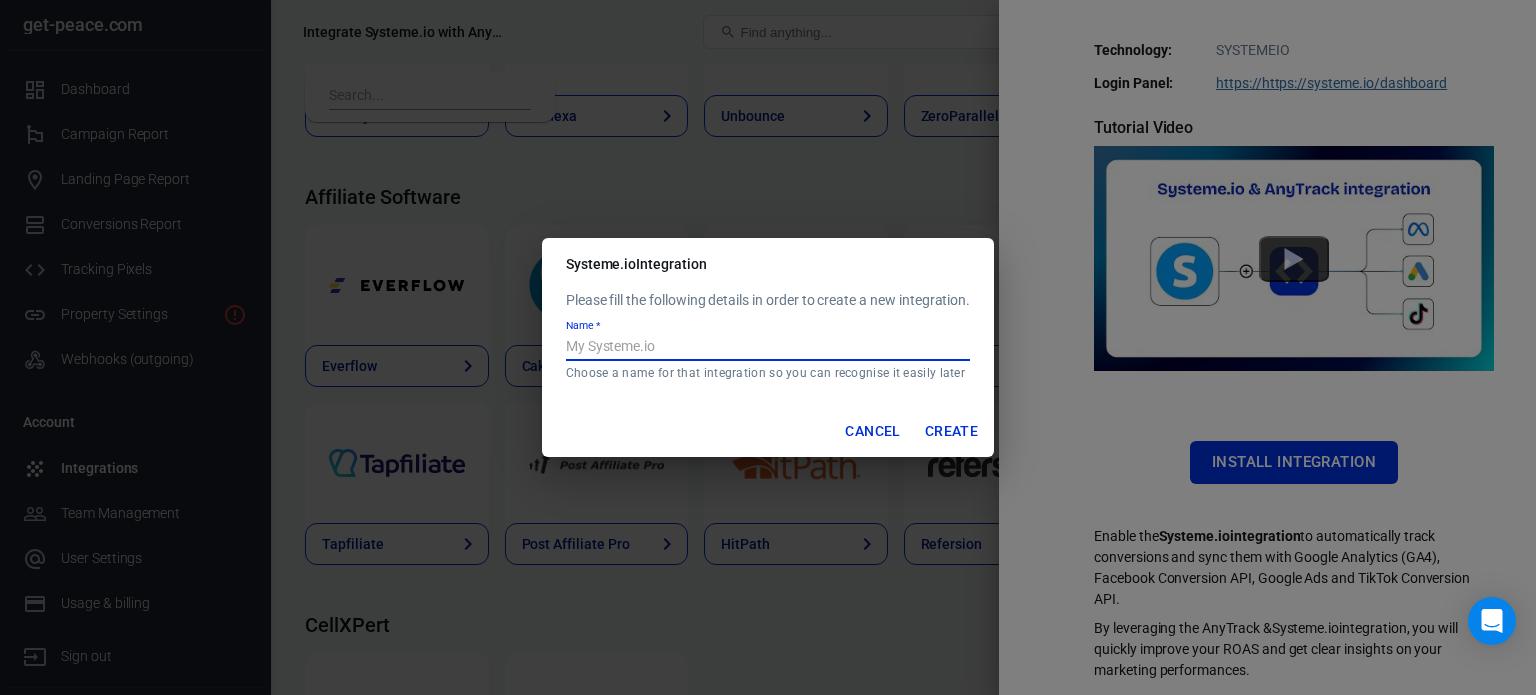 click on "Name   *" at bounding box center (768, 348) 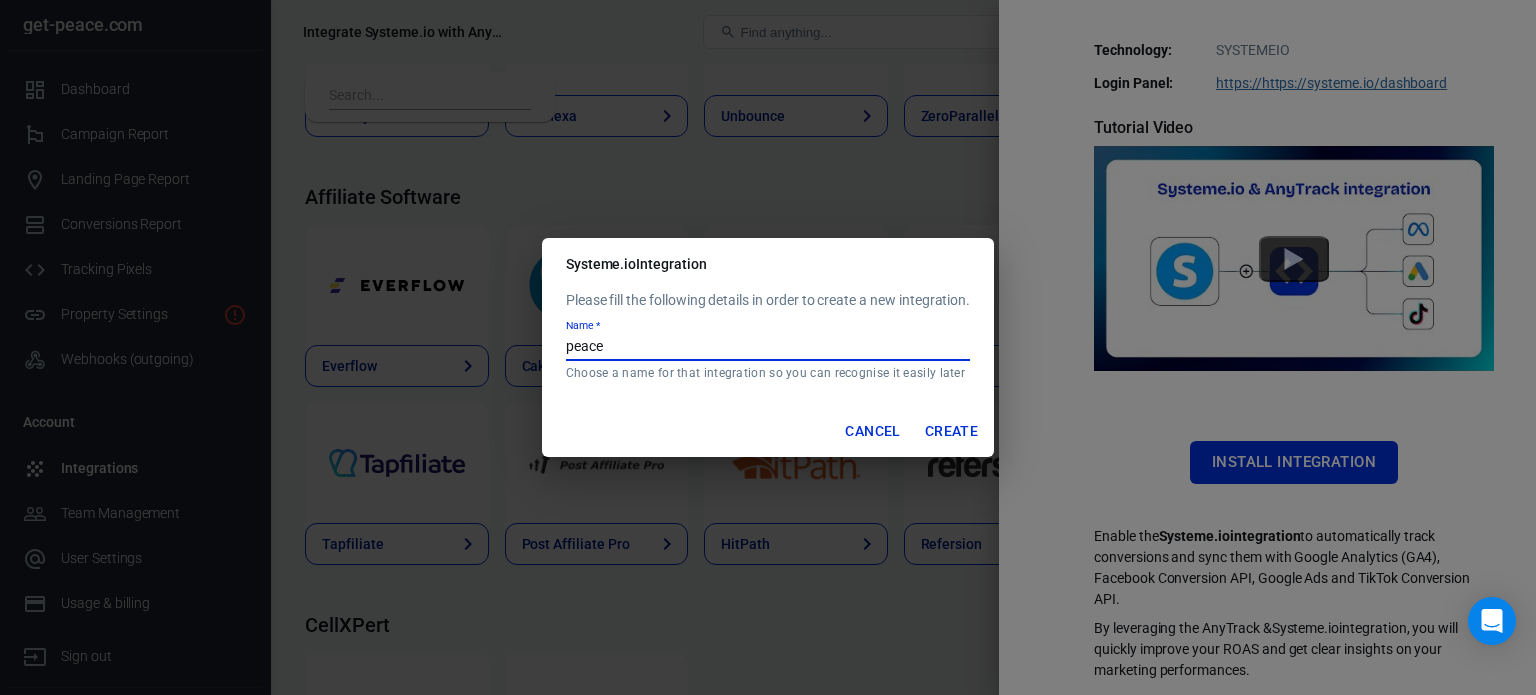 type on "peace" 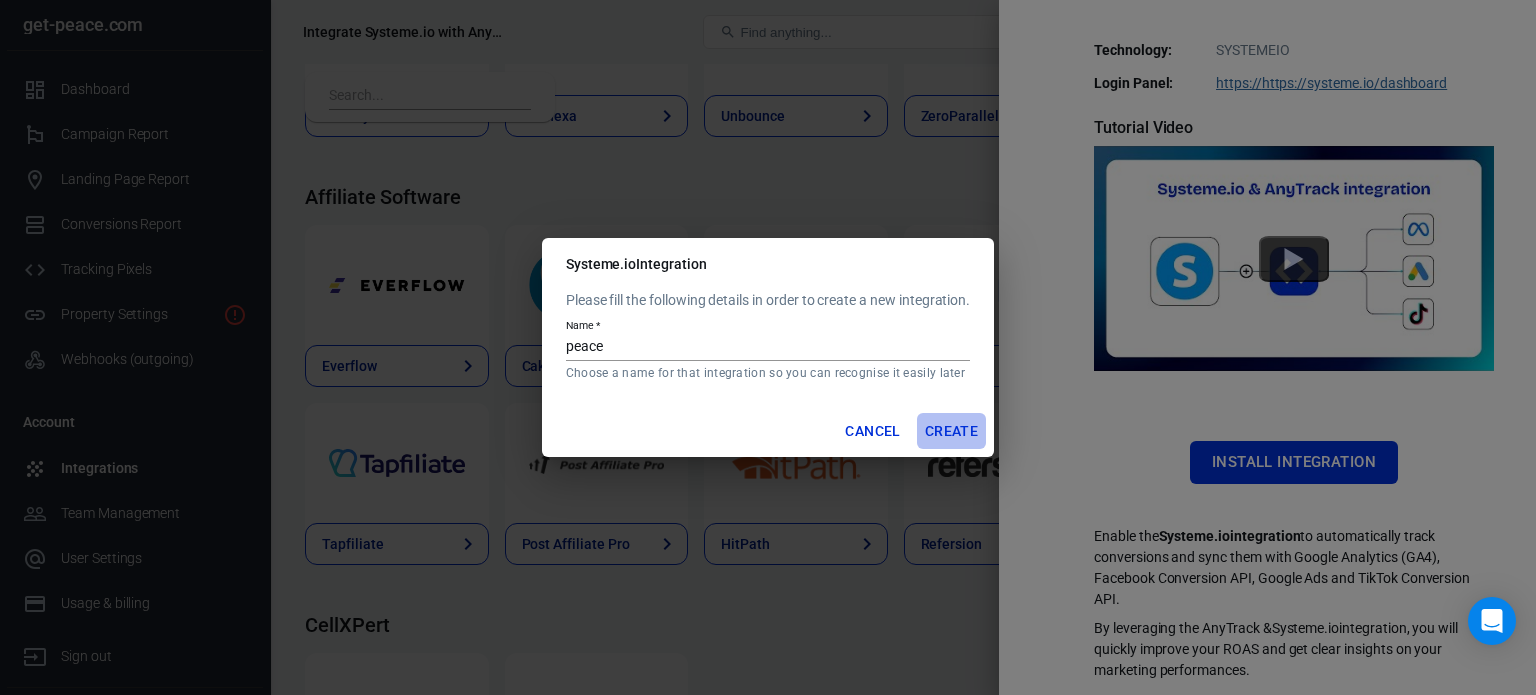 click on "Create" at bounding box center (951, 431) 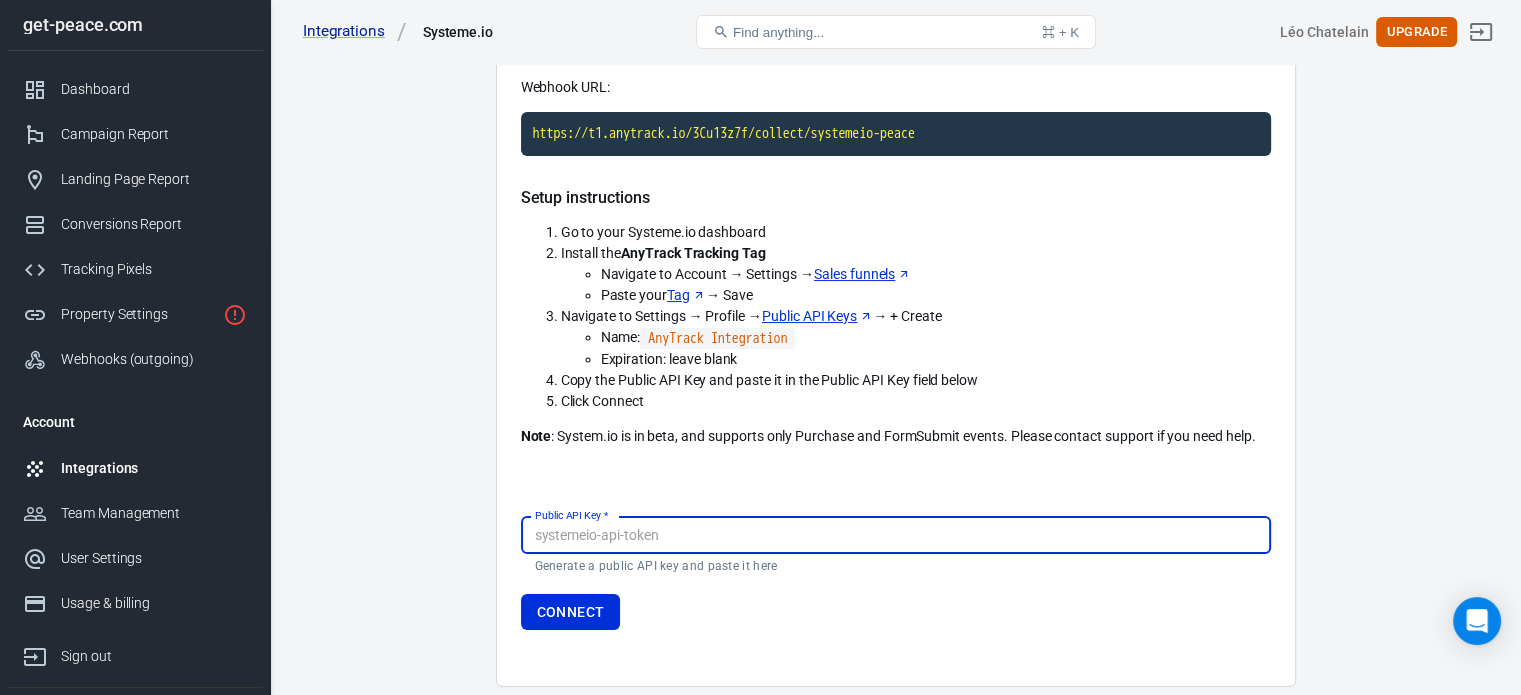 scroll, scrollTop: 155, scrollLeft: 0, axis: vertical 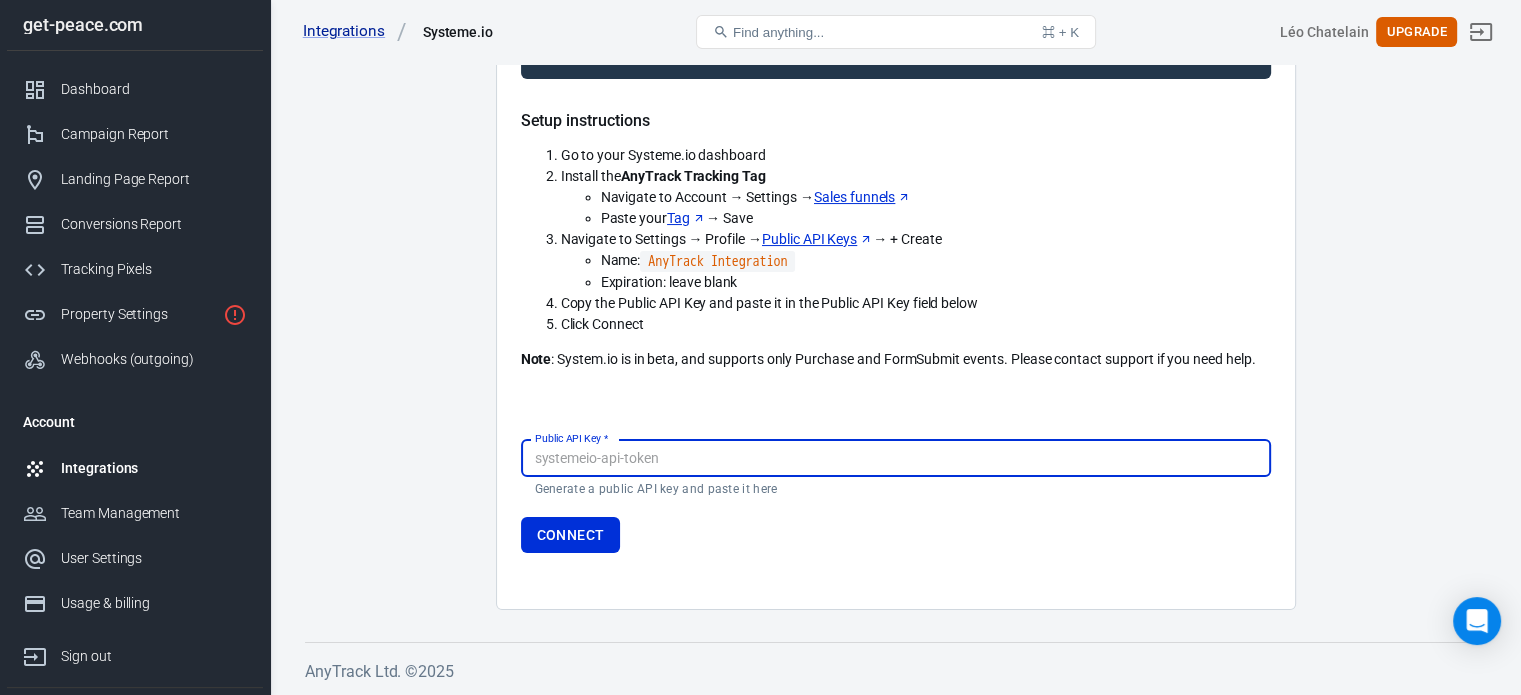 click on "Public API Key *" at bounding box center (896, 458) 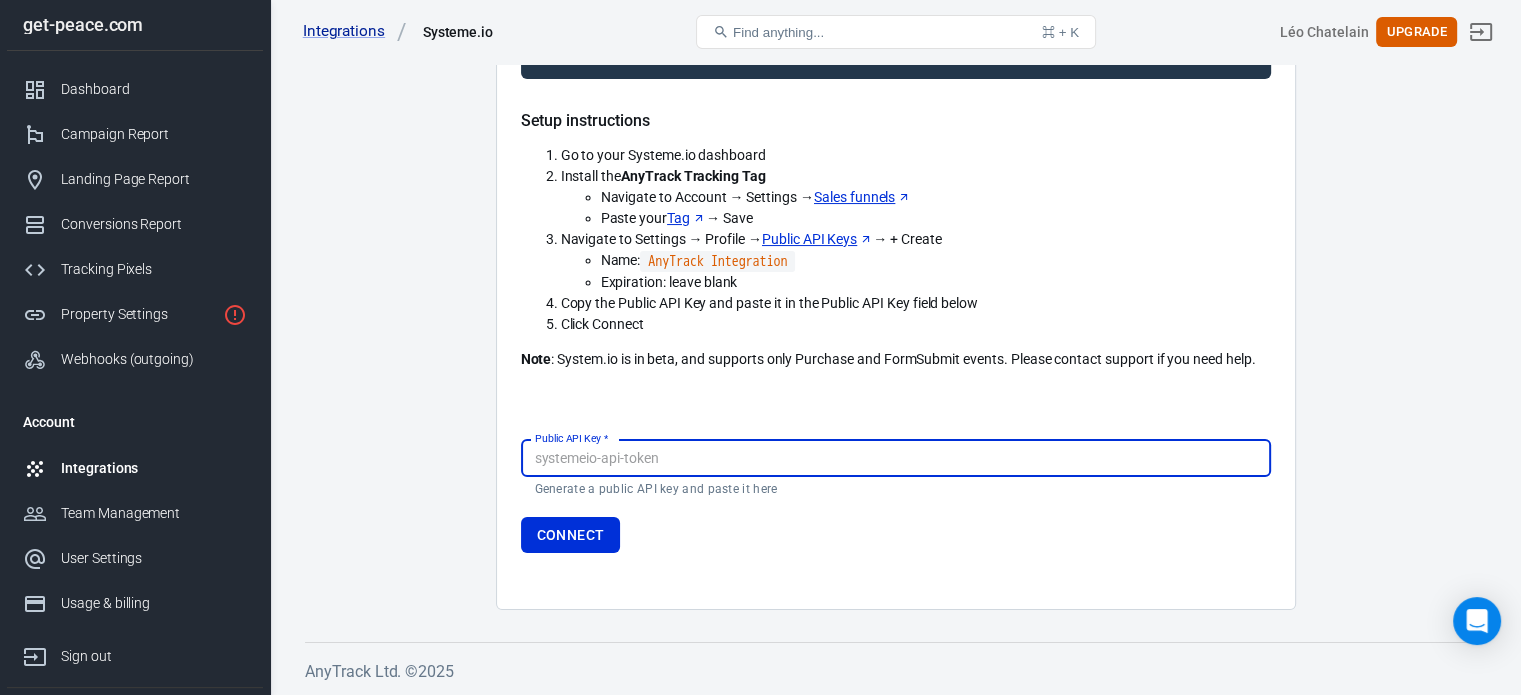 paste on "[API_KEY]" 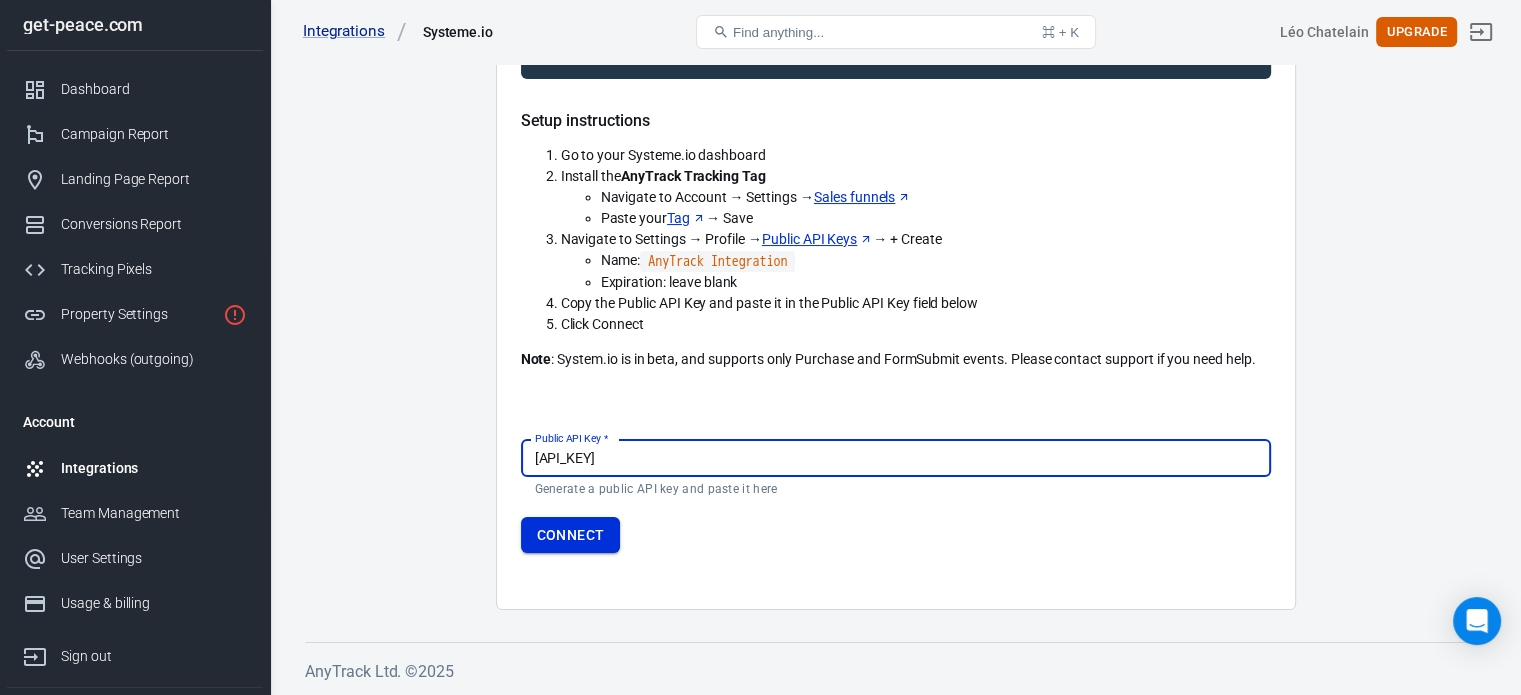 type on "[API_KEY]" 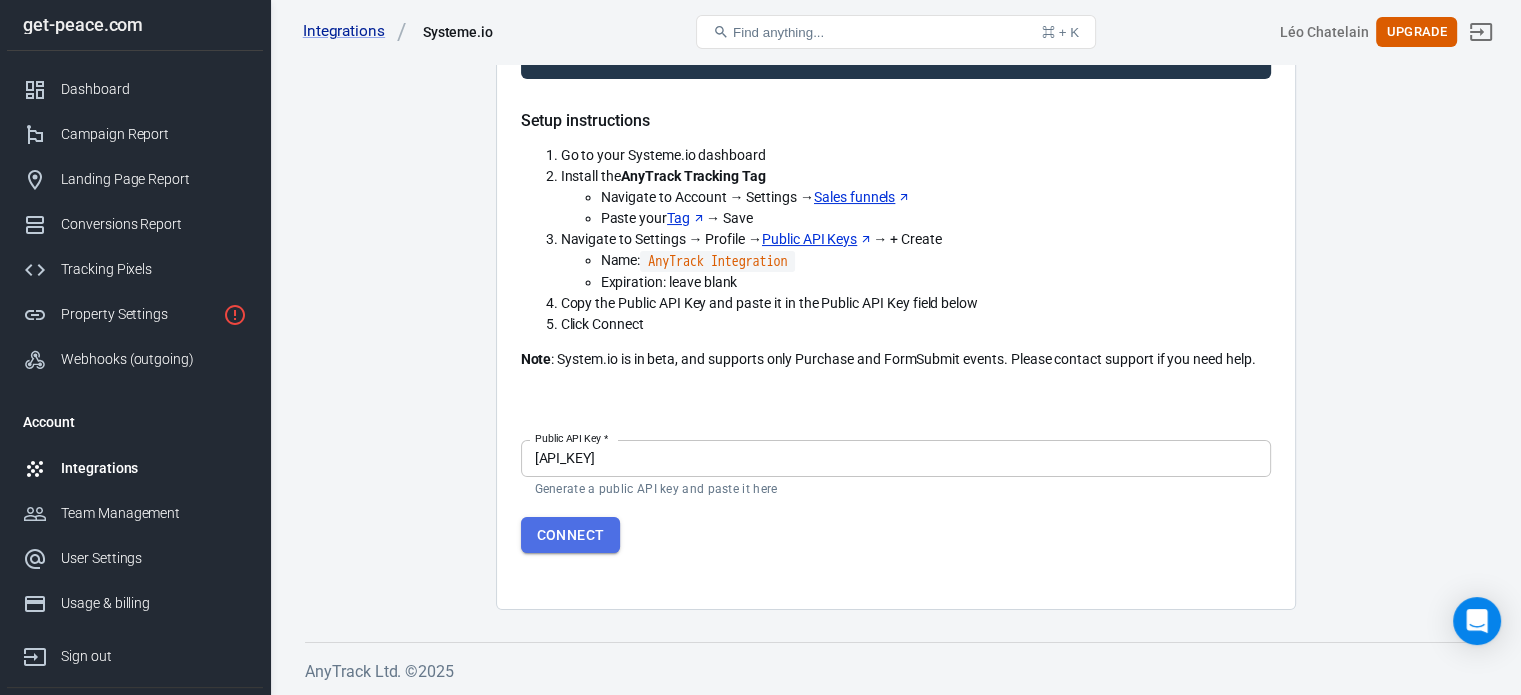 click on "Connect" at bounding box center [571, 535] 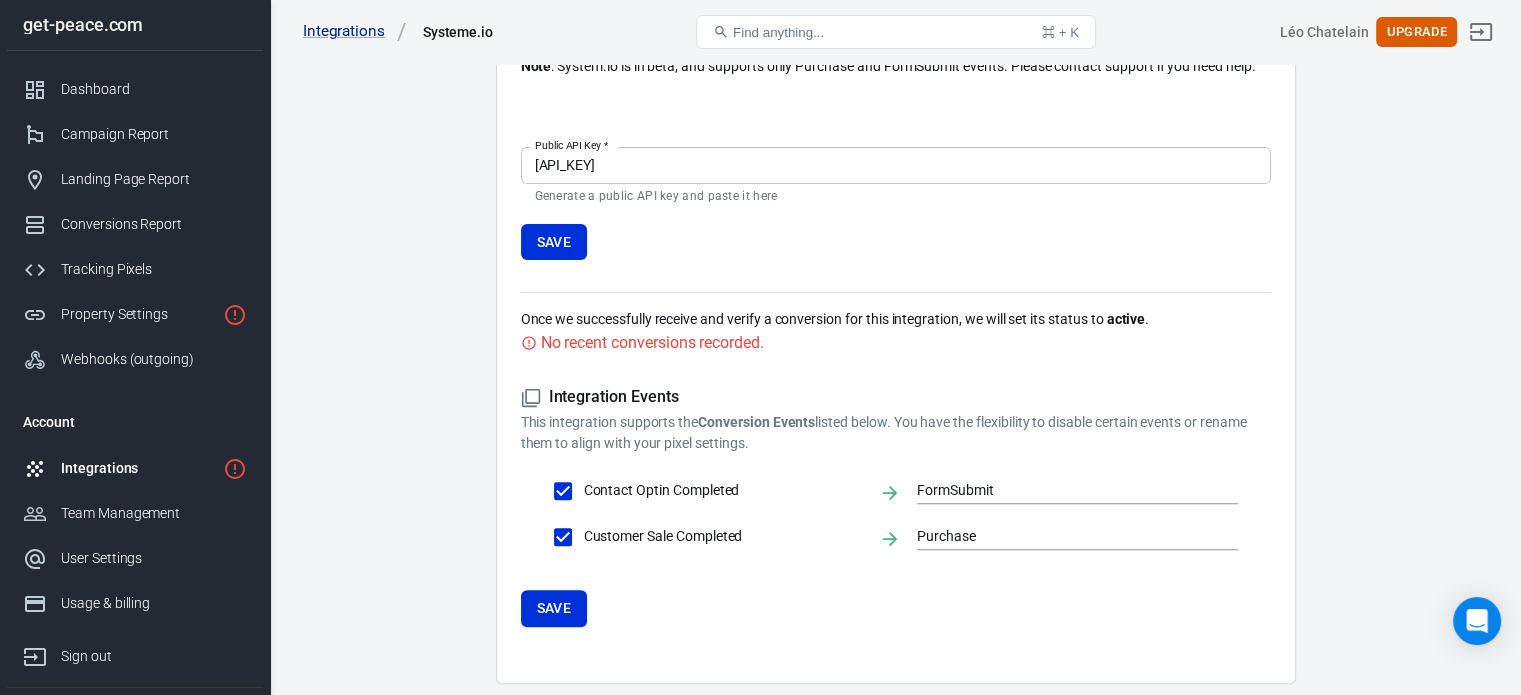 scroll, scrollTop: 600, scrollLeft: 0, axis: vertical 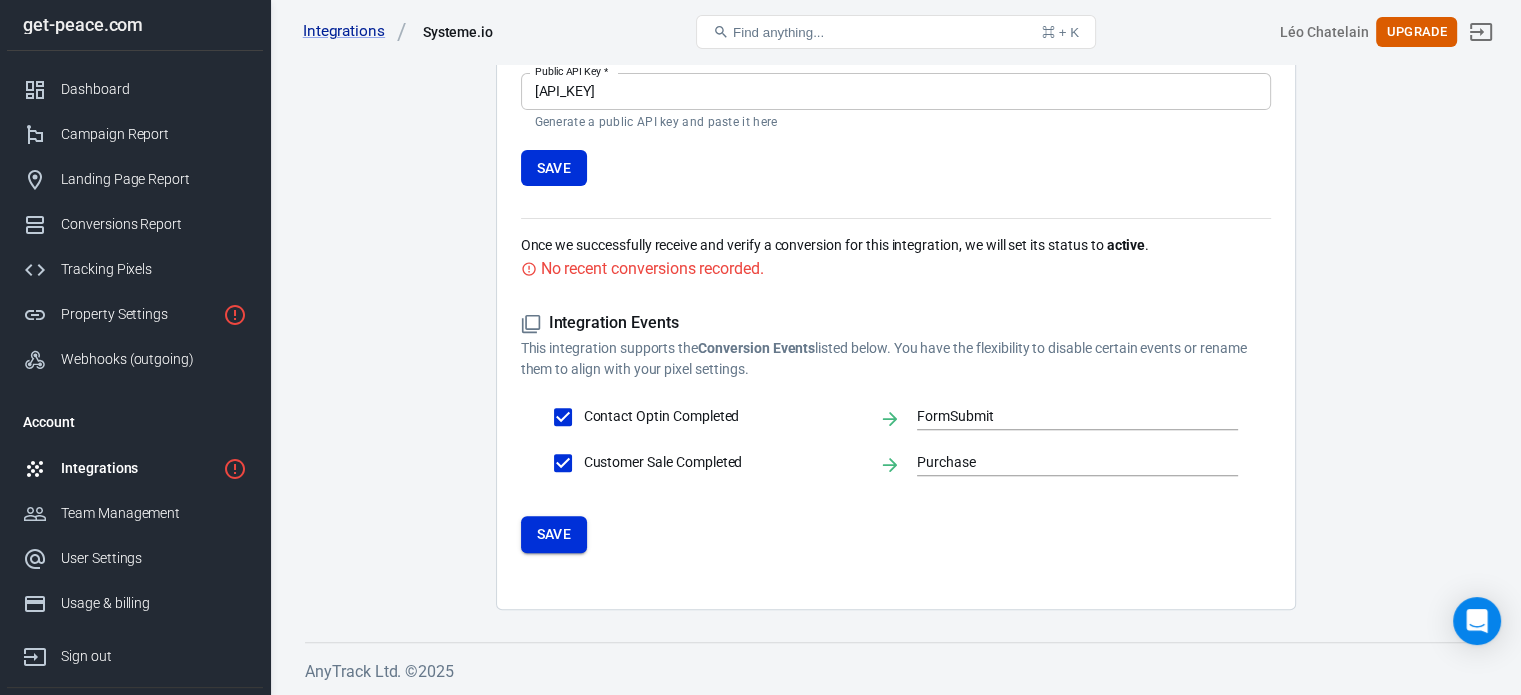 click on "Save" at bounding box center [554, 534] 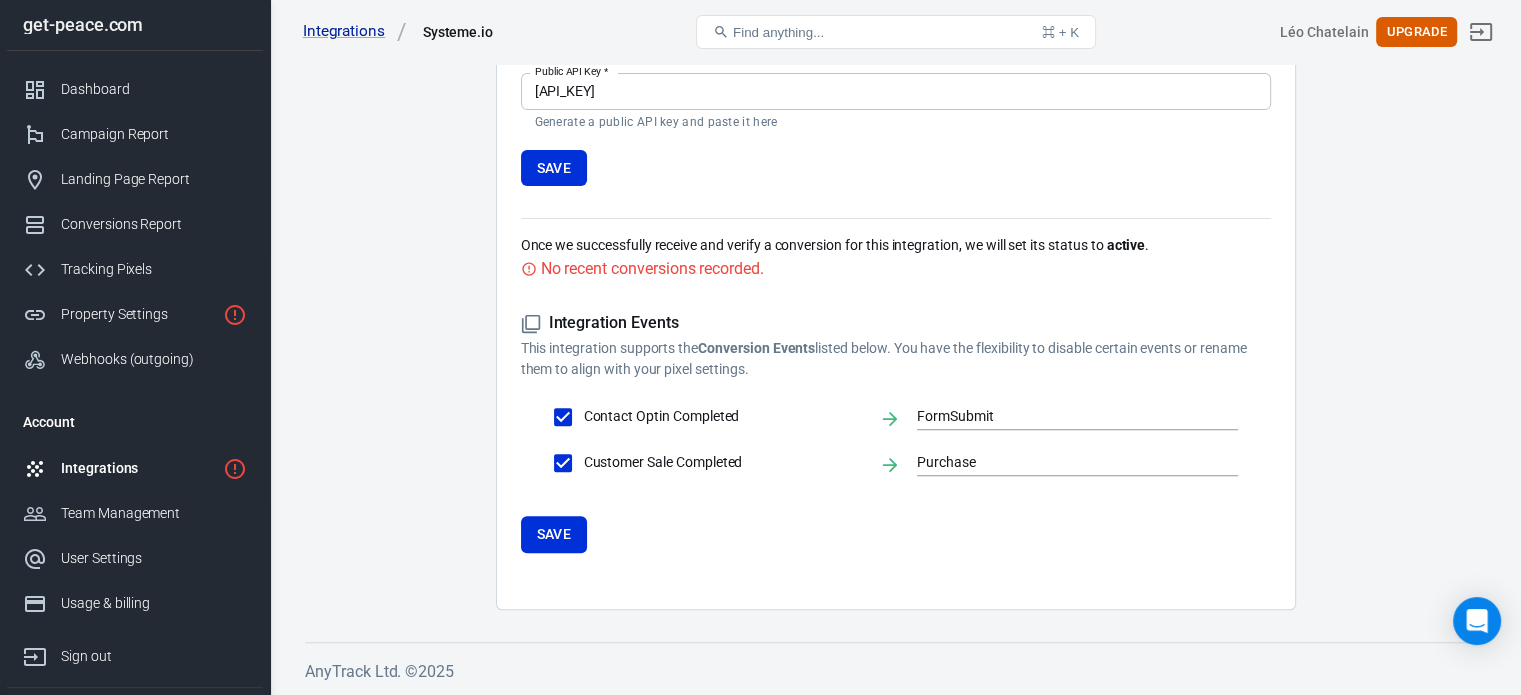click on "Integration Events Log Settings Systeme.io Integration Webhook URL: https://t1.anytrack.io/3Cu13z7f/collect/systemeio-peace Setup instructions Go to your Systeme.io dashboard Install the AnyTrack Tracking Tag Navigate to Account → Settings → Sales funnels Paste your Tag → Save Navigate to Settings → Profile → Public API Keys → + Create Name: AnyTrack Integration Expiration: leave blank Copy the Public API Key and paste it in the Public API Key field below Click Connect Note : System.io is in beta, and supports only Purchase and FormSubmit events. Please contact support if you need help. Public API Key * [API_KEY] Public API Key * Generate a public API key and paste it here Save Once we successfully receive and verify a conversion for this integration, we will set its status to active . No recent conversions recorded. Integration Events This integration supports the Conversion Events Contact Optin Completed FormSubmit" at bounding box center [895, 30] 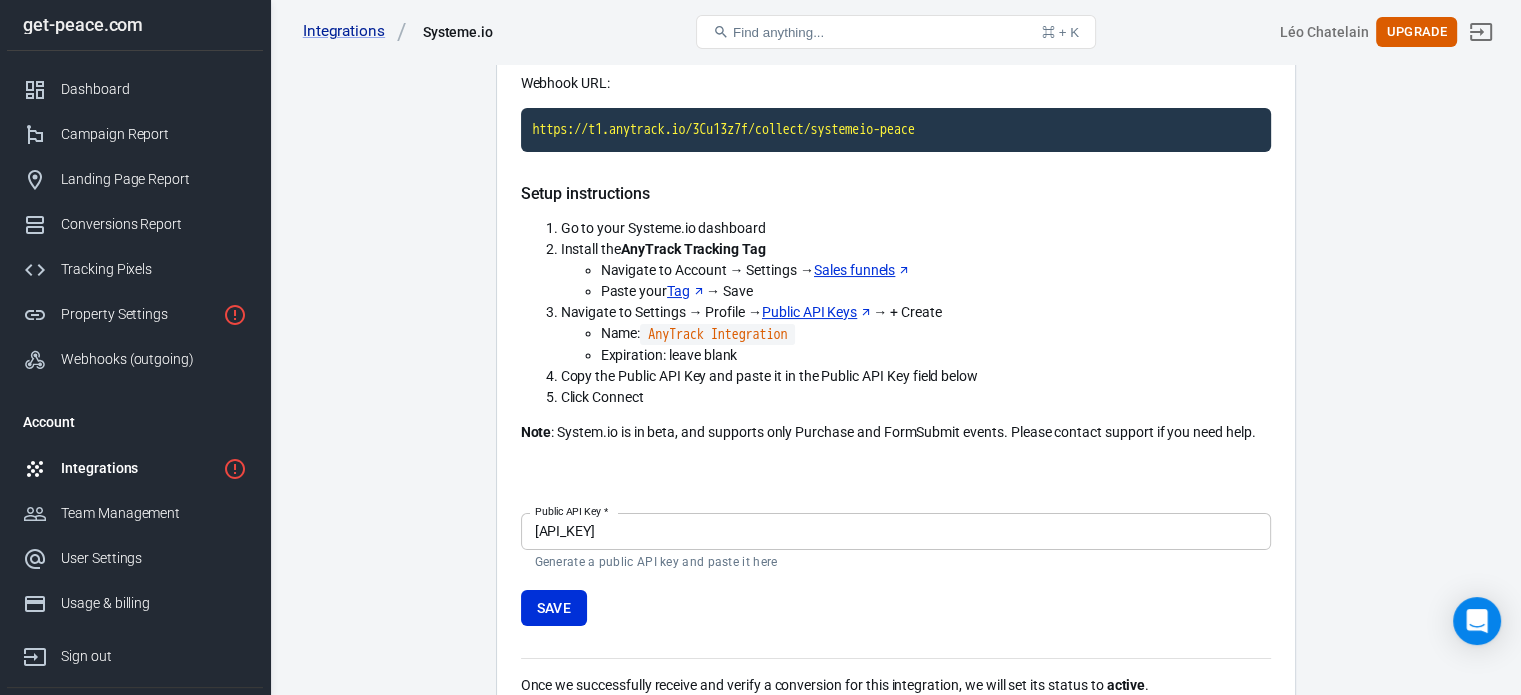 scroll, scrollTop: 0, scrollLeft: 0, axis: both 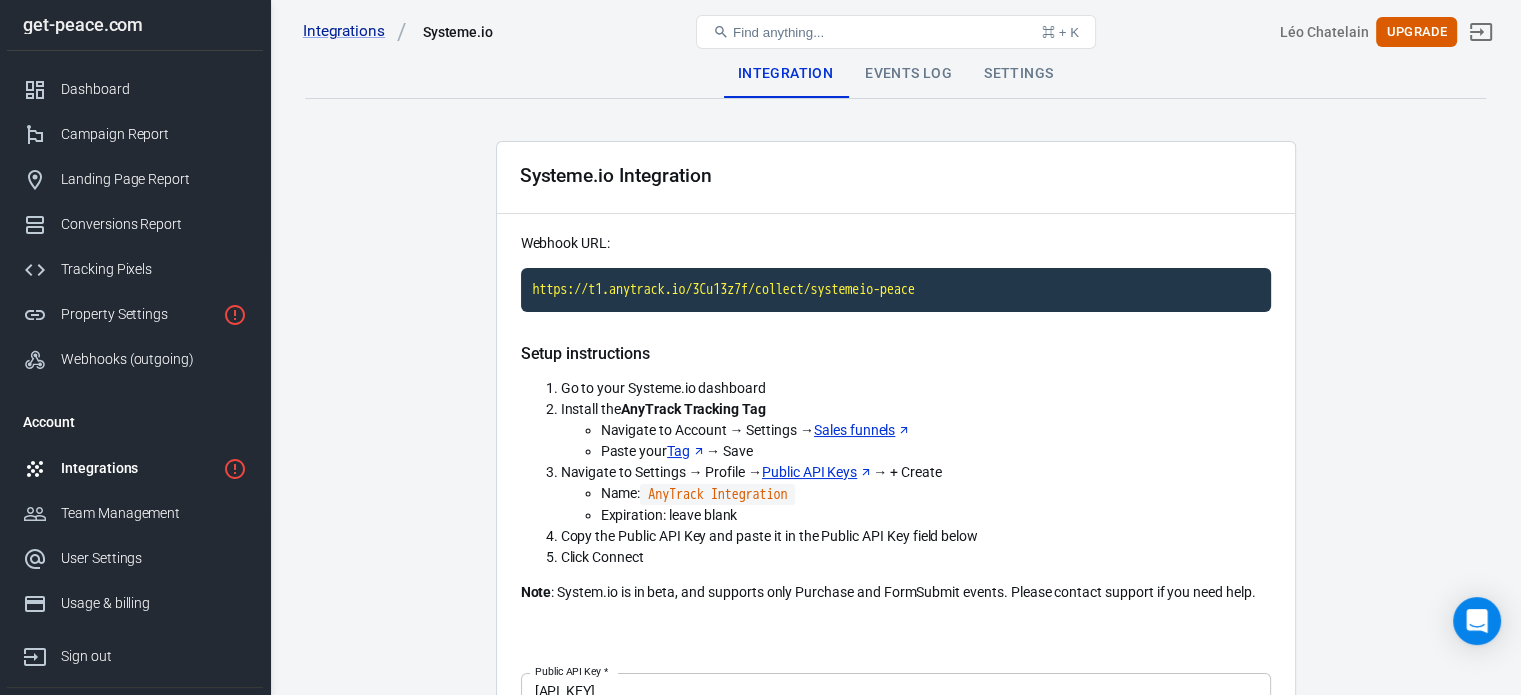 click on "Events Log" at bounding box center (908, 74) 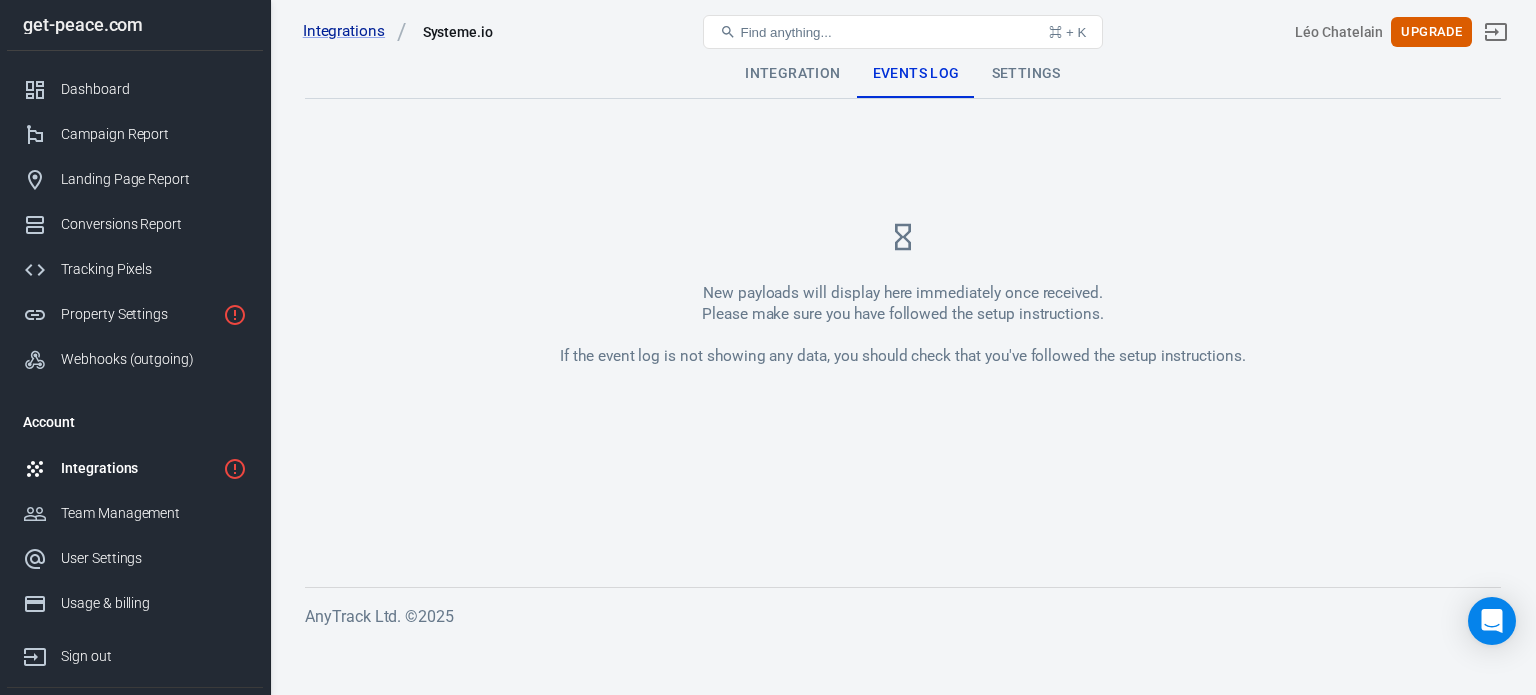 click on "New payloads will display here immediately once received. Please make sure you have followed the setup instructions. If the event log is not showing any data, you should check that you've followed the setup instructions." at bounding box center (903, 325) 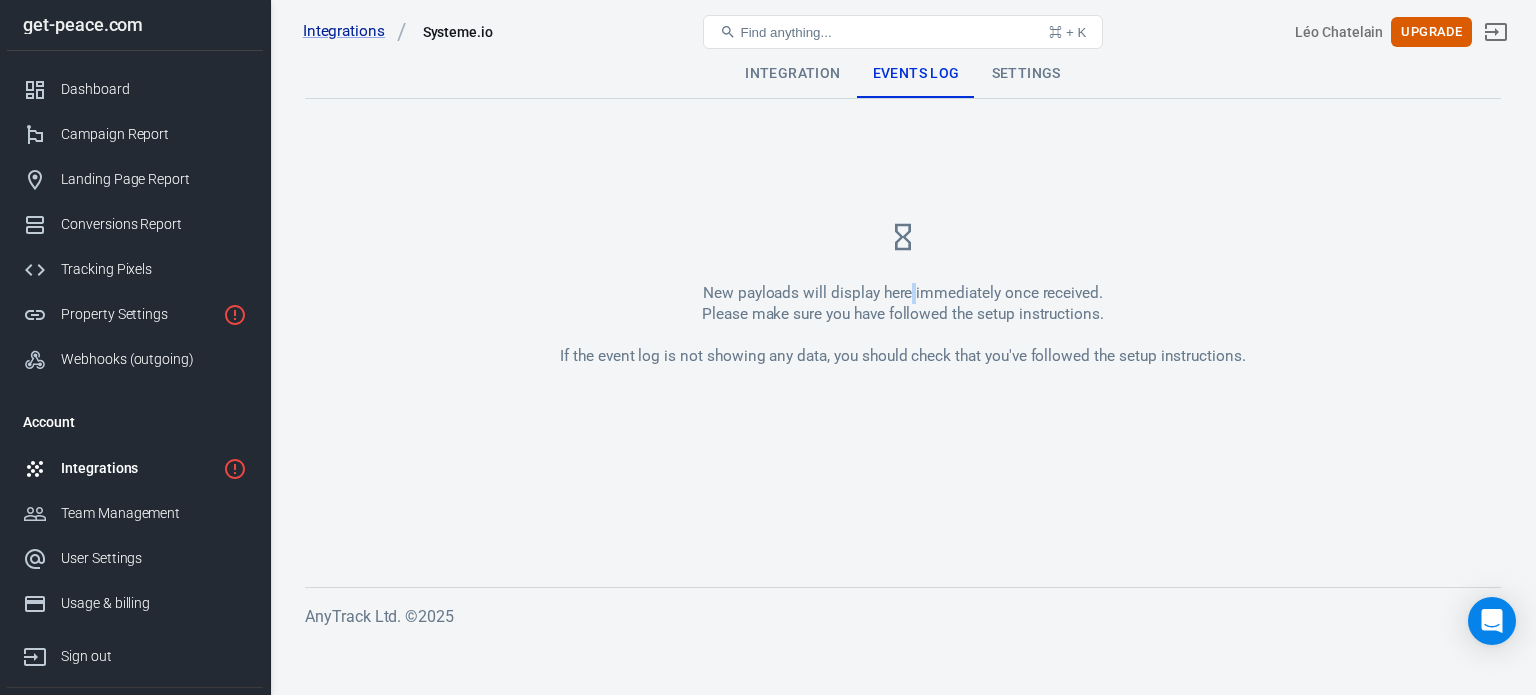 click on "New payloads will display here immediately once received. Please make sure you have followed the setup instructions. If the event log is not showing any data, you should check that you've followed the setup instructions." at bounding box center [903, 325] 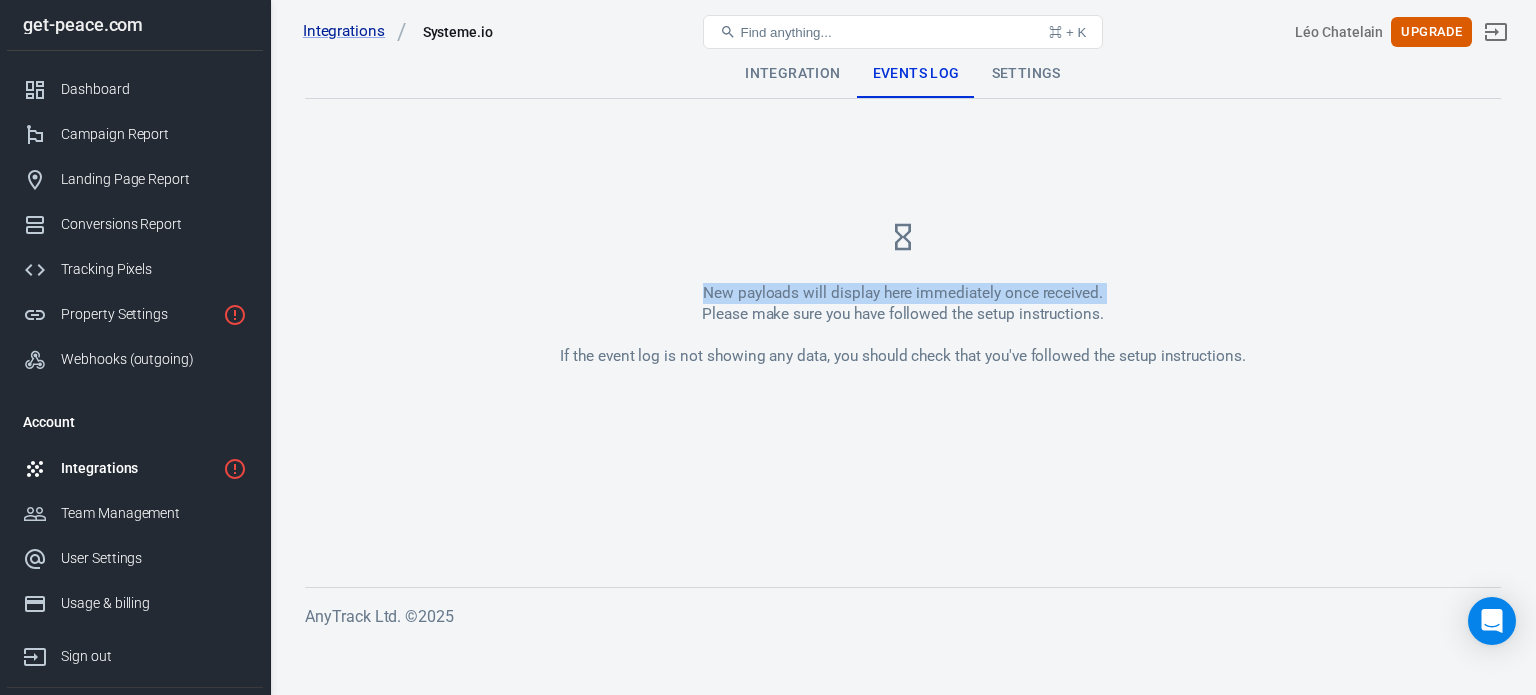 click on "New payloads will display here immediately once received. Please make sure you have followed the setup instructions. If the event log is not showing any data, you should check that you've followed the setup instructions." at bounding box center [903, 325] 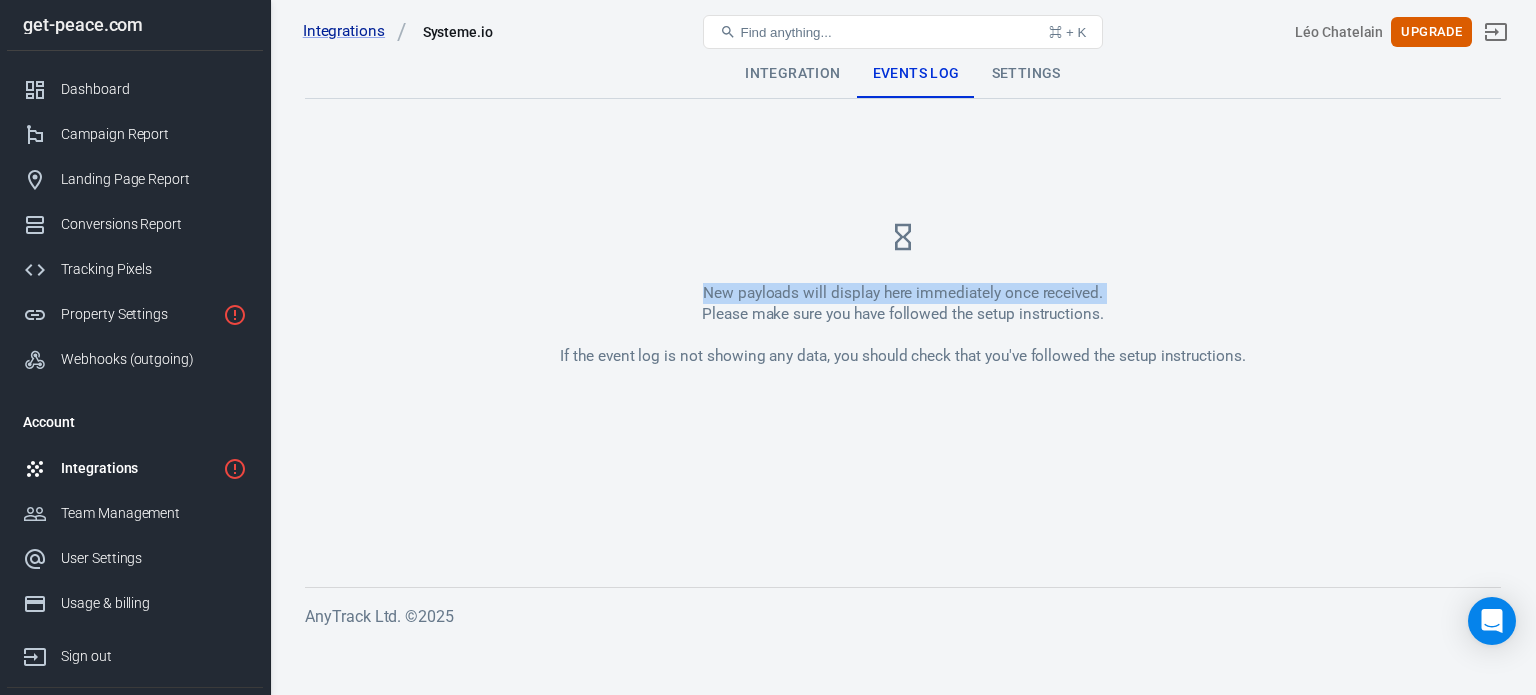 click on "New payloads will display here immediately once received. Please make sure you have followed the setup instructions. If the event log is not showing any data, you should check that you've followed the setup instructions." at bounding box center [903, 294] 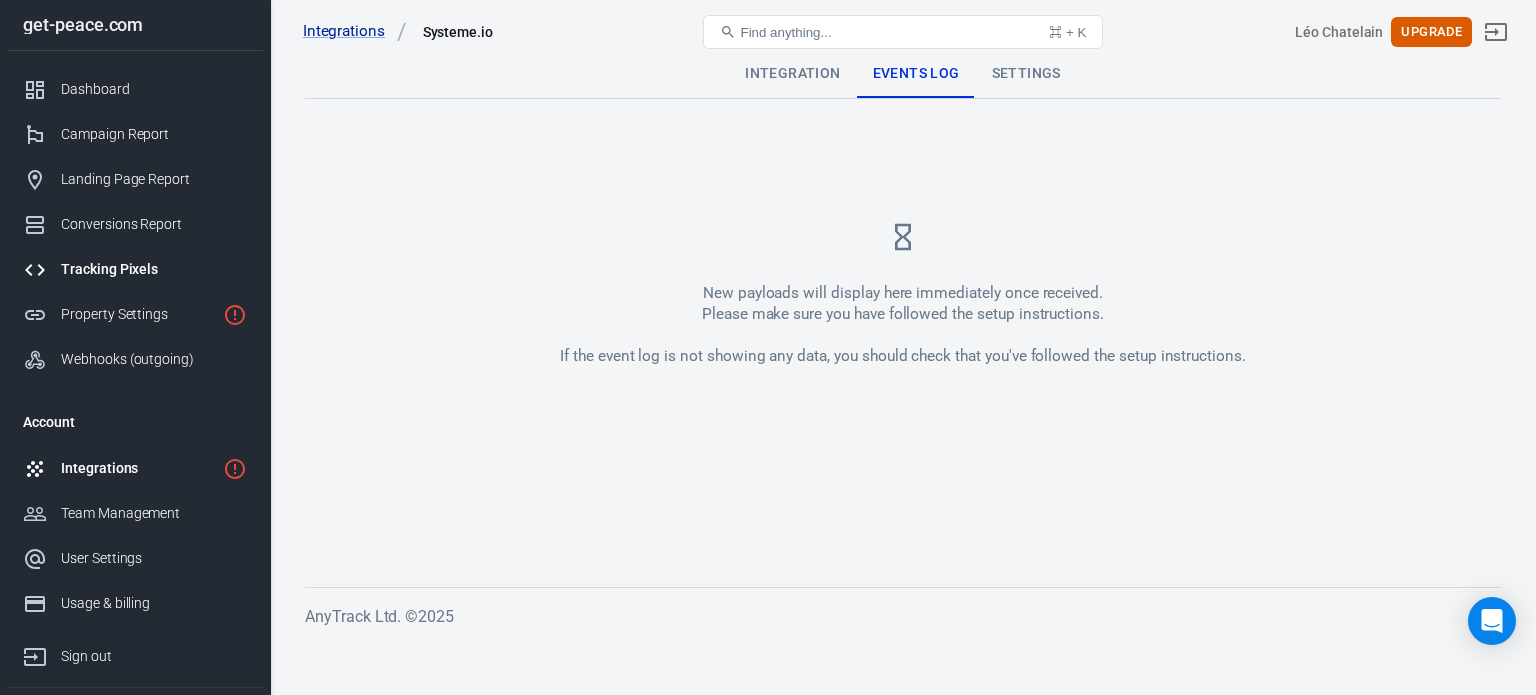 click on "Tracking Pixels" at bounding box center (154, 269) 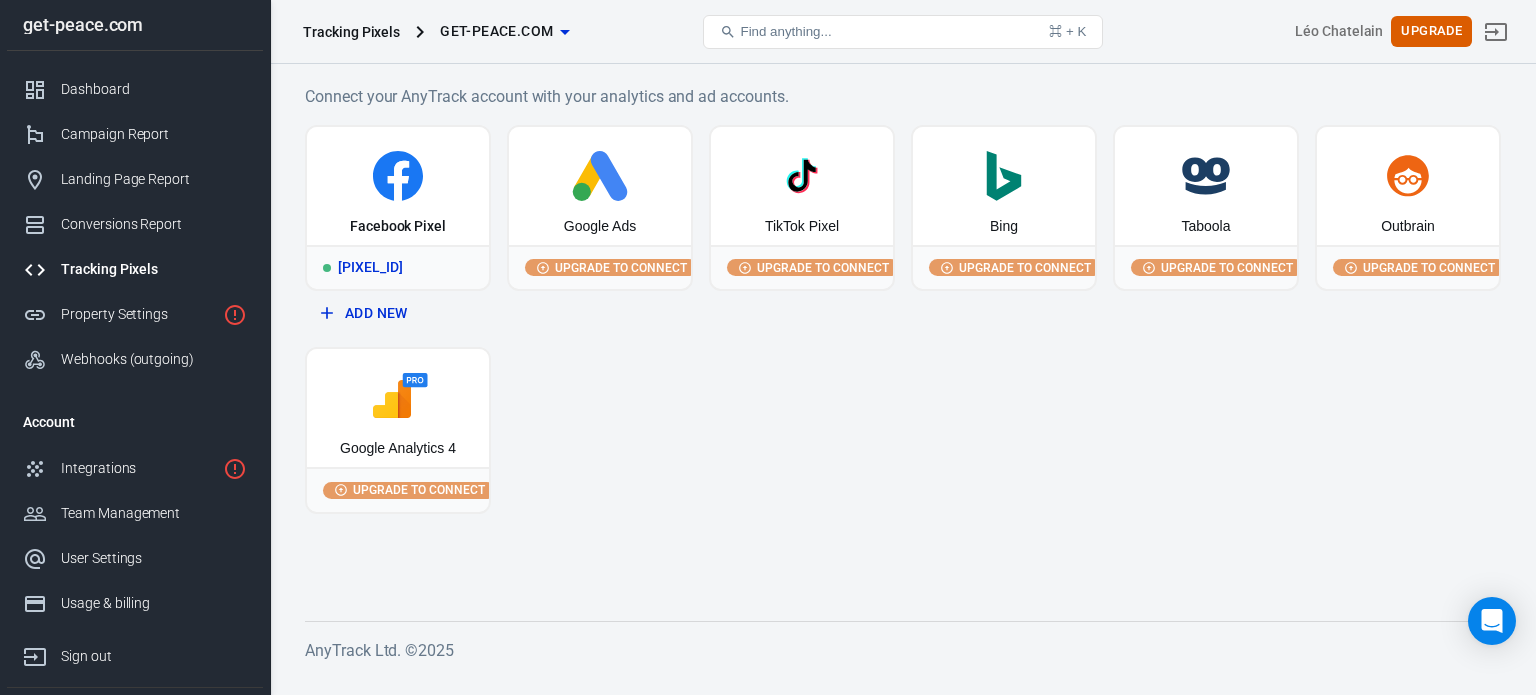 click on "Facebook Pixel" at bounding box center (398, 186) 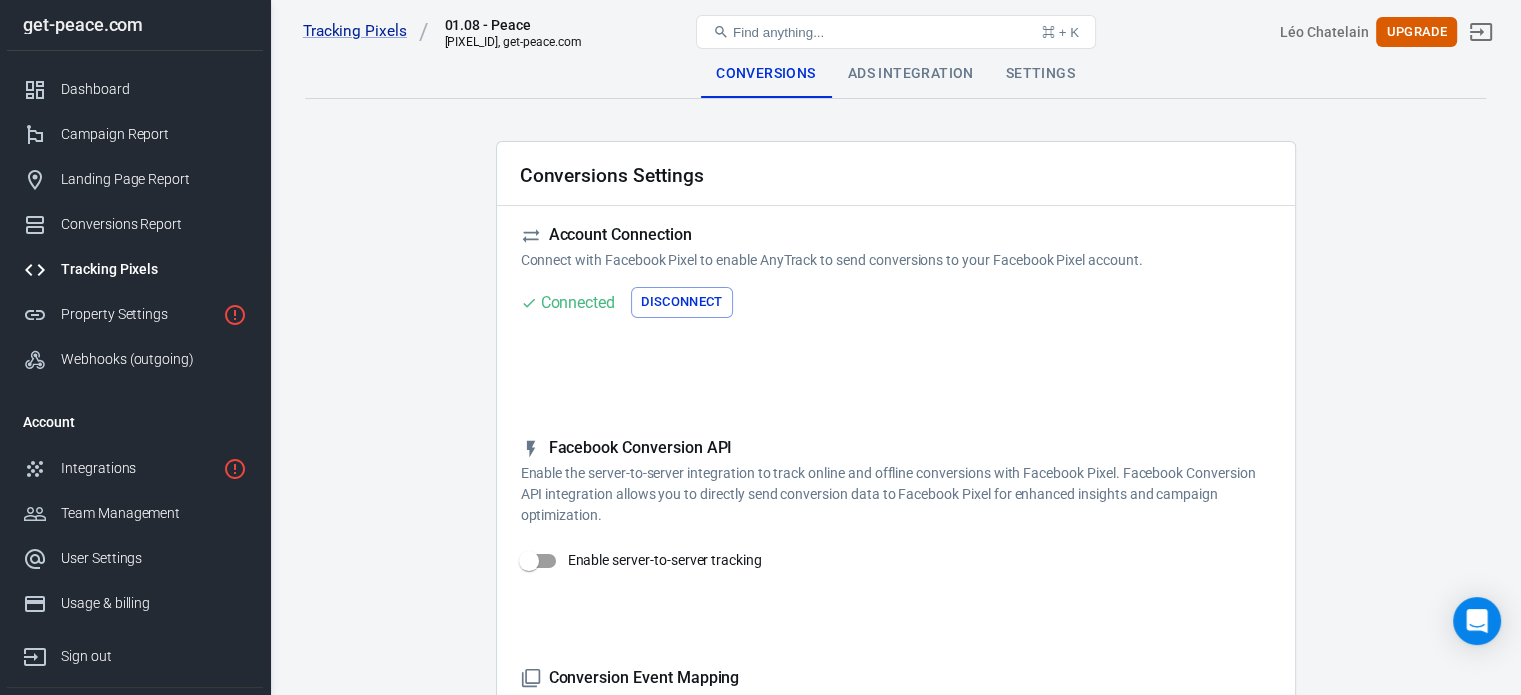 click on "Ads Integration" at bounding box center [911, 74] 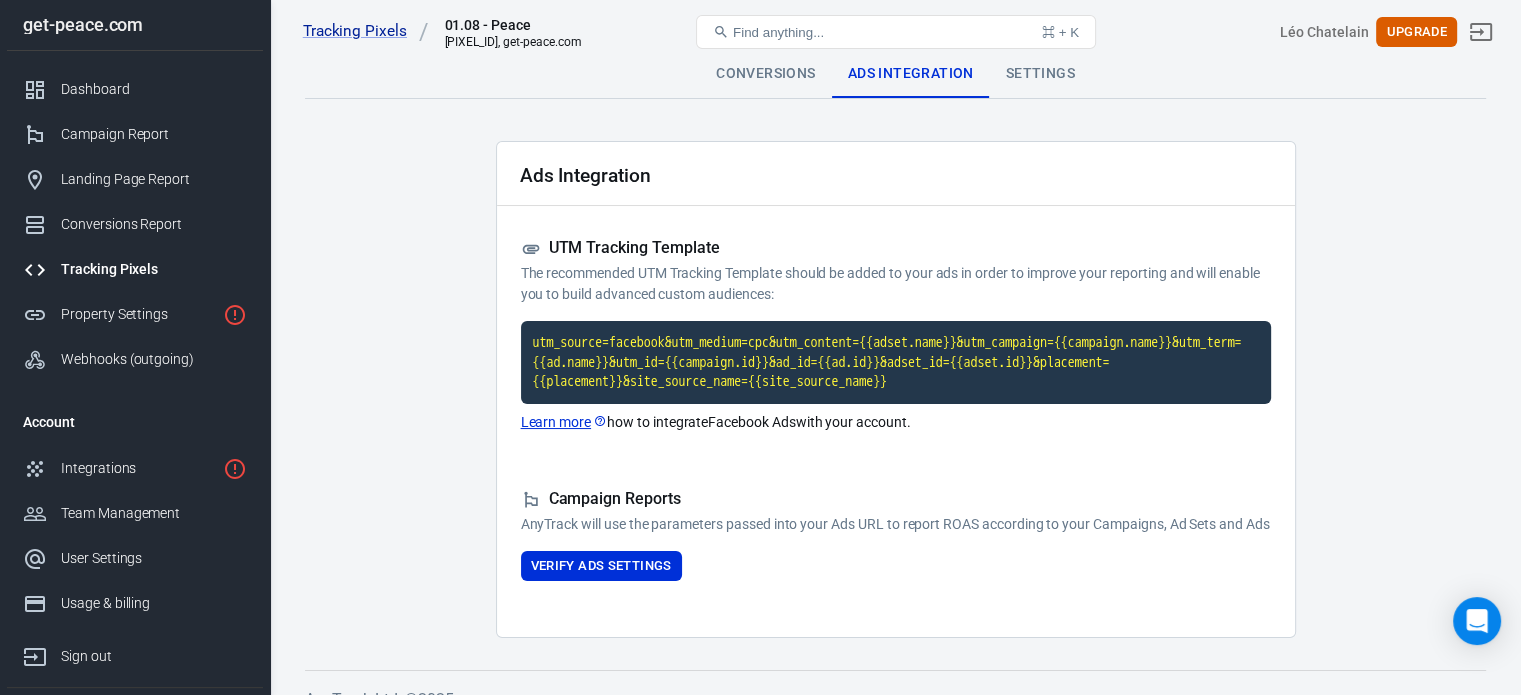 click on "Tracking Pixels" at bounding box center [154, 269] 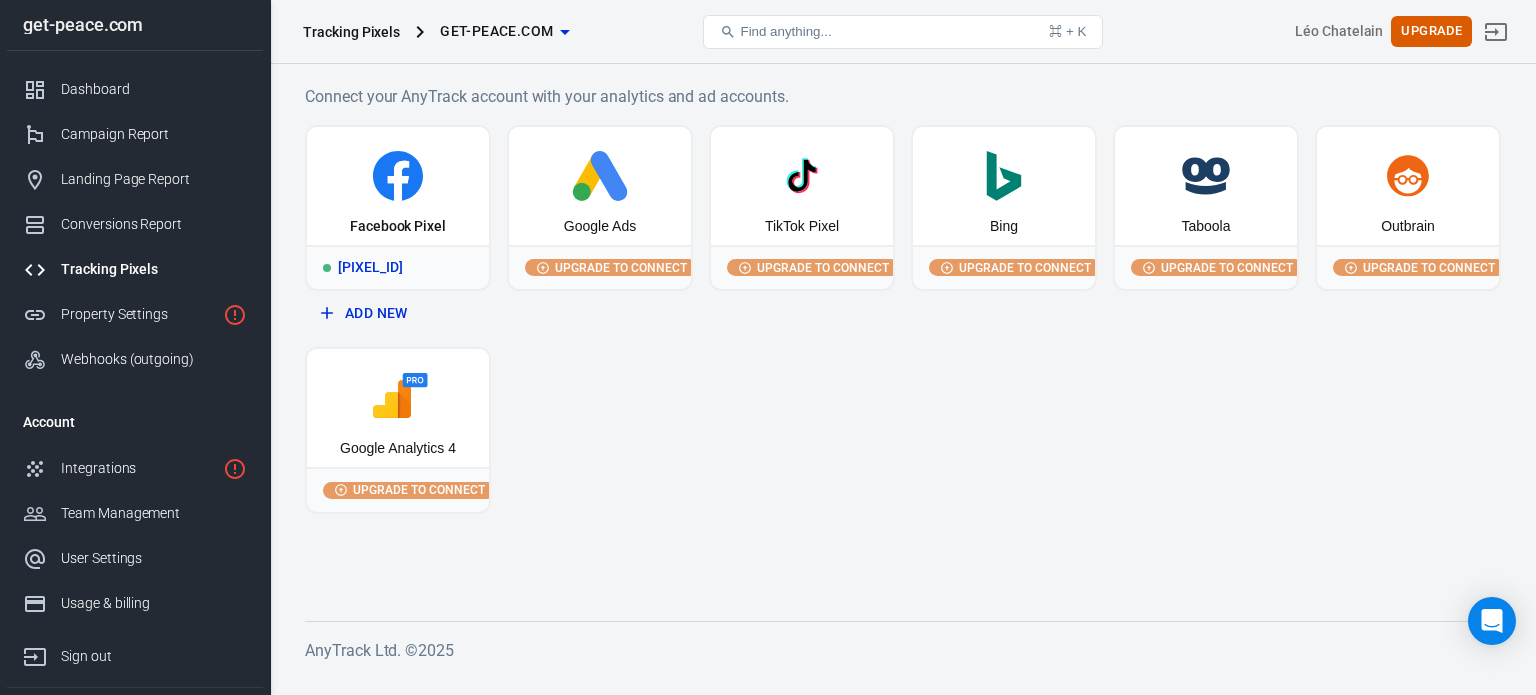 click on "Facebook Pixel" at bounding box center (398, 186) 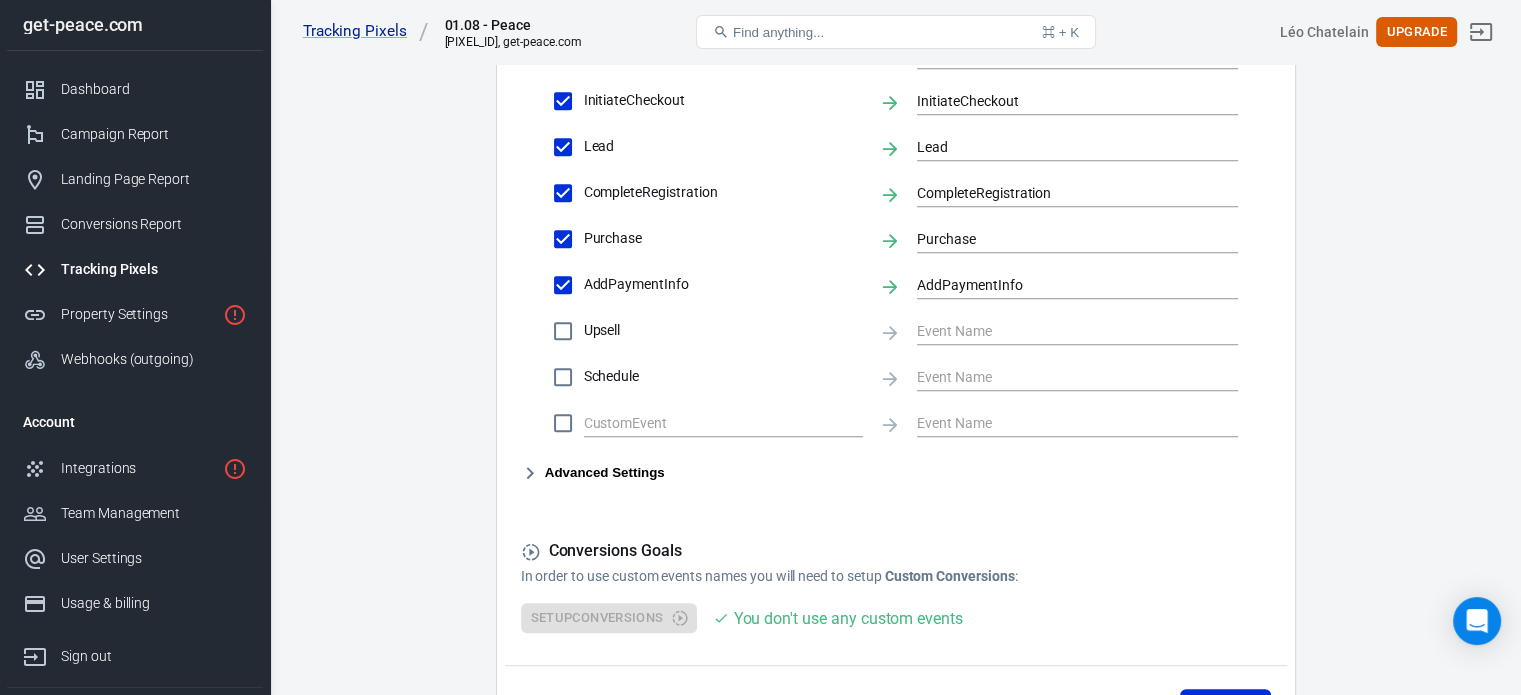 scroll, scrollTop: 924, scrollLeft: 0, axis: vertical 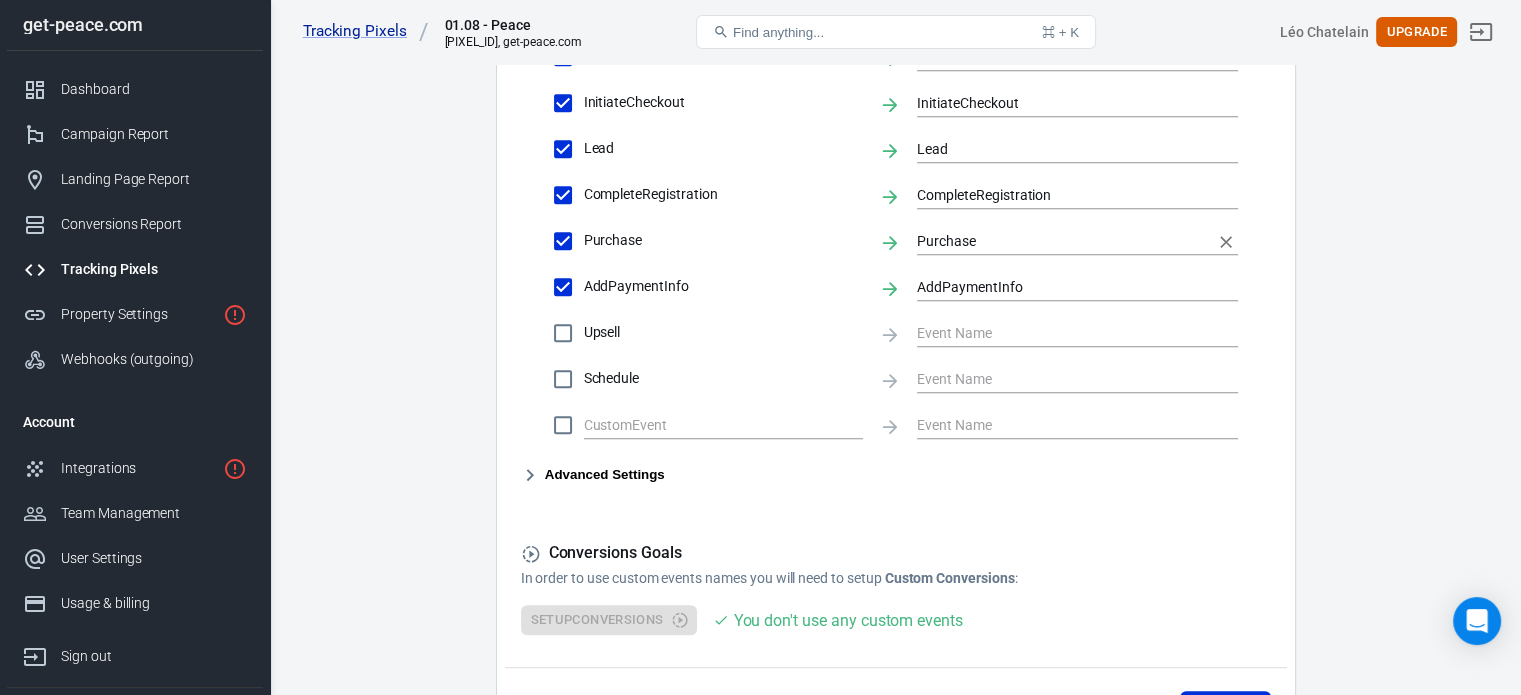 click on "Purchase" at bounding box center (1062, 240) 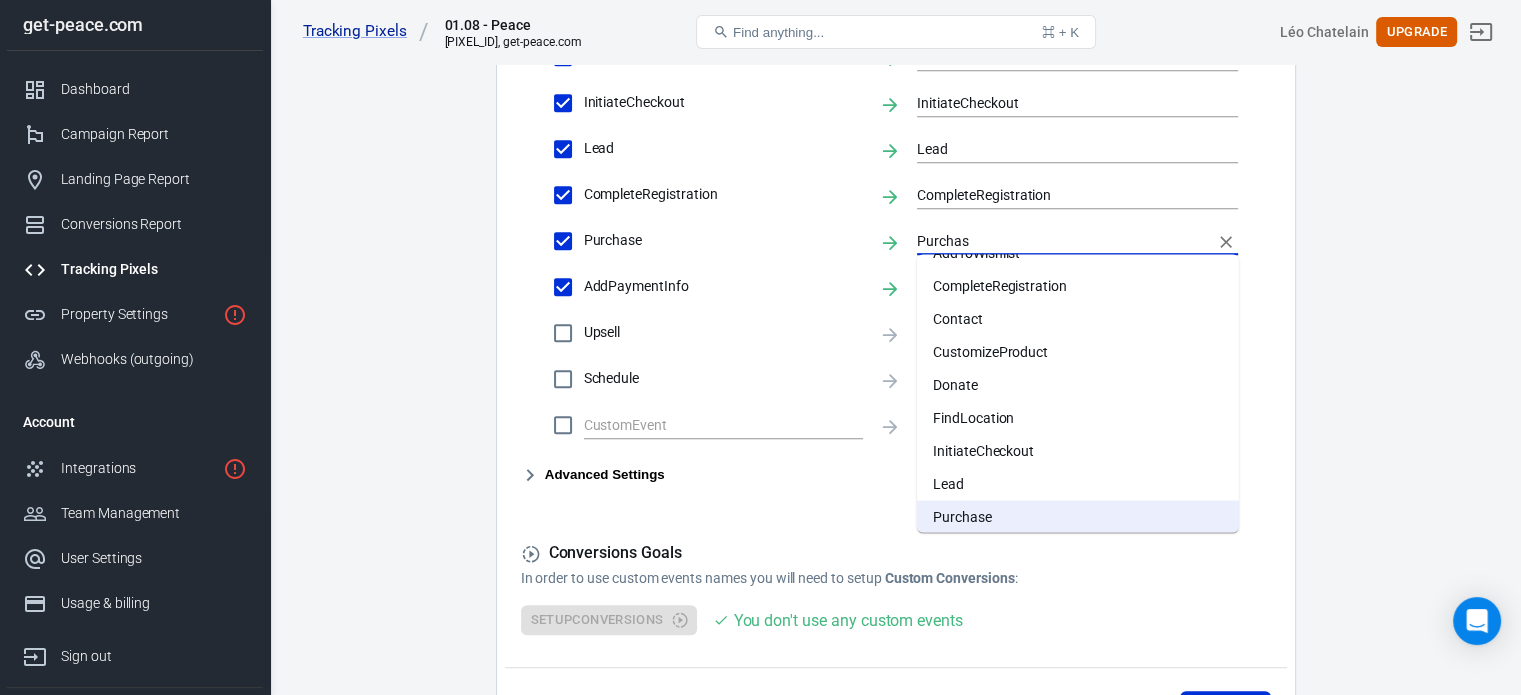 scroll, scrollTop: 0, scrollLeft: 0, axis: both 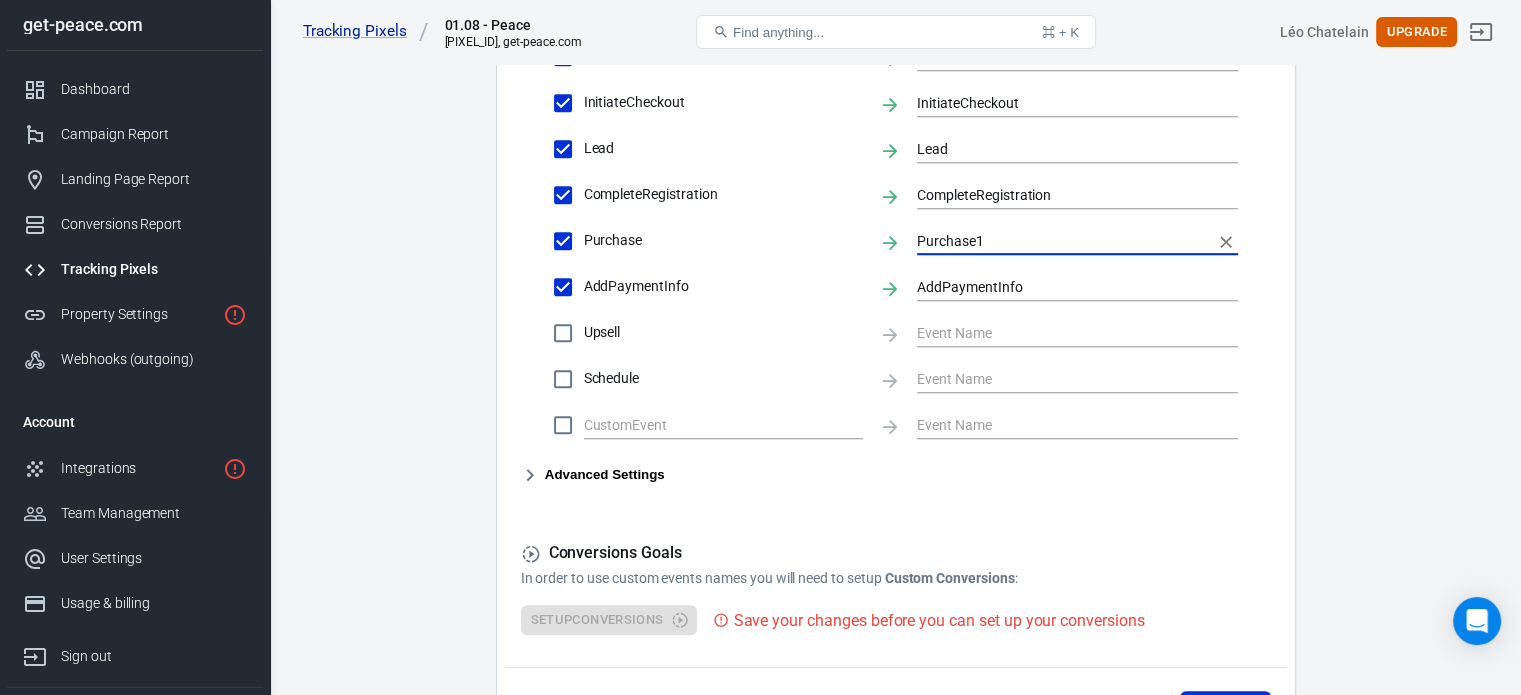 click on "Purchase1" at bounding box center (1062, 240) 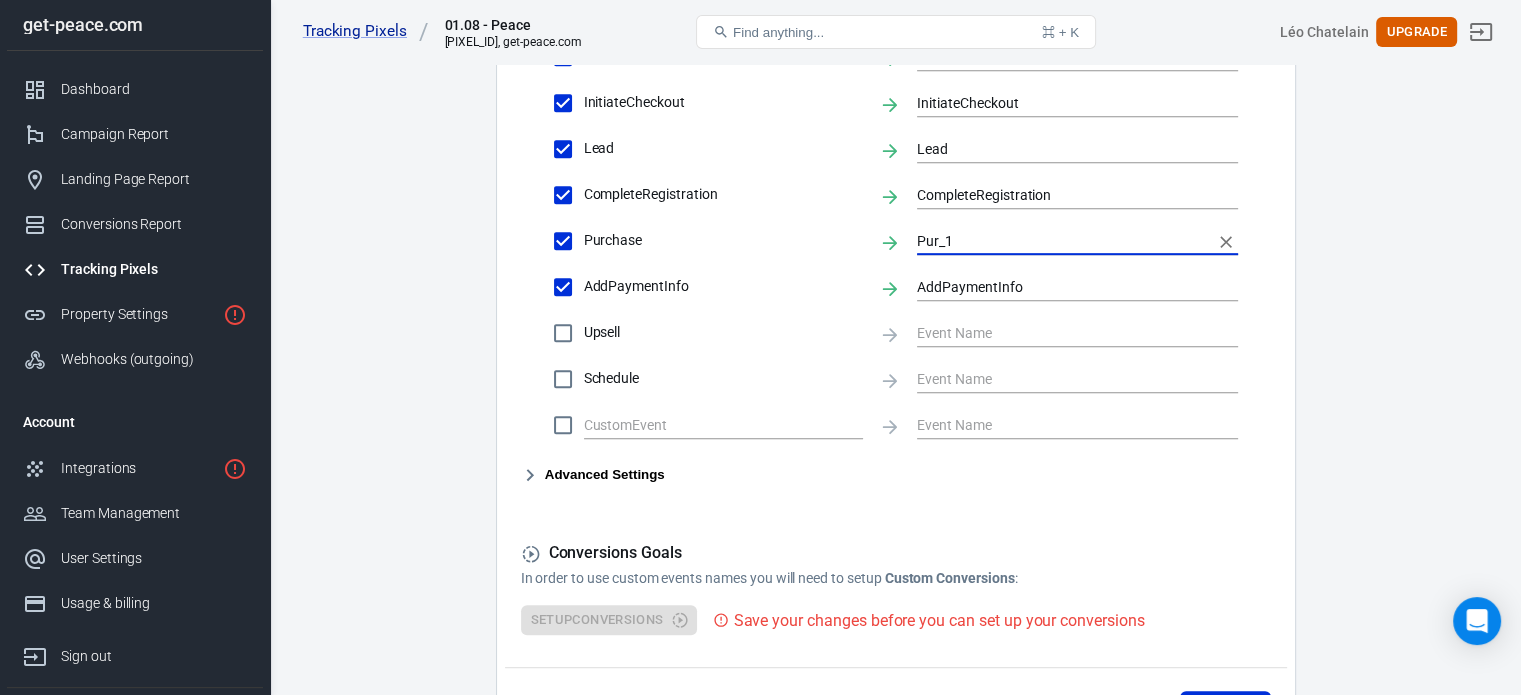 type on "Pur_1" 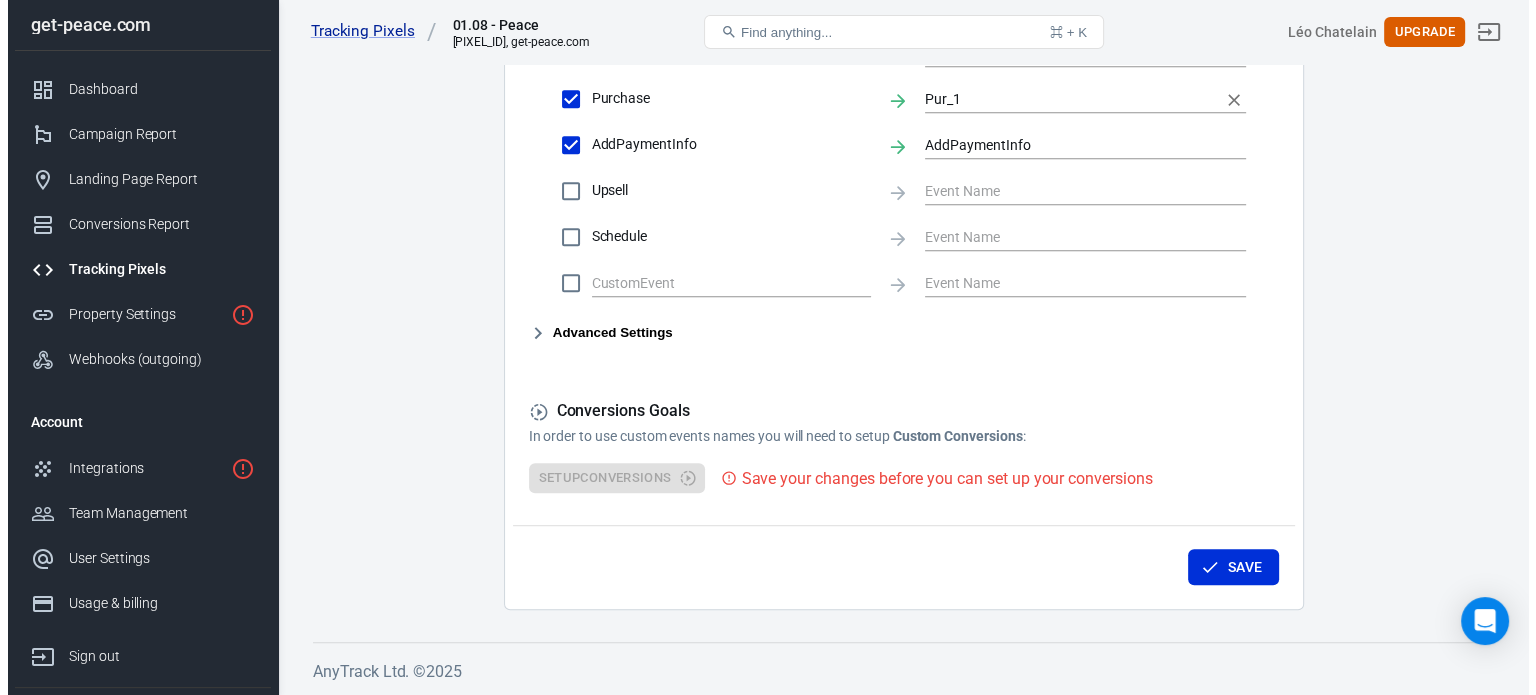 scroll, scrollTop: 1065, scrollLeft: 0, axis: vertical 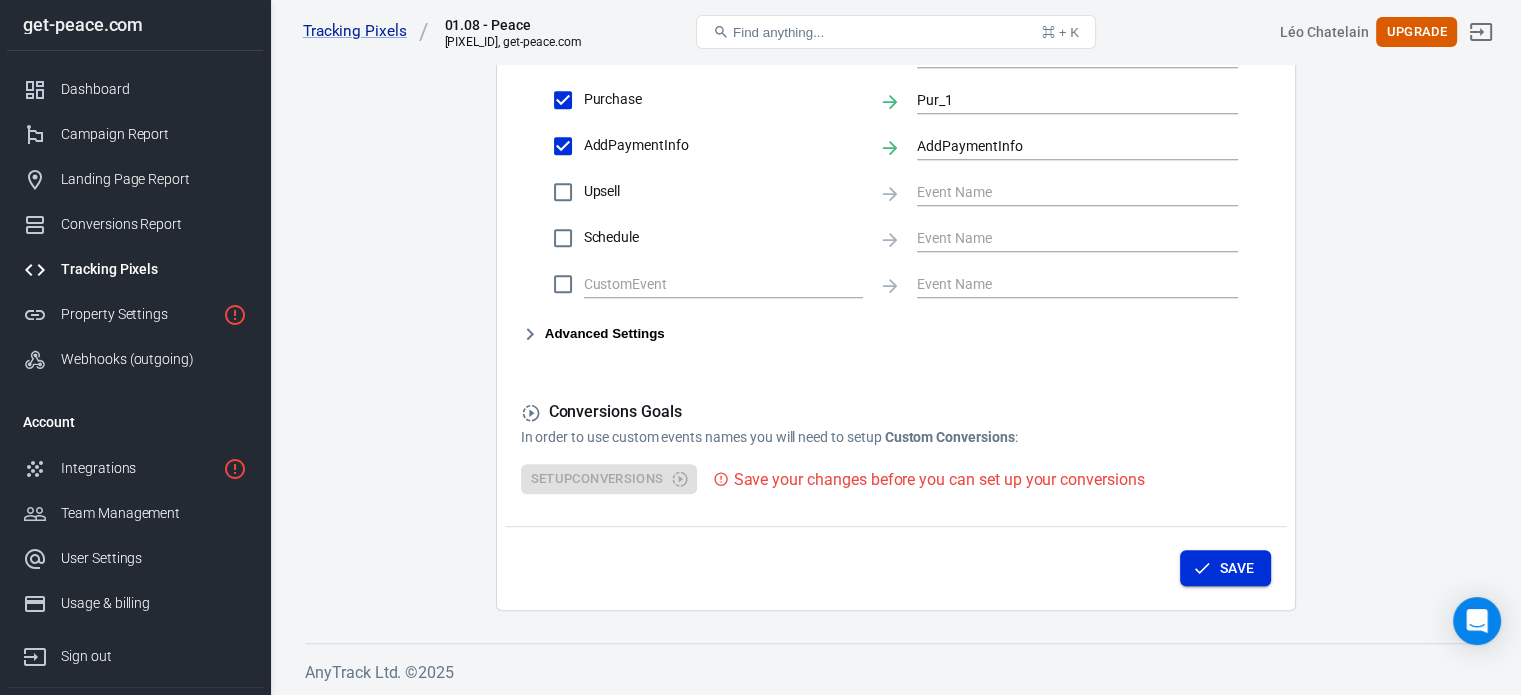 click 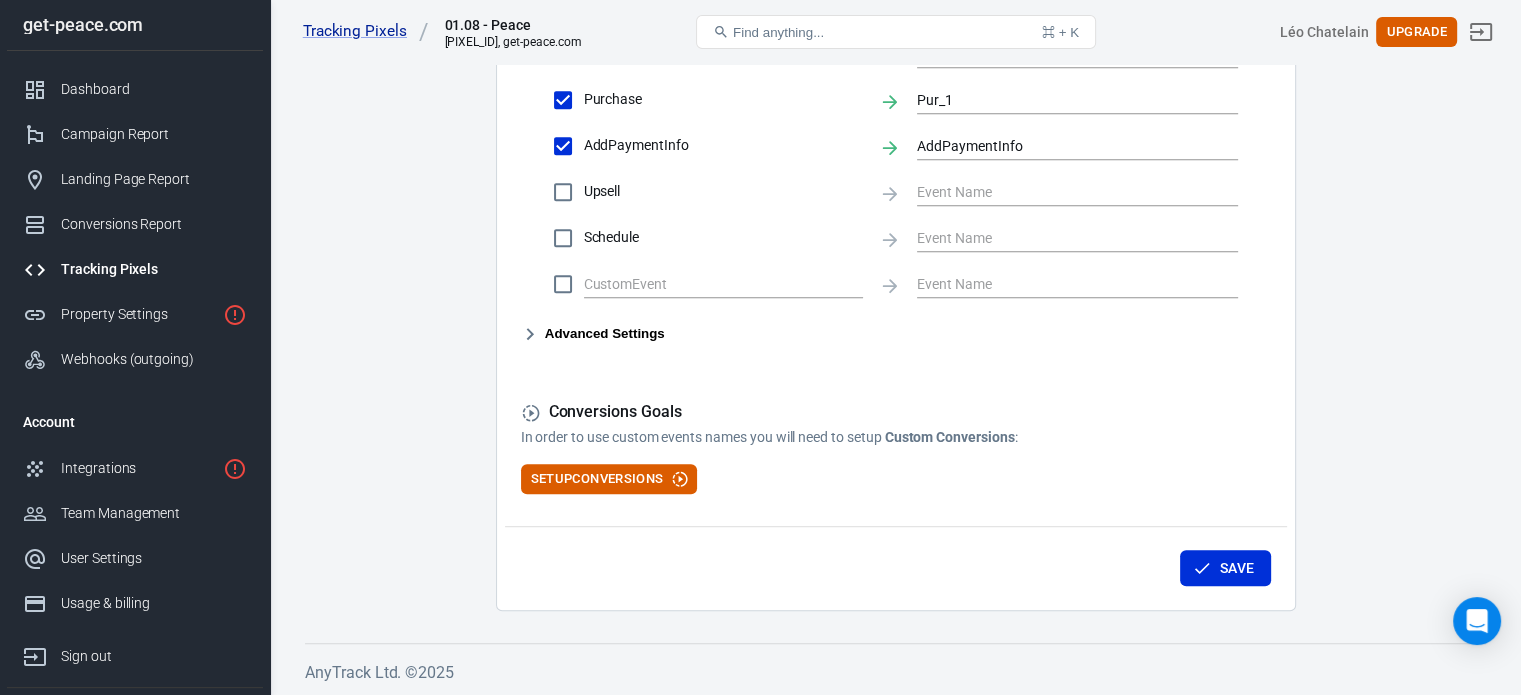 click on "Conversions Settings Account Connection Connect with Facebook Pixel to enable AnyTrack to send conversions to your Facebook Pixel account. Connected Disconnect Reminder: Don't forget to add the recommended UTM Tracking Template to your ads and verify your ads settings. Event Deduplication Disable or remove any TikTok Pixel Code from your website in order to benefit from accurate Conversion Deduplication. Facebook Conversion API Enable the server-to-server integration to track online and offline conversions with Facebook Pixel. Facebook Conversion API integration allows you to directly send conversion data to Facebook Pixel for enhanced insights and campaign optimization. Enable server-to-server tracking Please Note: All conversions are sent to your Ad Pixels & Conversion API in Real Time, however the attribution is processed and affected by each ad platform attribution windows, limitations and data privacy restrictions. Learn more » Conversion Event Mapping Map AnyTrack Standard Conversions to Lead" at bounding box center (896, -157) 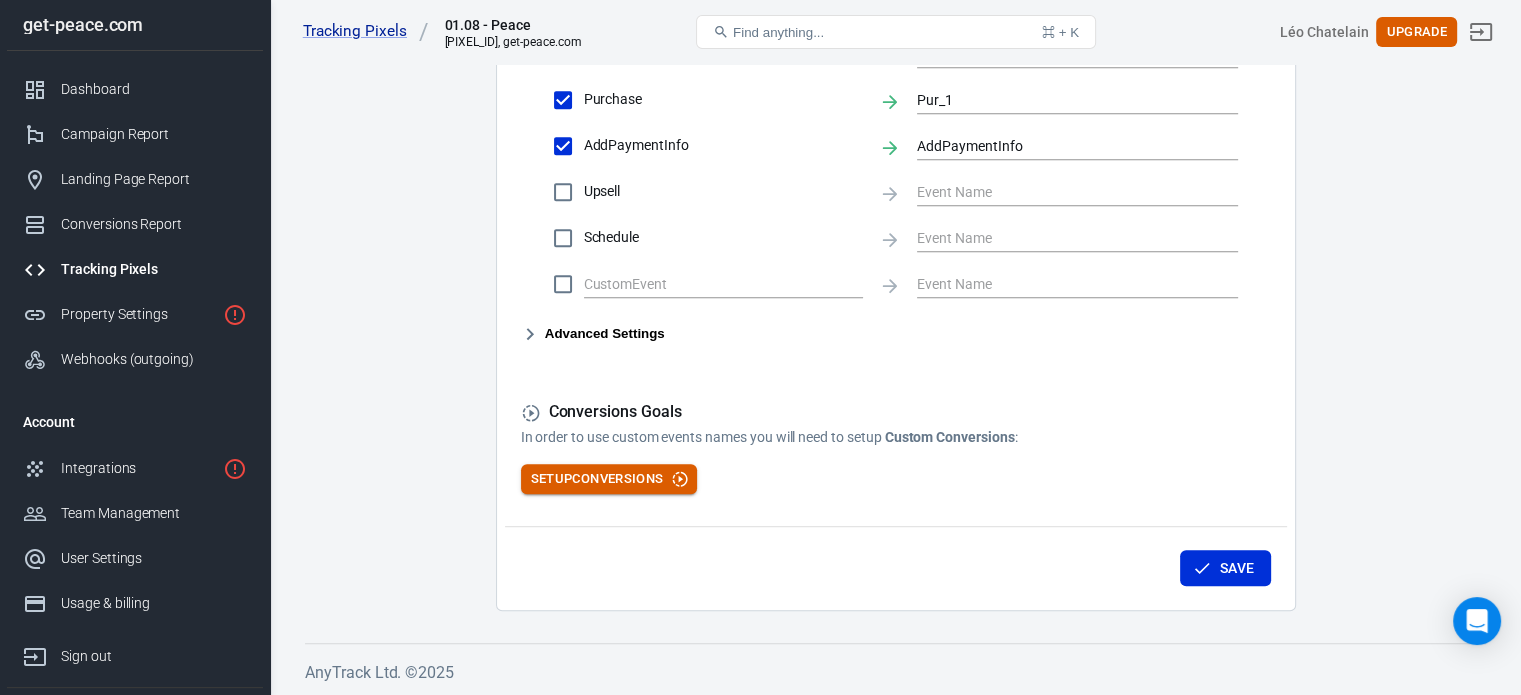 click on "Setup  Conversions" at bounding box center (609, 479) 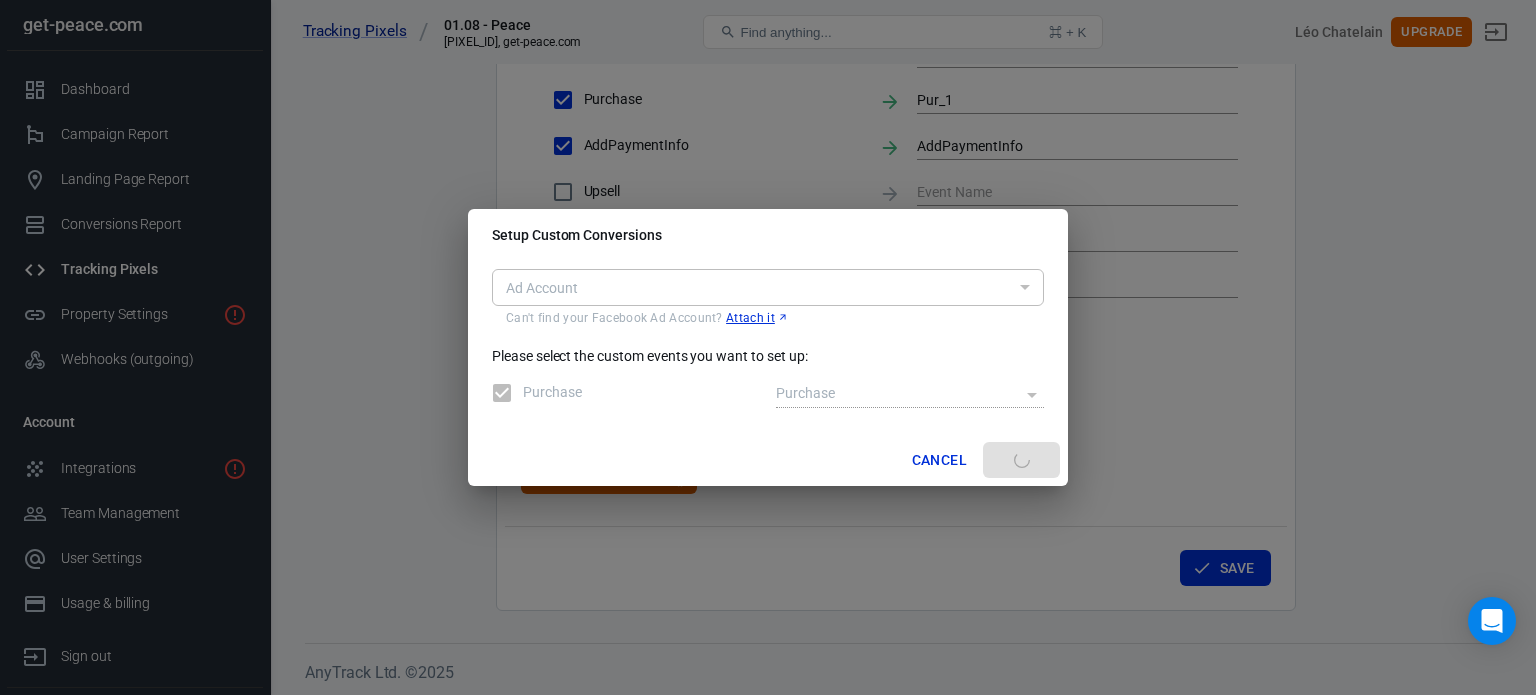 type on "act_1394034041468551" 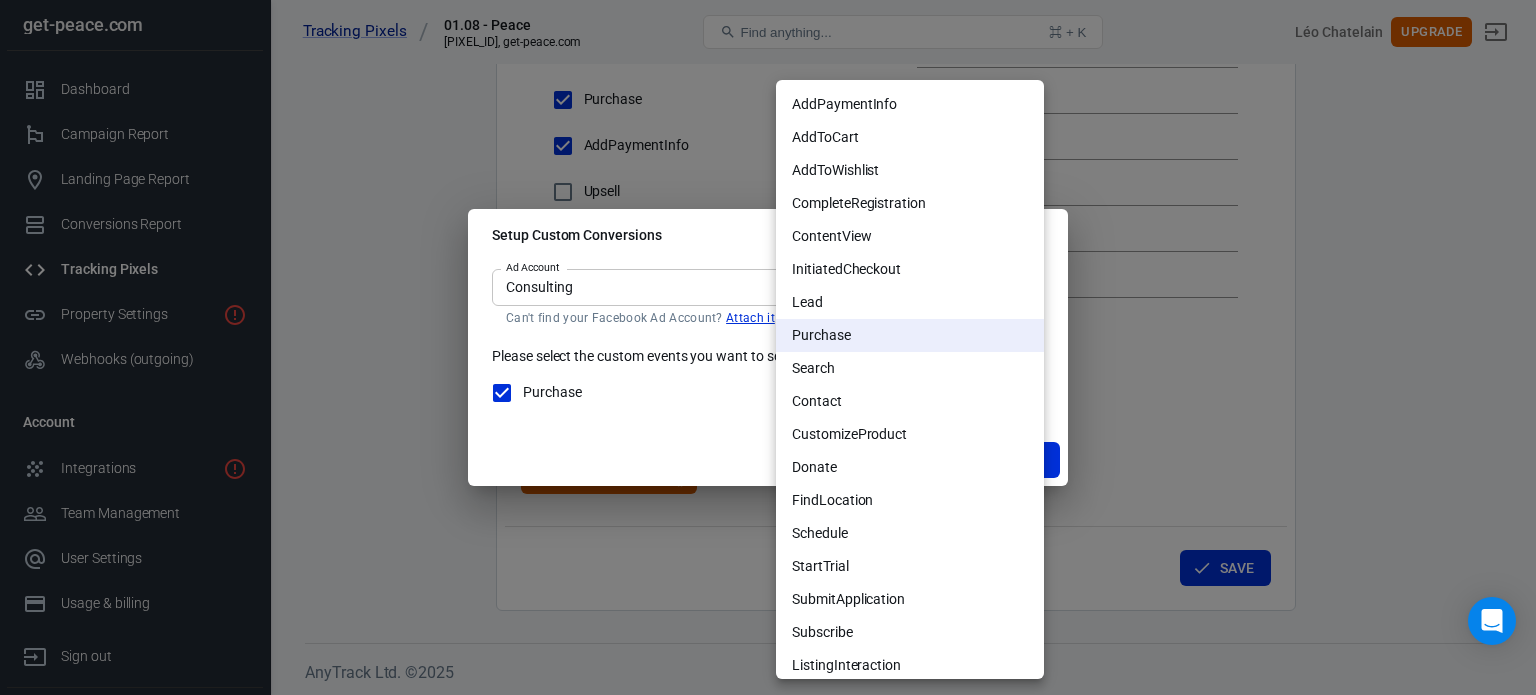 click on "Tracking Pixels 01.08 - Peace [PIXEL_ID], get-peace.com Find anything... ⌘ + K Léo Chatelain Upgrade get-peace.com Dashboard Campaign Report Landing Page Report Conversions Report Tracking Pixels Property Settings Webhooks (outgoing) Account Integrations Team Management User Settings Usage & billing Sign out Support Documentation and Help Conversions Ads Integration Settings Conversions Settings Account Connection Connect with Facebook Pixel to enable AnyTrack to send conversions to your Facebook Pixel account. Connected Disconnect Reminder: Don't forget to add the recommended UTM Tracking Template to your ads and verify your ads settings. Event Deduplication Disable or remove any TikTok Pixel Code from your website in order to benefit from accurate Conversion Deduplication. Facebook Conversion API Enable server-to-server tracking Please Note: Learn more » Conversion Event Mapping Map AnyTrack Standard Conversions to Facebook Pixel AnyTrack Conversions Facebook Pixel Events Lead" at bounding box center (768, -152) 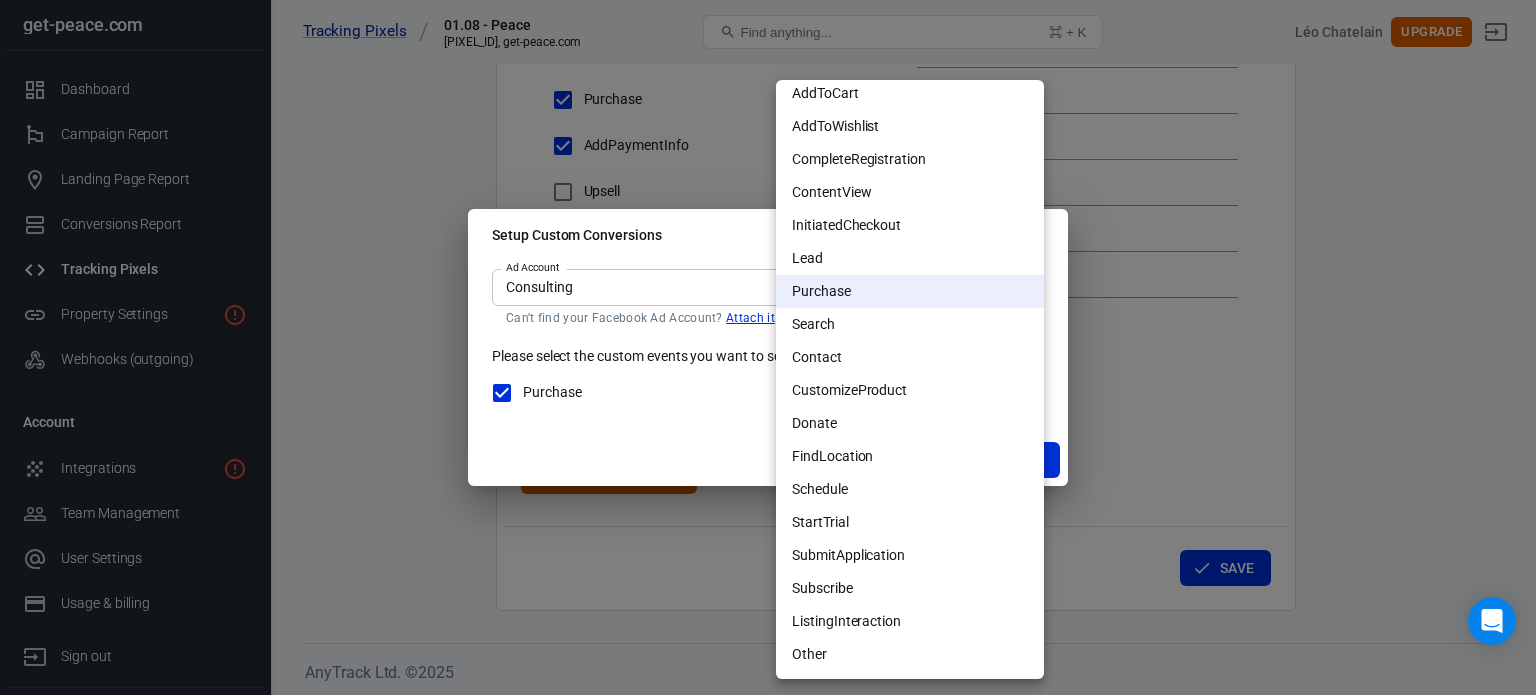 scroll, scrollTop: 0, scrollLeft: 0, axis: both 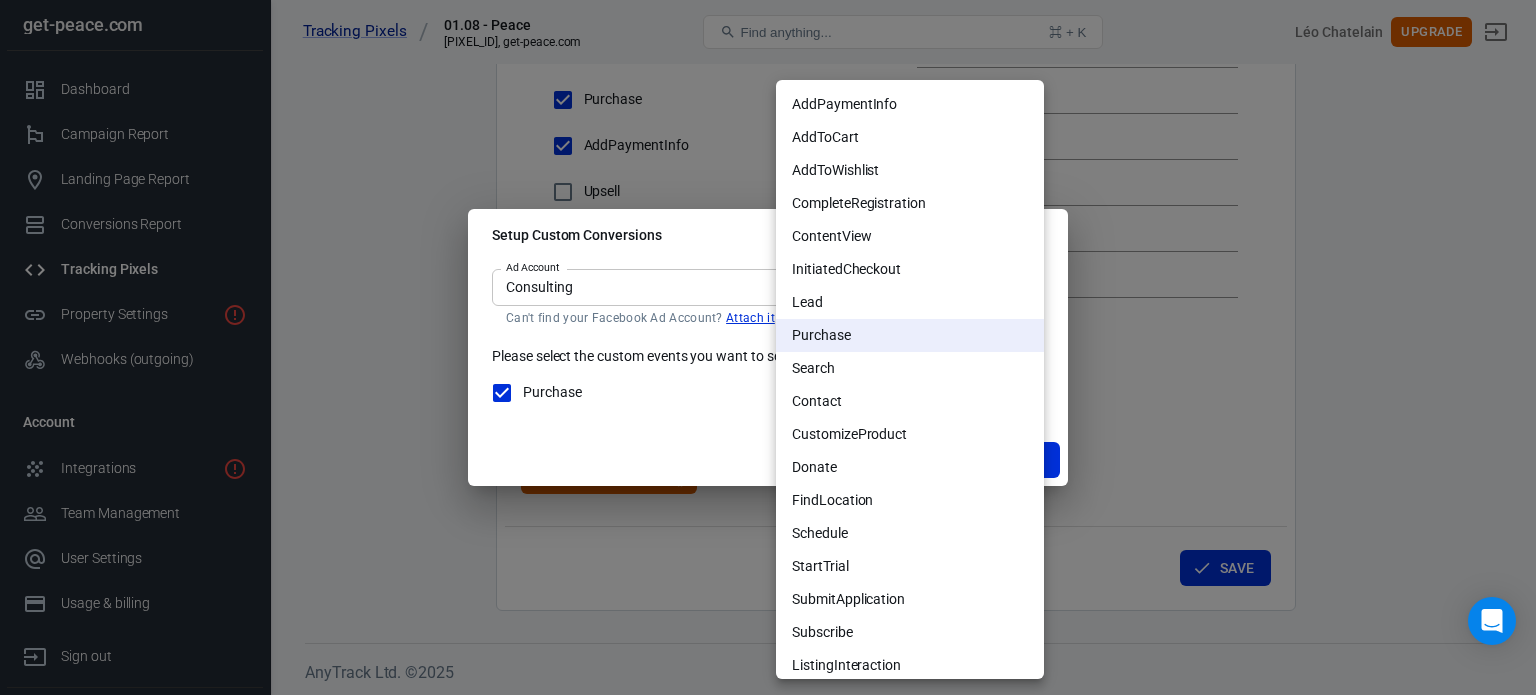 click at bounding box center [768, 347] 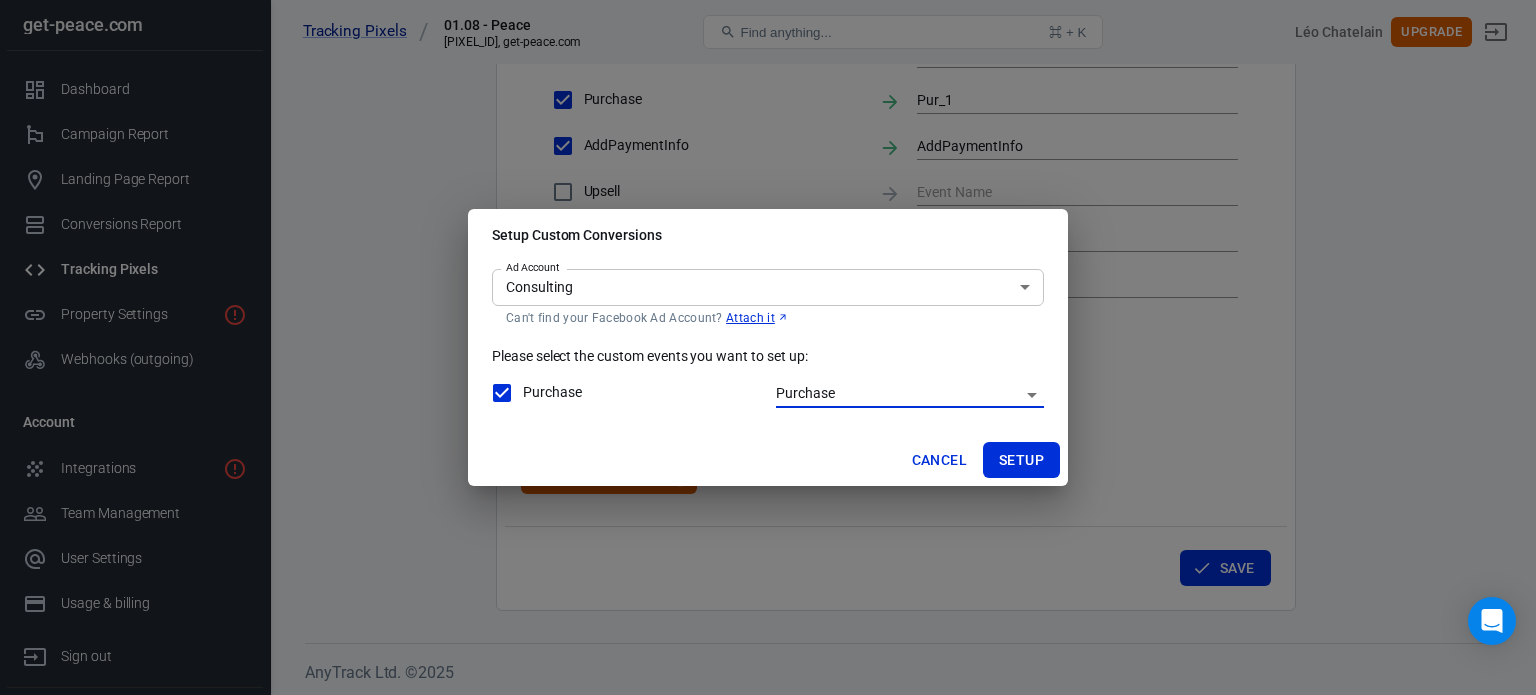 click on "Tracking Pixels 01.08 - Peace [PIXEL_ID], get-peace.com Find anything... ⌘ + K Léo Chatelain Upgrade get-peace.com Dashboard Campaign Report Landing Page Report Conversions Report Tracking Pixels Property Settings Webhooks (outgoing) Account Integrations Team Management User Settings Usage & billing Sign out Support Documentation and Help Conversions Ads Integration Settings Conversions Settings Account Connection Connect with Facebook Pixel to enable AnyTrack to send conversions to your Facebook Pixel account. Connected Disconnect Reminder: Don't forget to add the recommended UTM Tracking Template to your ads and verify your ads settings. Event Deduplication Disable or remove any TikTok Pixel Code from your website in order to benefit from accurate Conversion Deduplication. Facebook Conversion API Enable server-to-server tracking Please Note: Learn more » Conversion Event Mapping Map AnyTrack Standard Conversions to Facebook Pixel AnyTrack Conversions Facebook Pixel Events Lead" at bounding box center (768, -152) 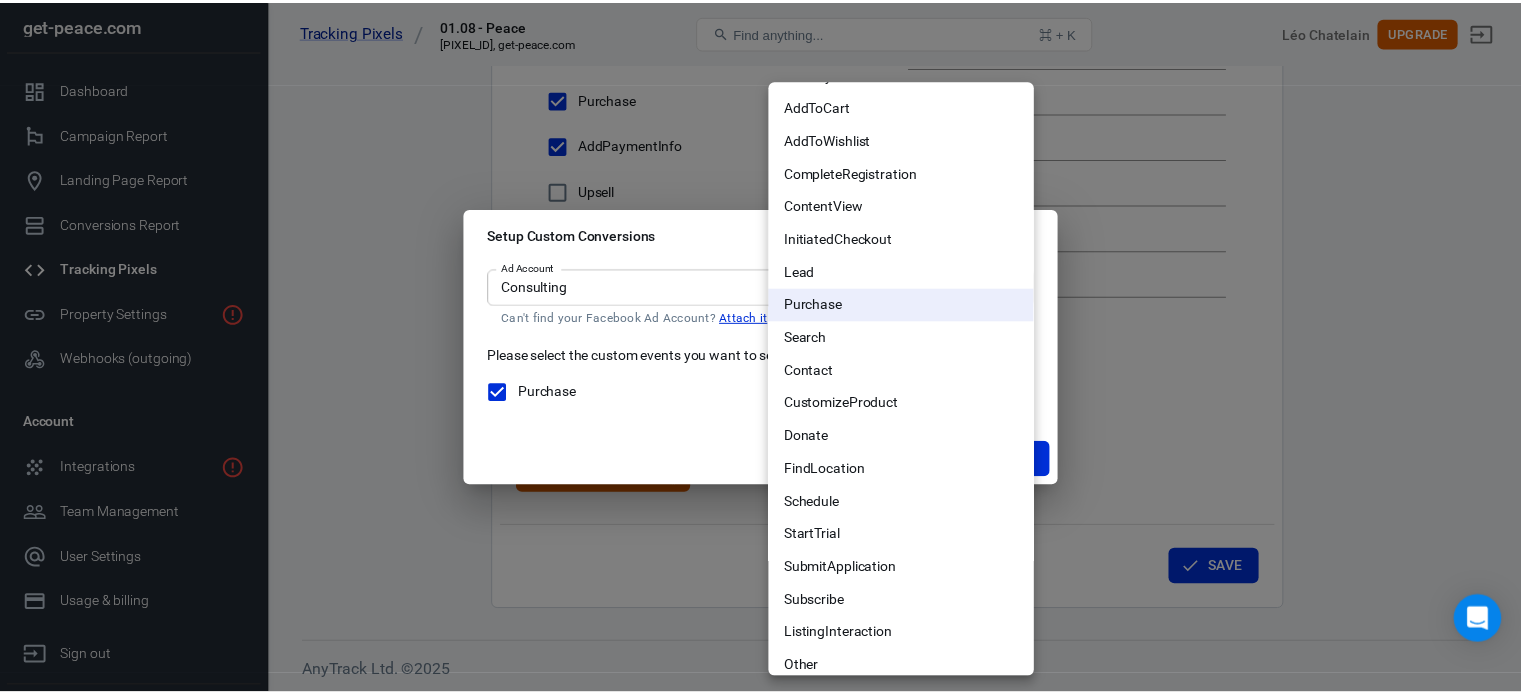 scroll, scrollTop: 0, scrollLeft: 0, axis: both 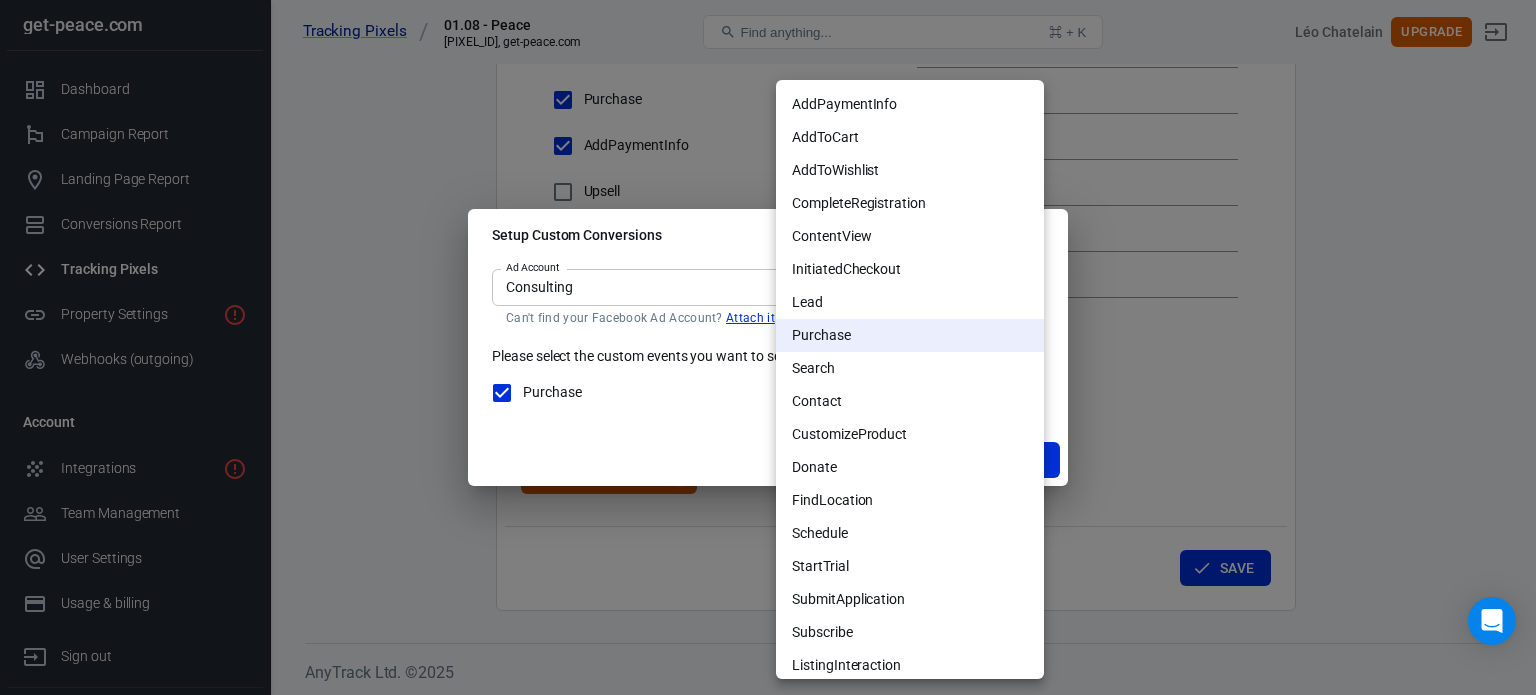 click at bounding box center [768, 347] 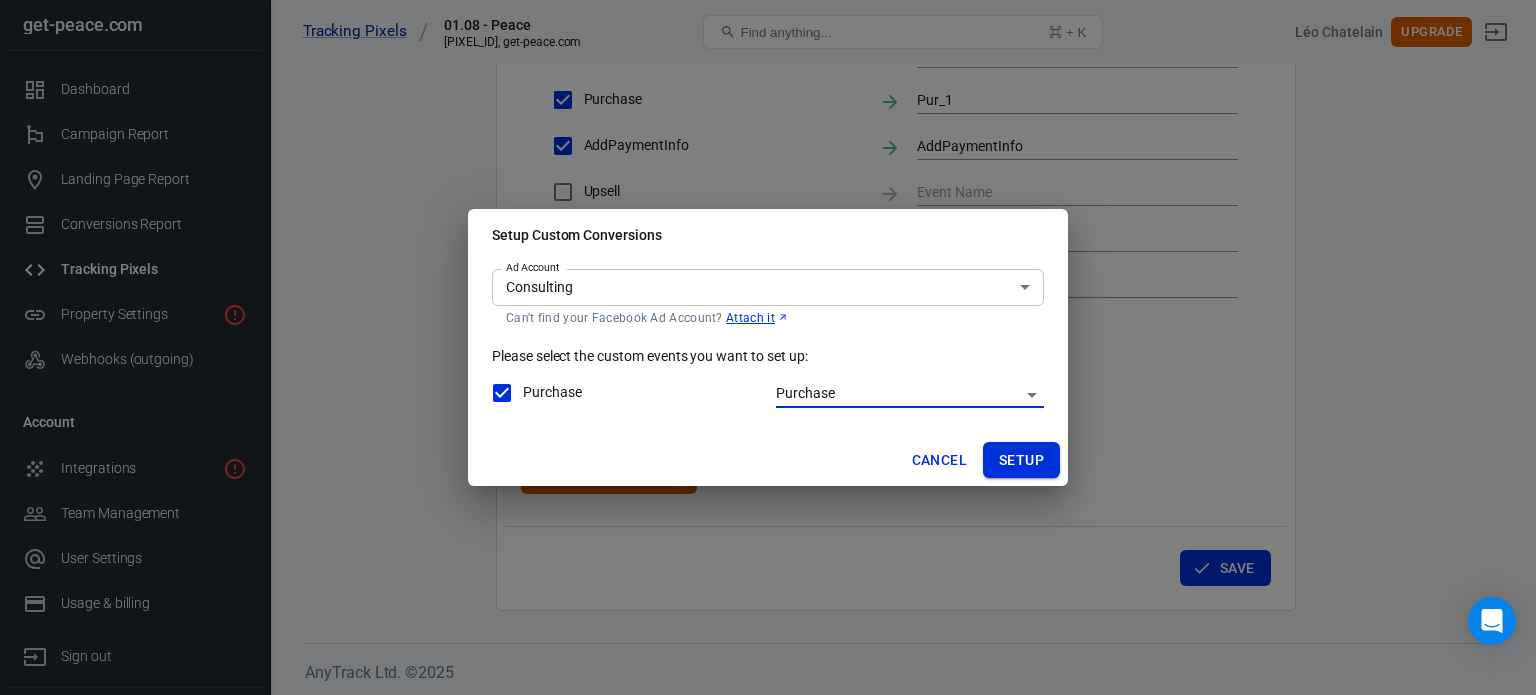 click on "Setup" at bounding box center [1021, 460] 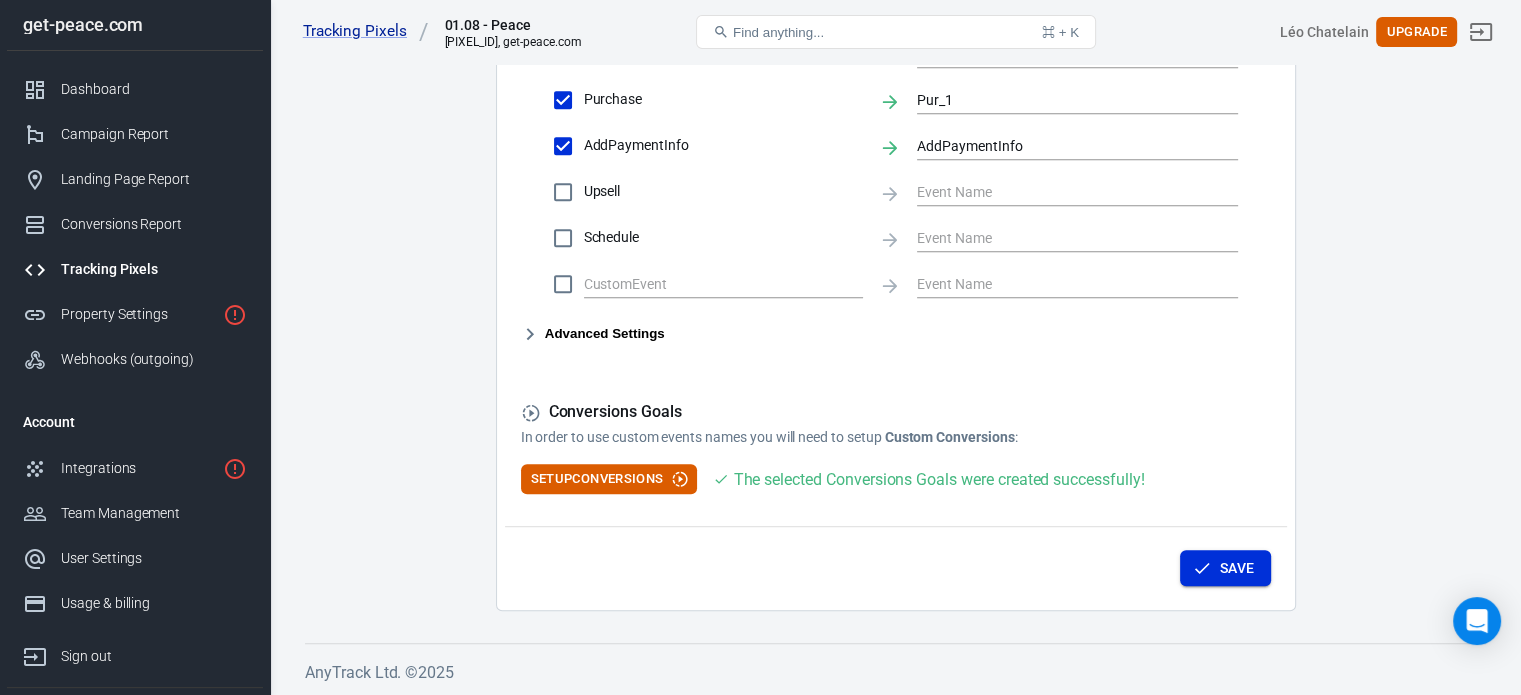 click on "Save" at bounding box center [1225, 568] 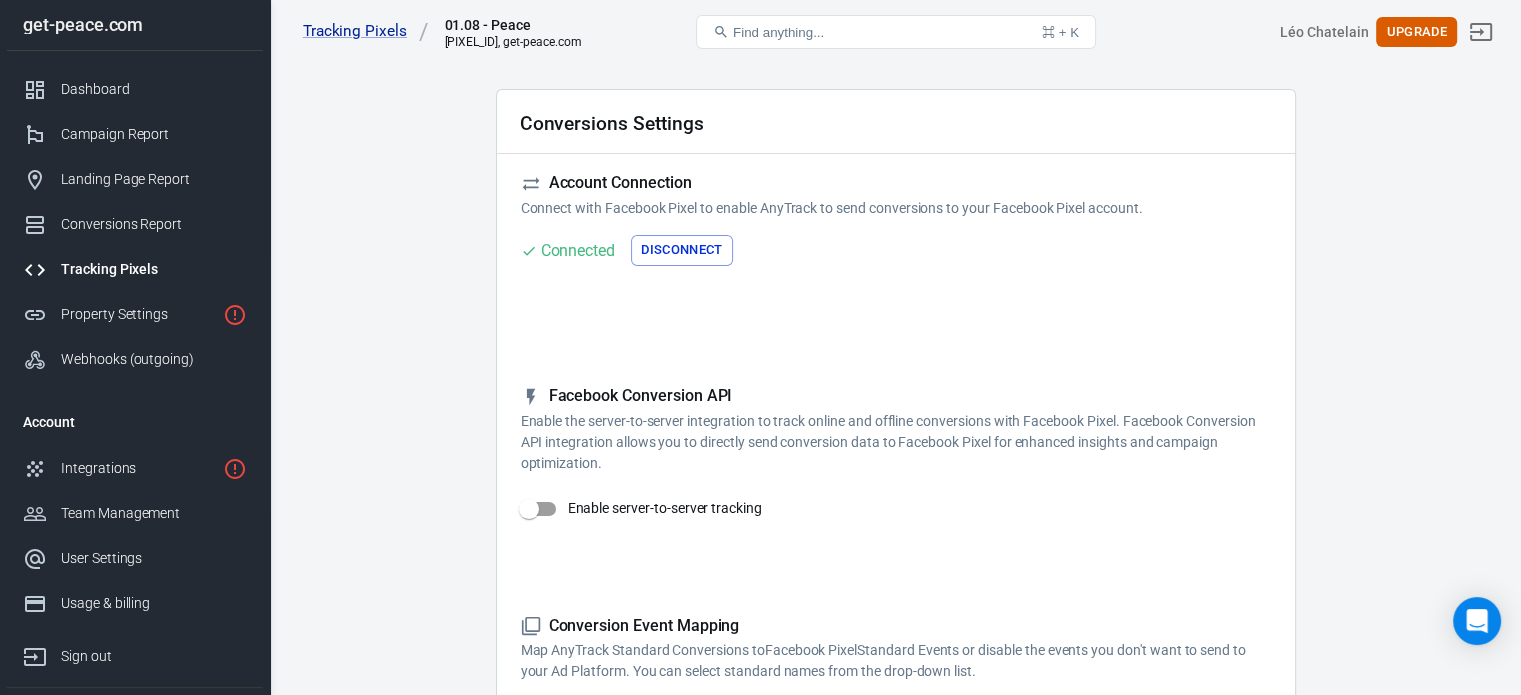 scroll, scrollTop: 0, scrollLeft: 0, axis: both 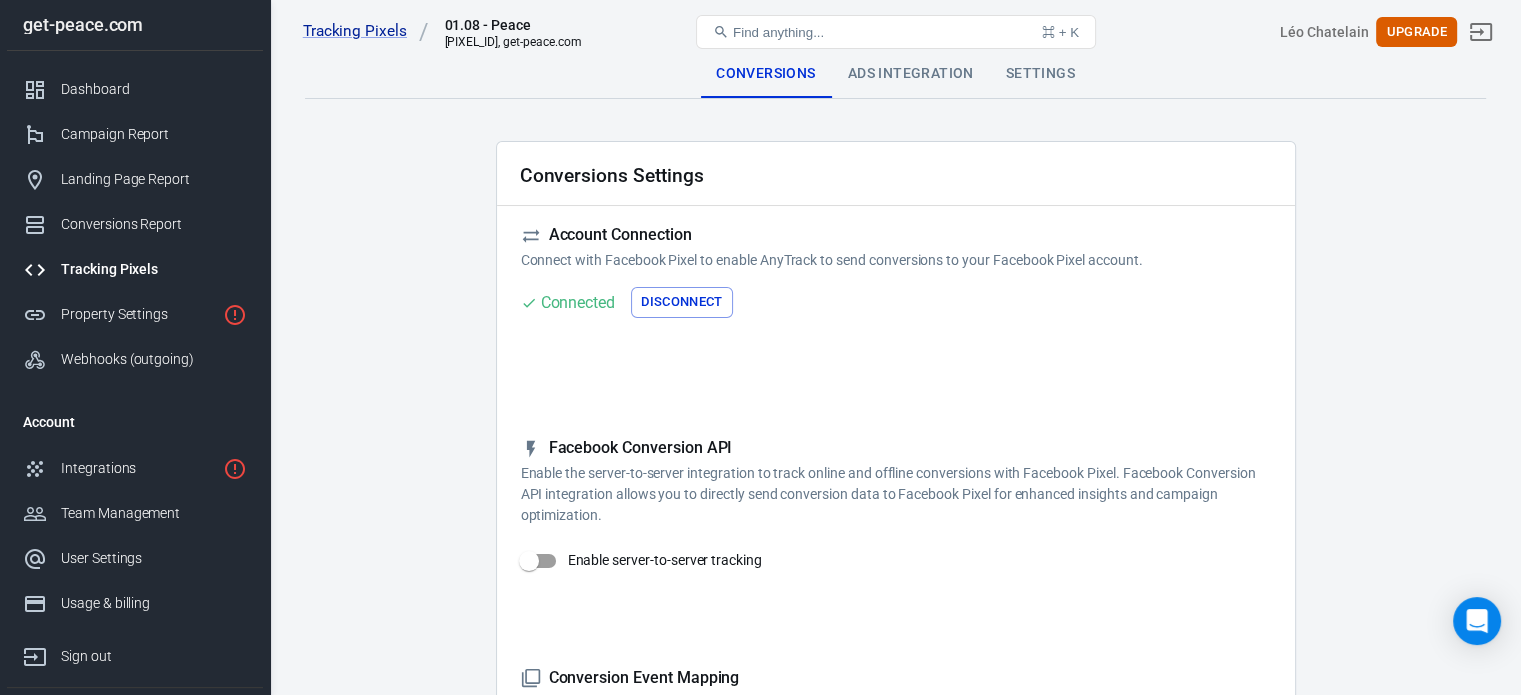 click on "Ads Integration" at bounding box center [911, 74] 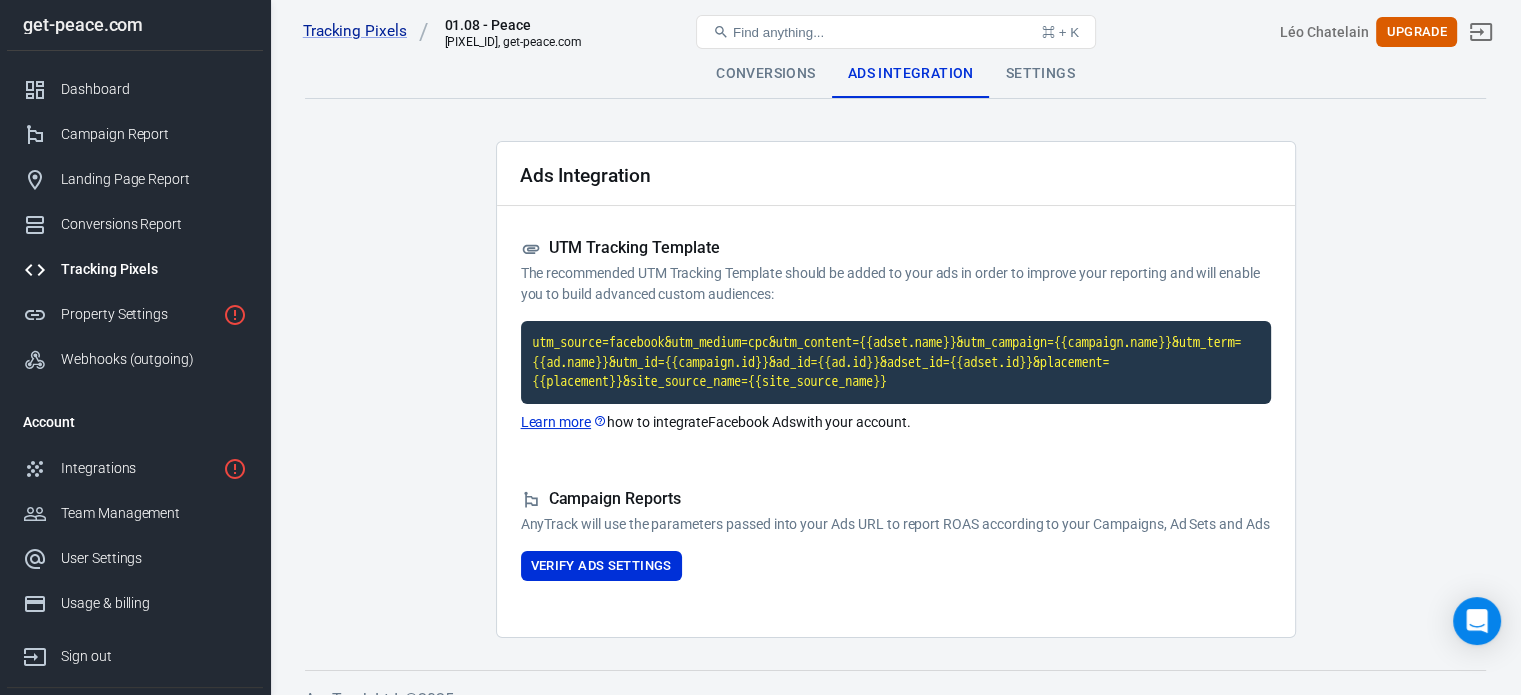 click on "Find anything... ⌘ + K" at bounding box center (896, 32) 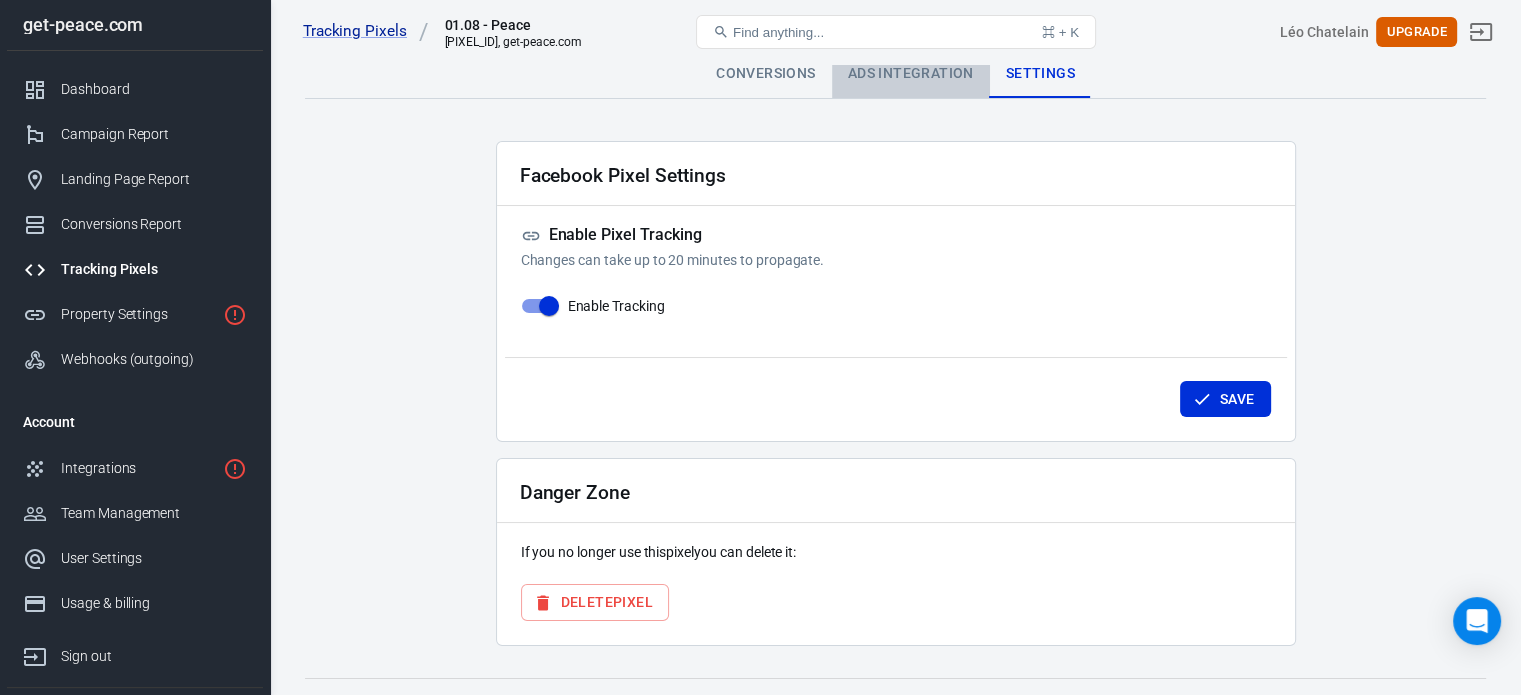 click on "Ads Integration" at bounding box center [911, 74] 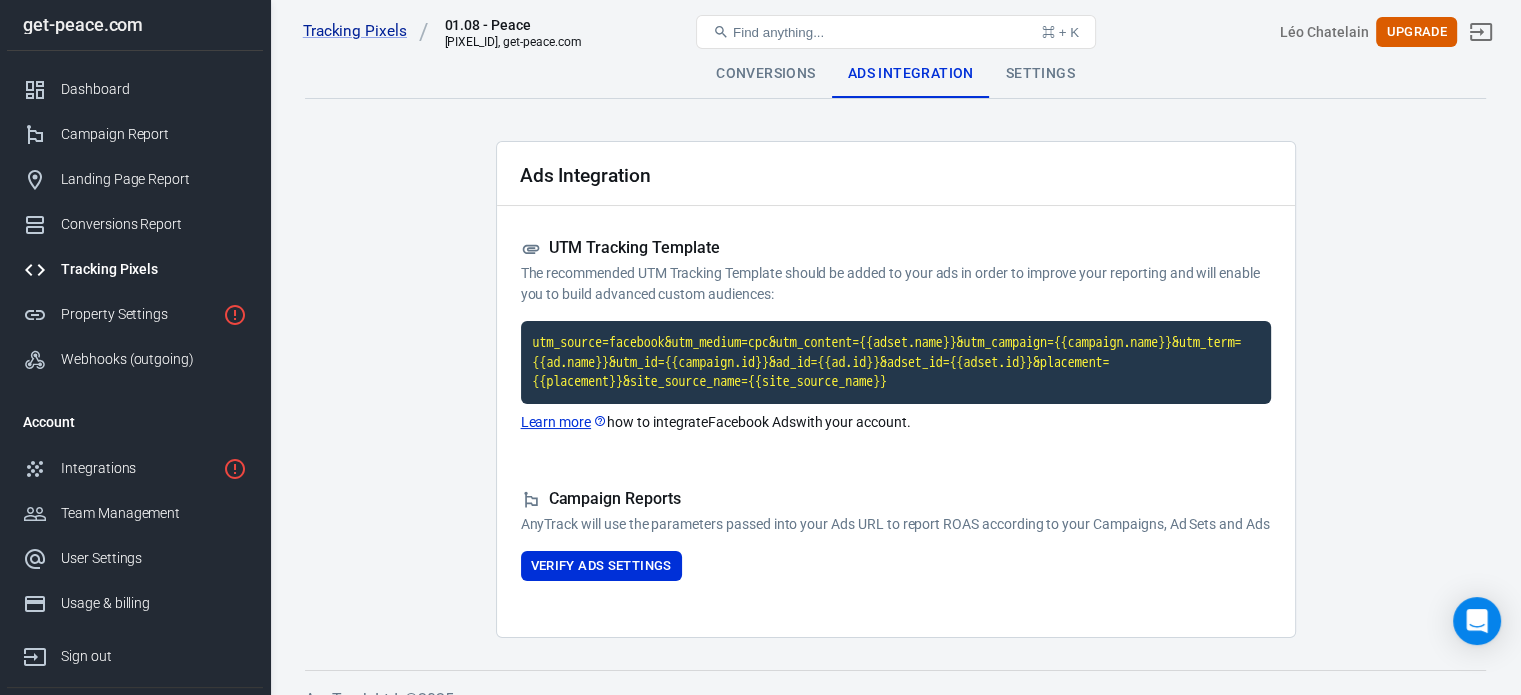 click on "Conversions" at bounding box center (765, 74) 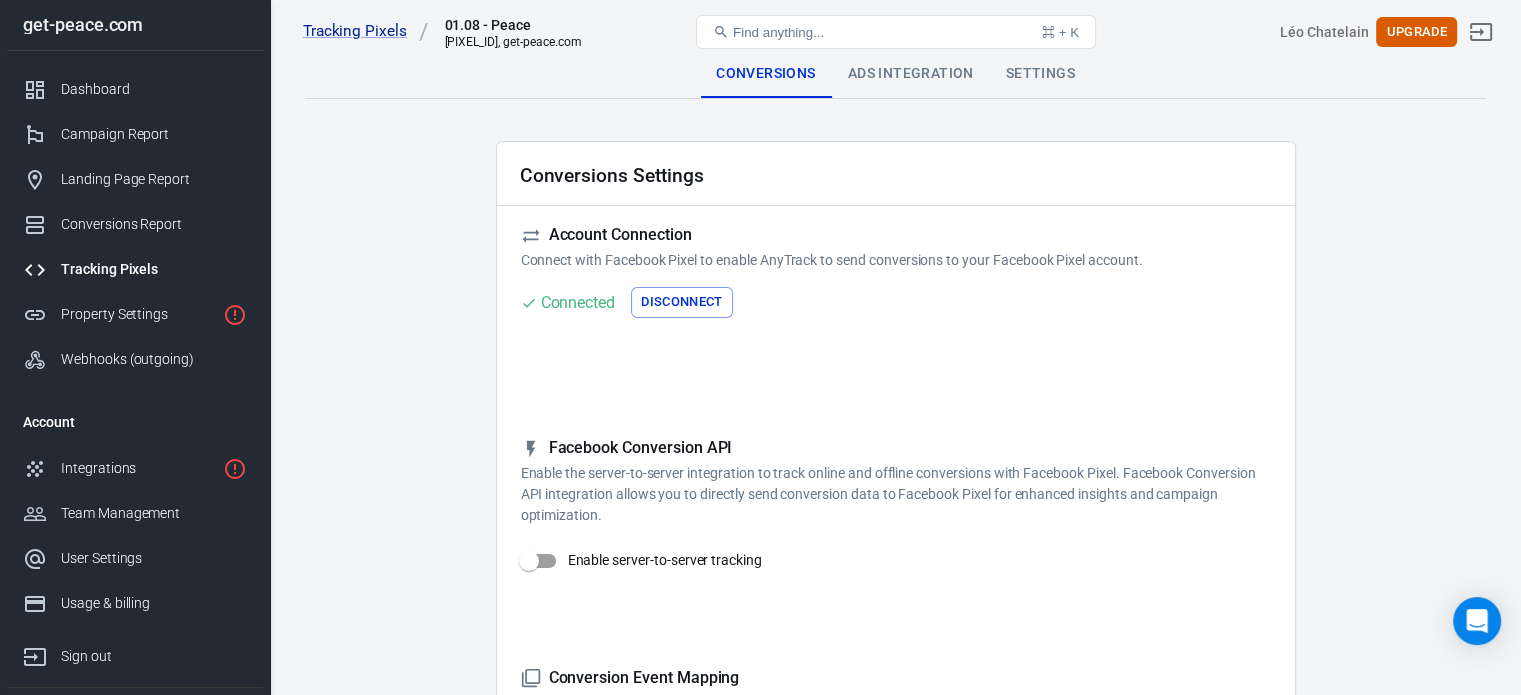 click on "Facebook Conversion API" at bounding box center [896, 448] 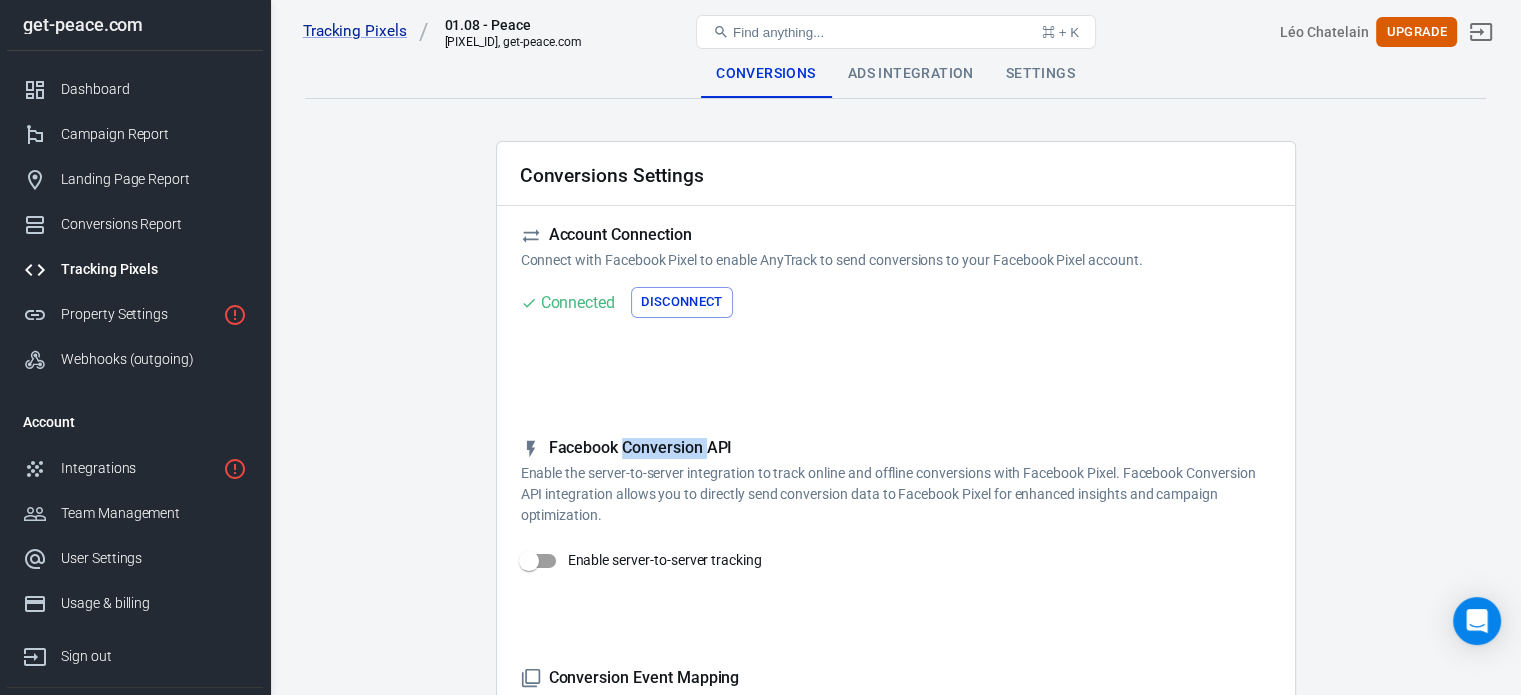 click on "Facebook Conversion API" at bounding box center (896, 448) 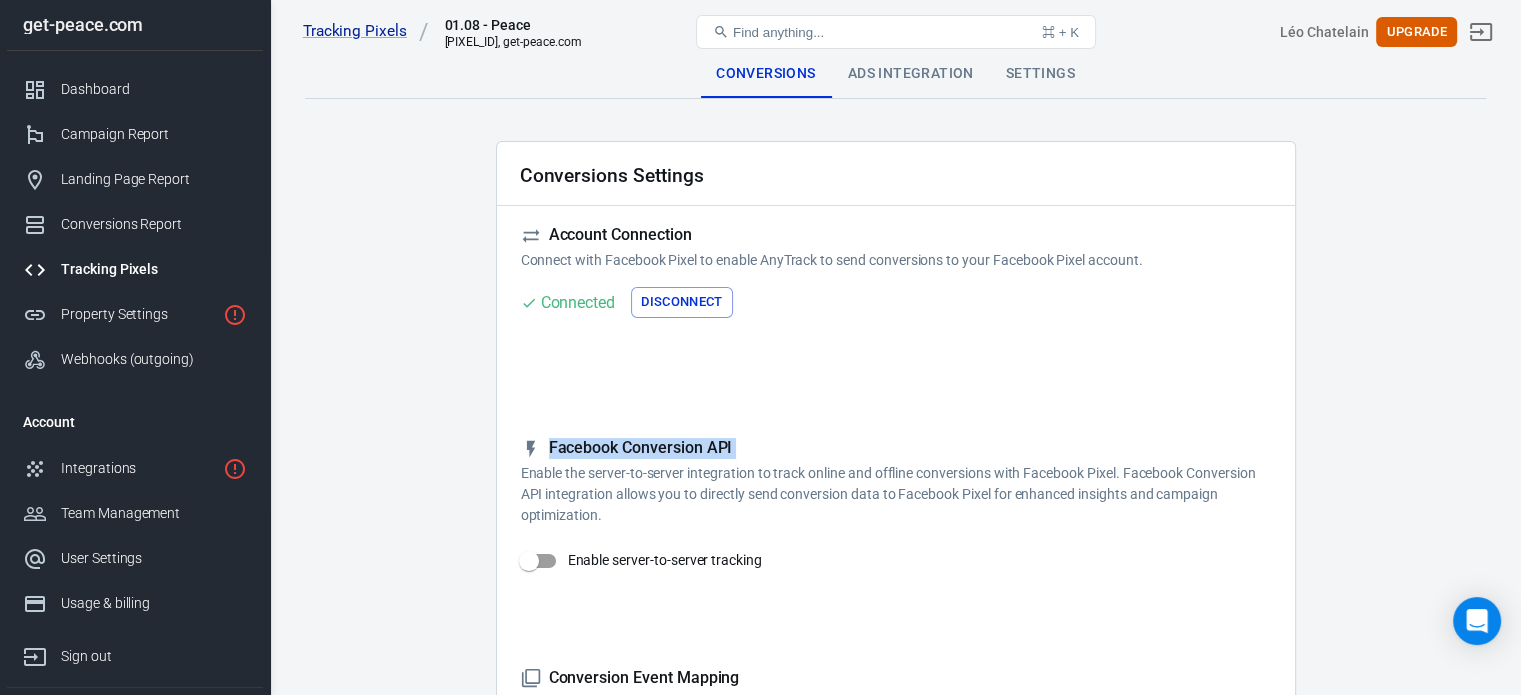 click on "Facebook Conversion API" at bounding box center (896, 448) 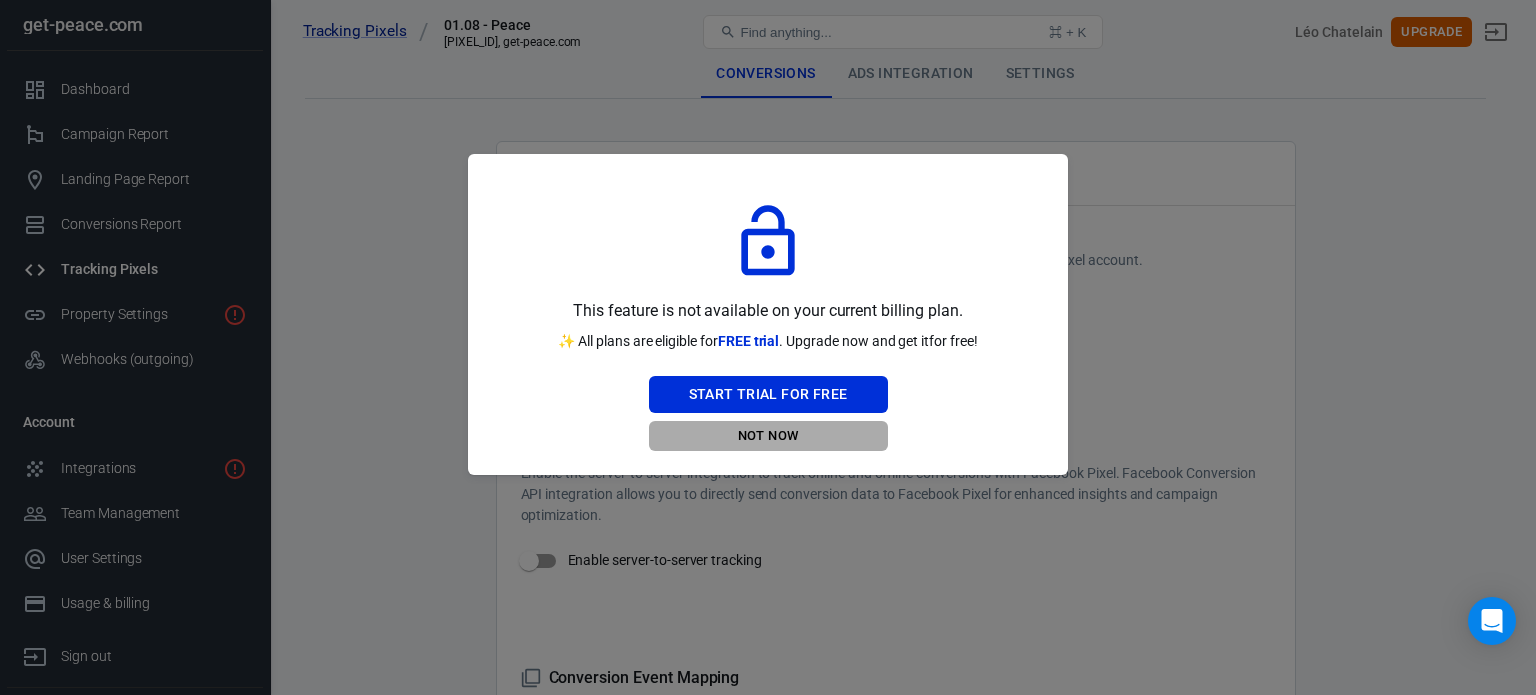 click on "Not Now" at bounding box center (768, 436) 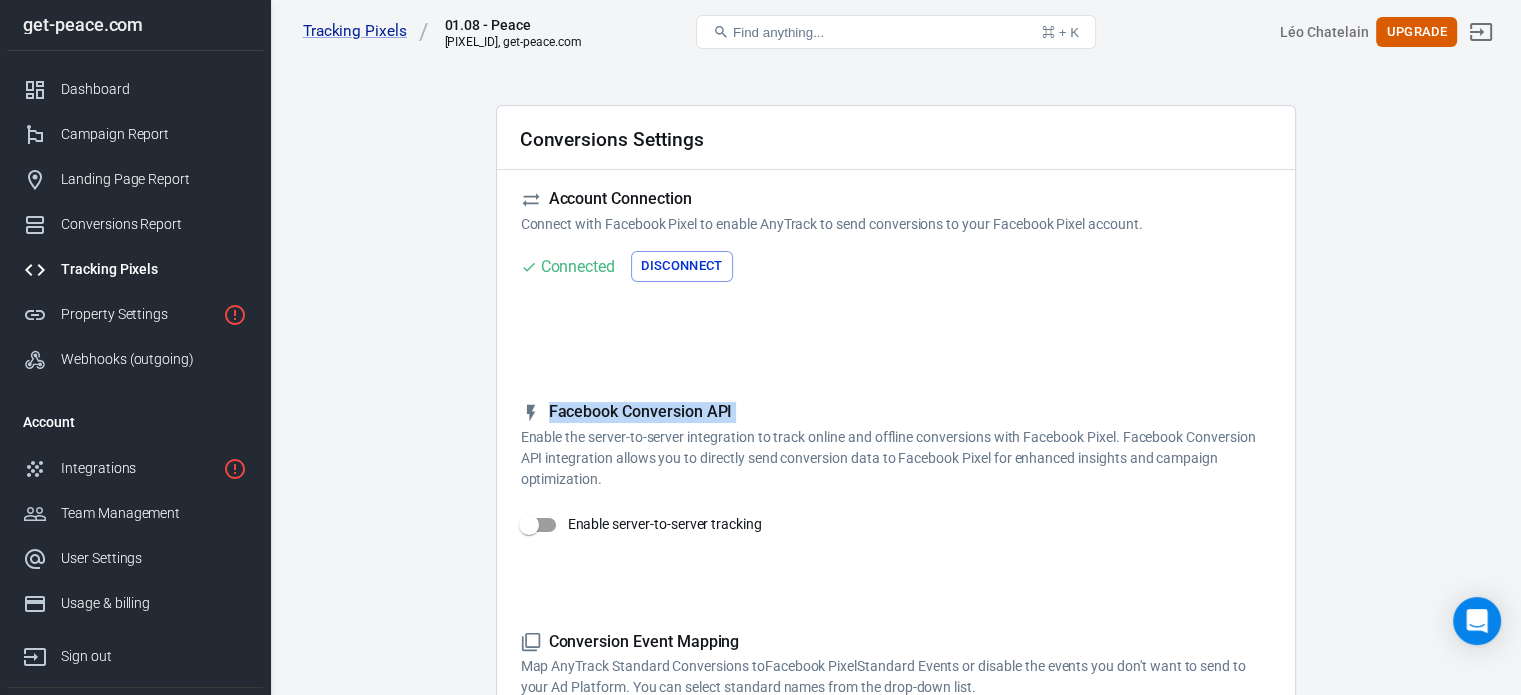 scroll, scrollTop: 0, scrollLeft: 0, axis: both 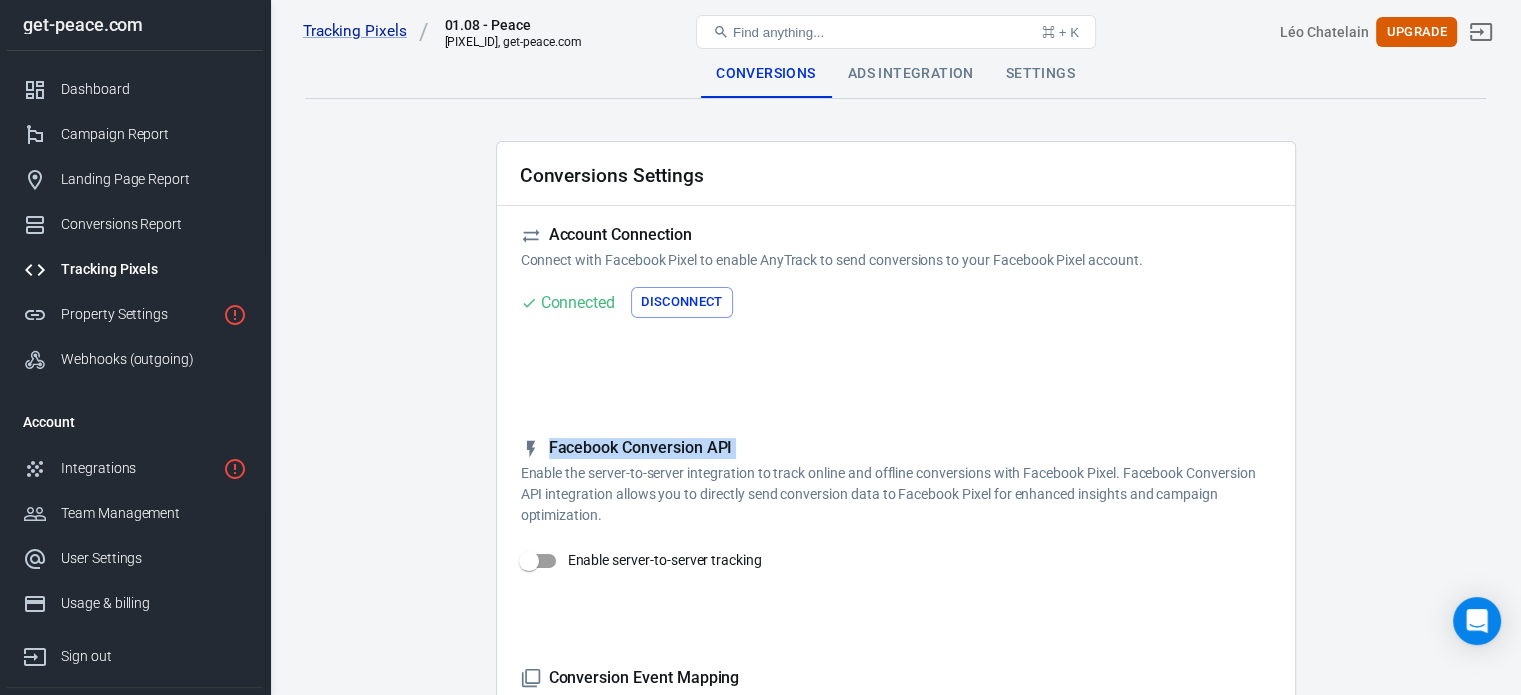 click on "Conversions Ads Integration Settings Conversions Settings Account Connection Connect with Facebook Pixel to enable AnyTrack to send conversions to your Facebook Pixel account. Connected Disconnect Reminder: Don't forget to   add the recommended UTM Tracking Template to your ads   and verify your ads settings. Event Deduplication Disable or remove any TikTok Pixel Code from your website in order to benefit from accurate Conversion Deduplication. Facebook Conversion API Enable the server-to-server integration to track online and offline conversions with Facebook Pixel. Facebook Conversion API integration allows you to directly send conversion data to Facebook Pixel for enhanced insights and campaign optimization. Enable server-to-server tracking Please Note: All conversions are sent to your Ad Pixels & Conversion API in Real Time, however the attribution is processed and affected by each ad platform attribution windows, limitations and data privacy restrictions.   Learn more »   Conversion Event Mapping Lead" at bounding box center (895, 863) 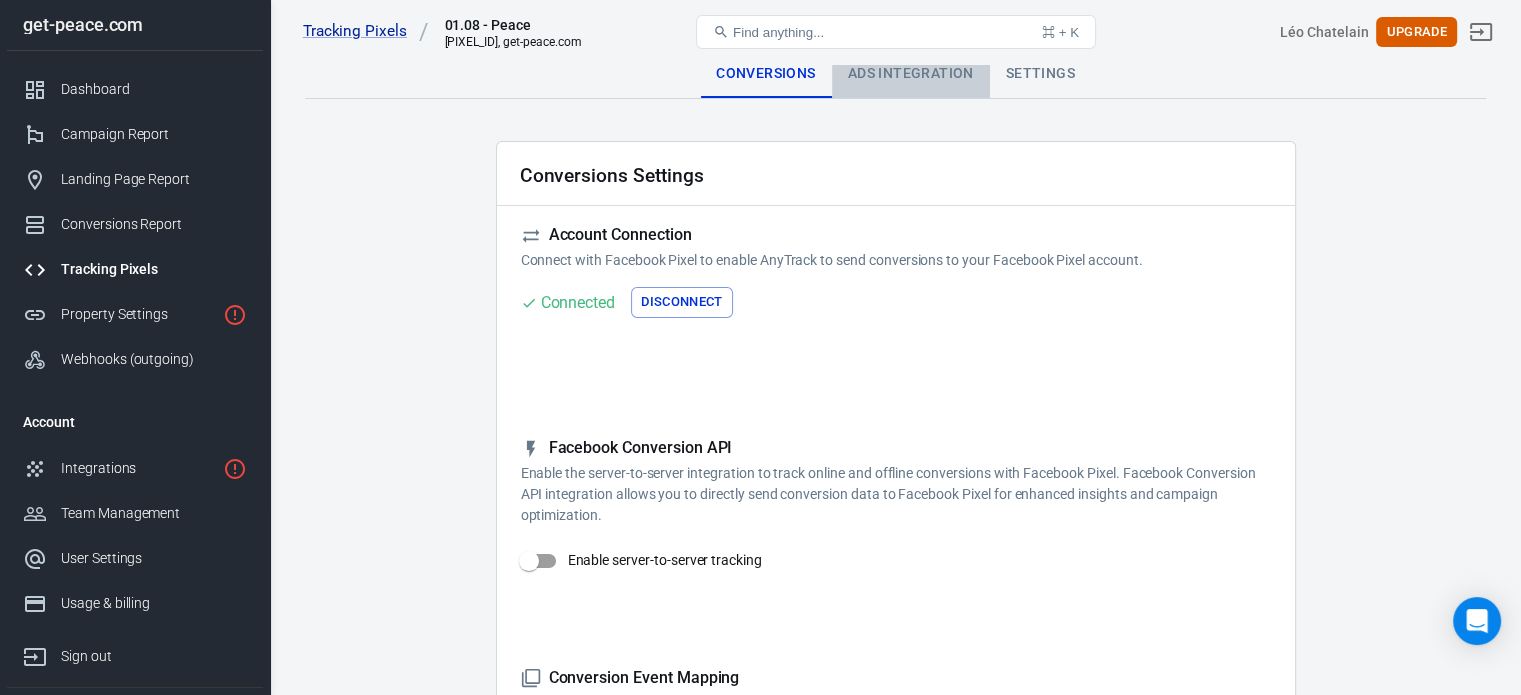 click on "Ads Integration" at bounding box center (911, 74) 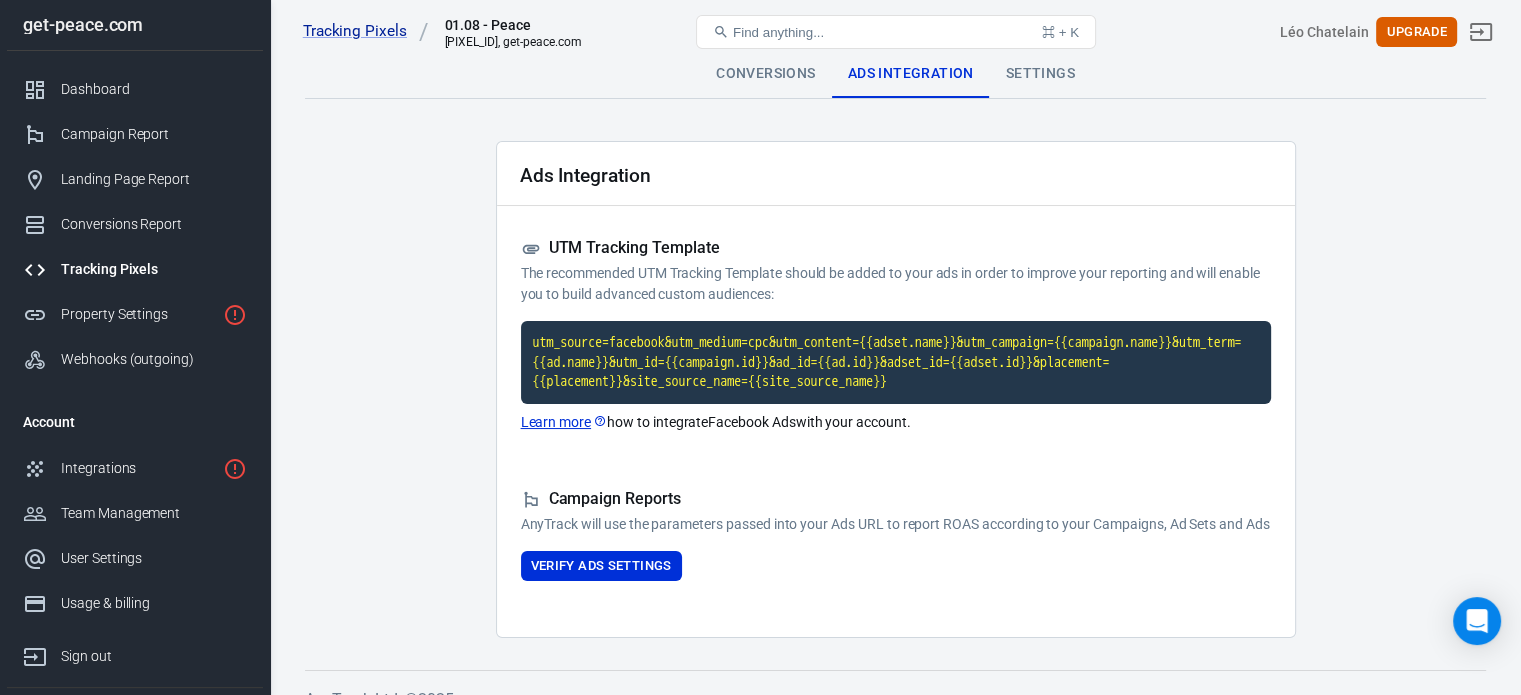 click on "Settings" at bounding box center (1040, 74) 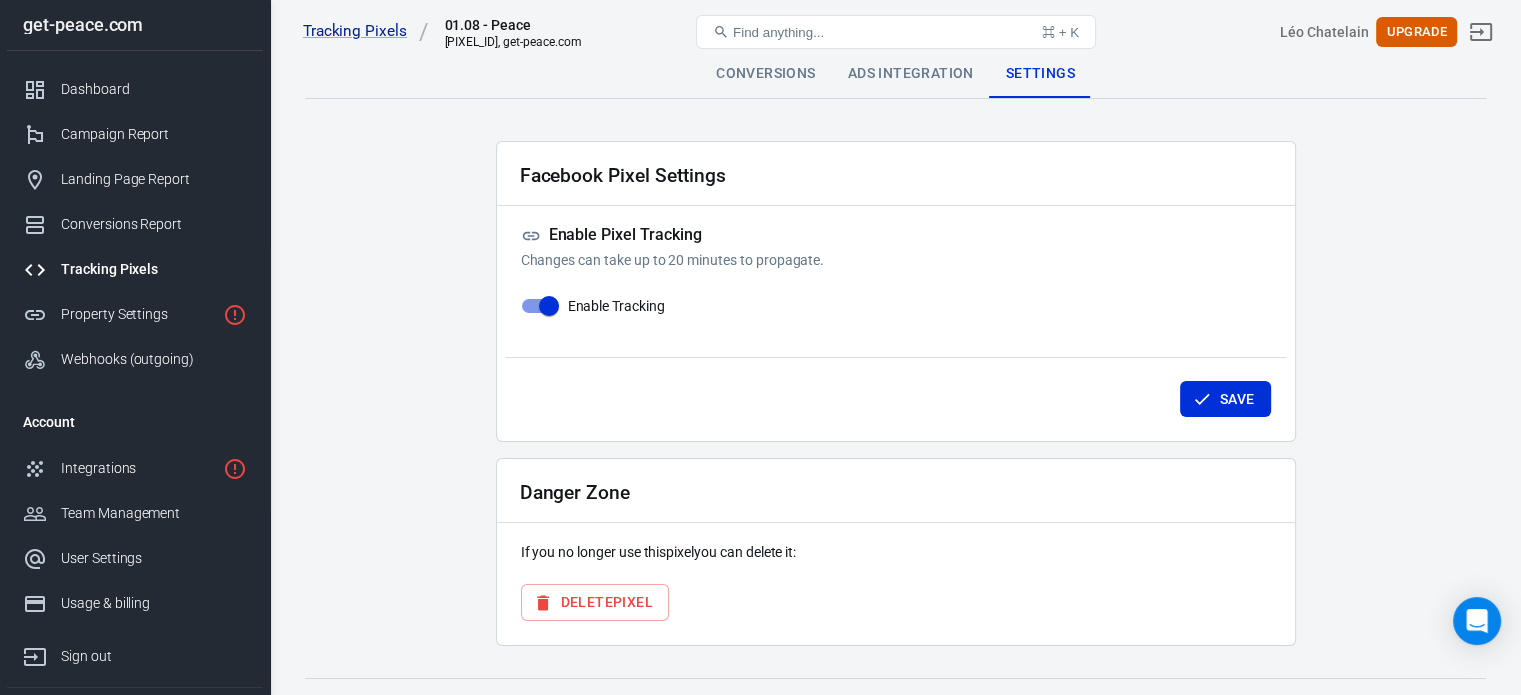 click on "Ads Integration" at bounding box center (911, 74) 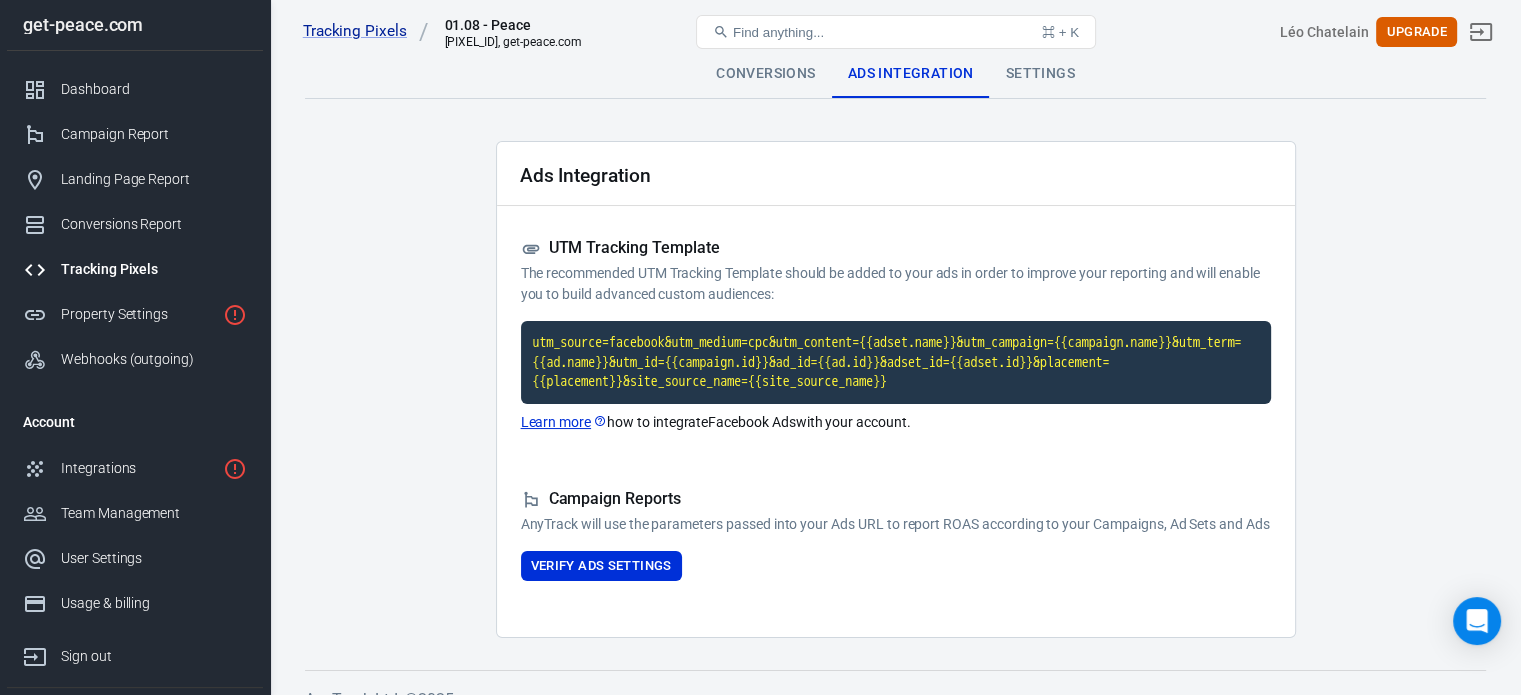 click on "Conversions" at bounding box center [765, 74] 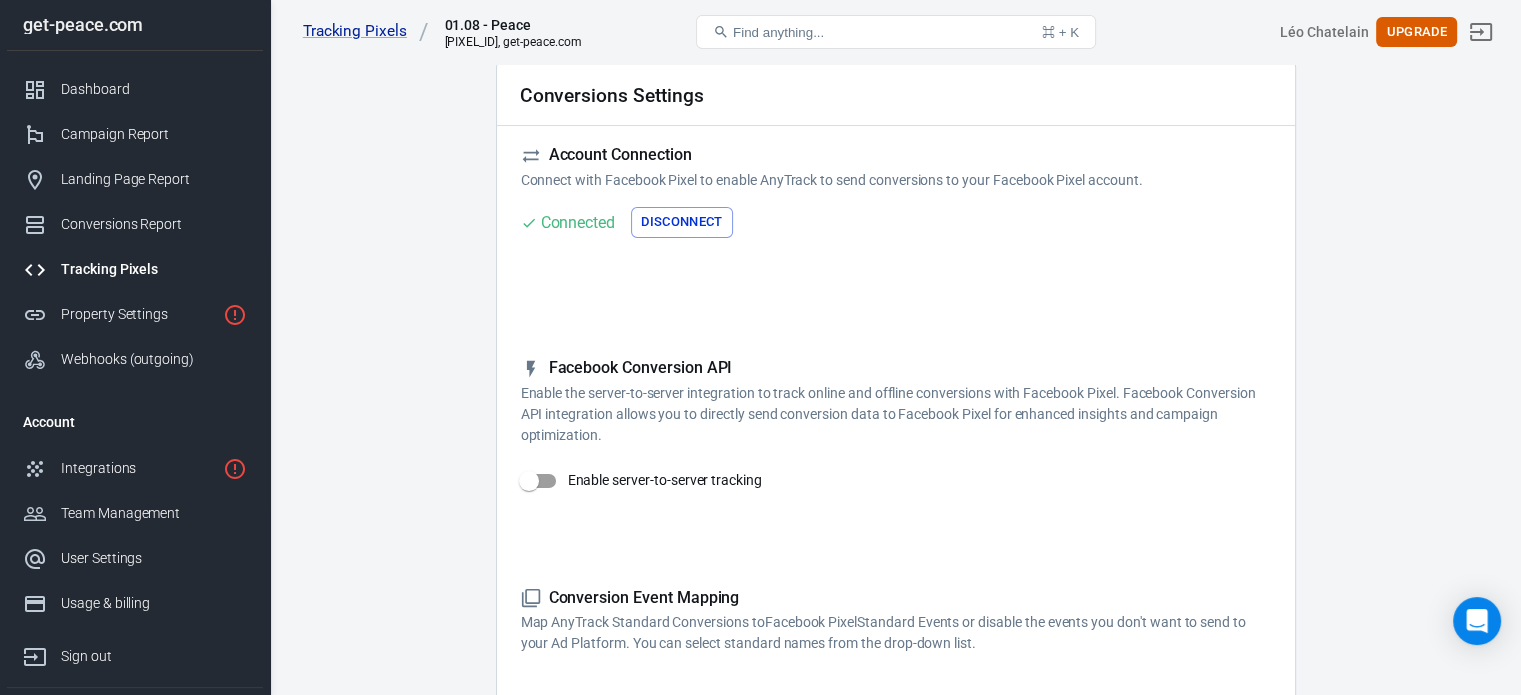 scroll, scrollTop: 80, scrollLeft: 0, axis: vertical 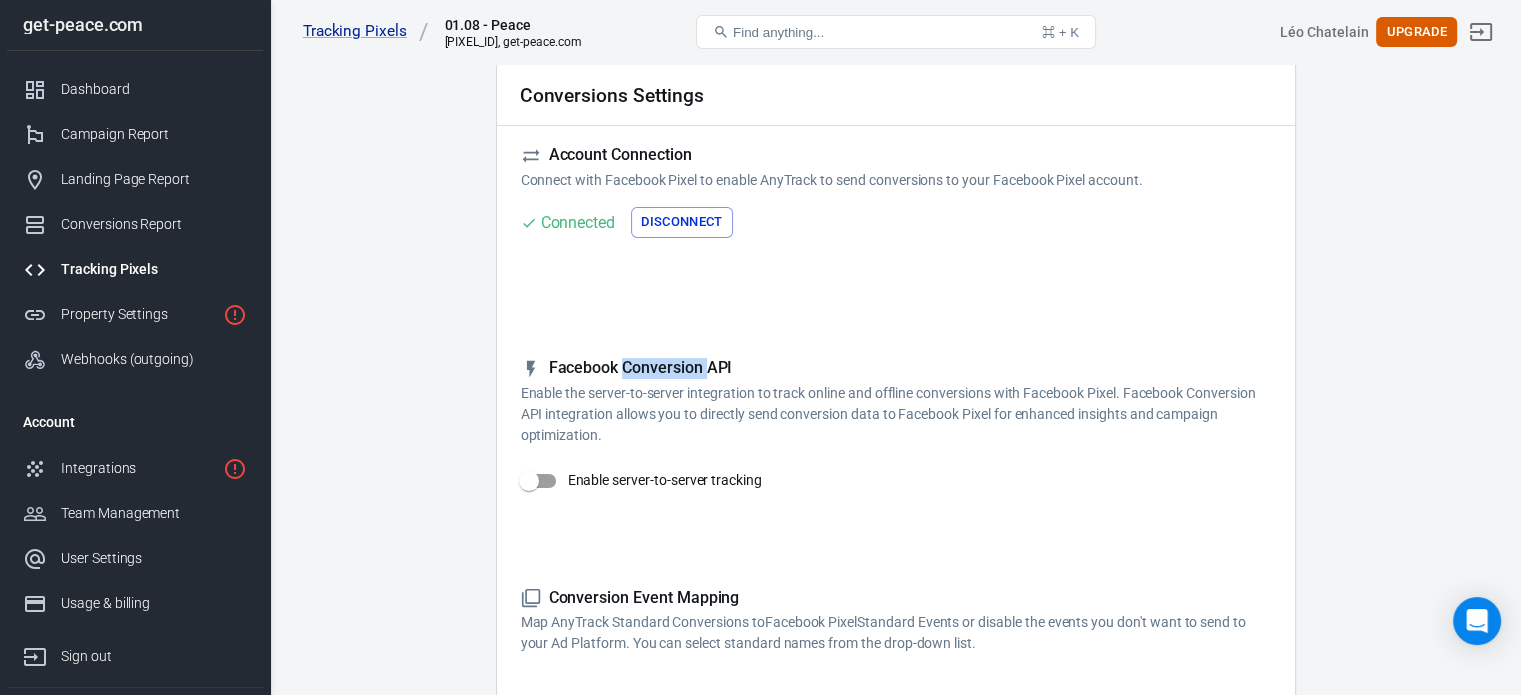 click on "Facebook Conversion API" at bounding box center [896, 368] 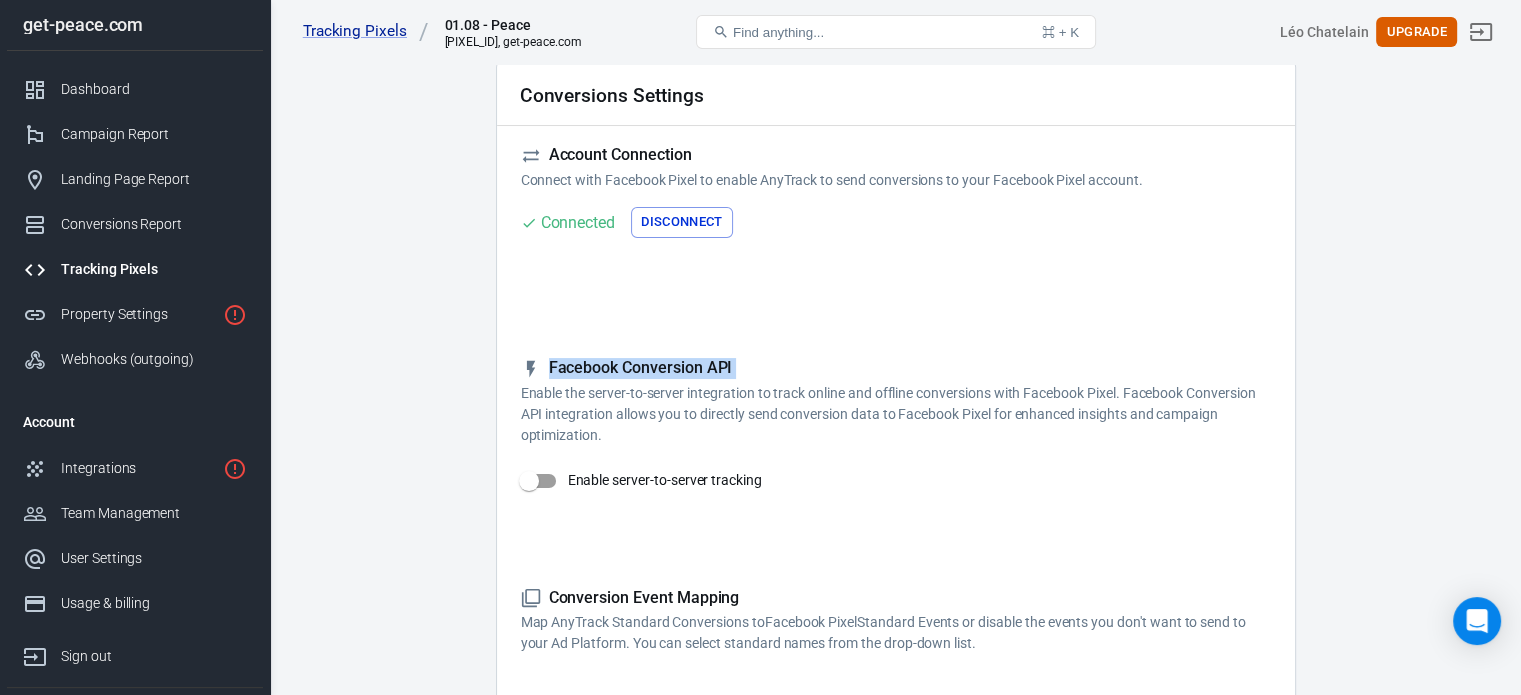 click on "Facebook Conversion API" at bounding box center [896, 368] 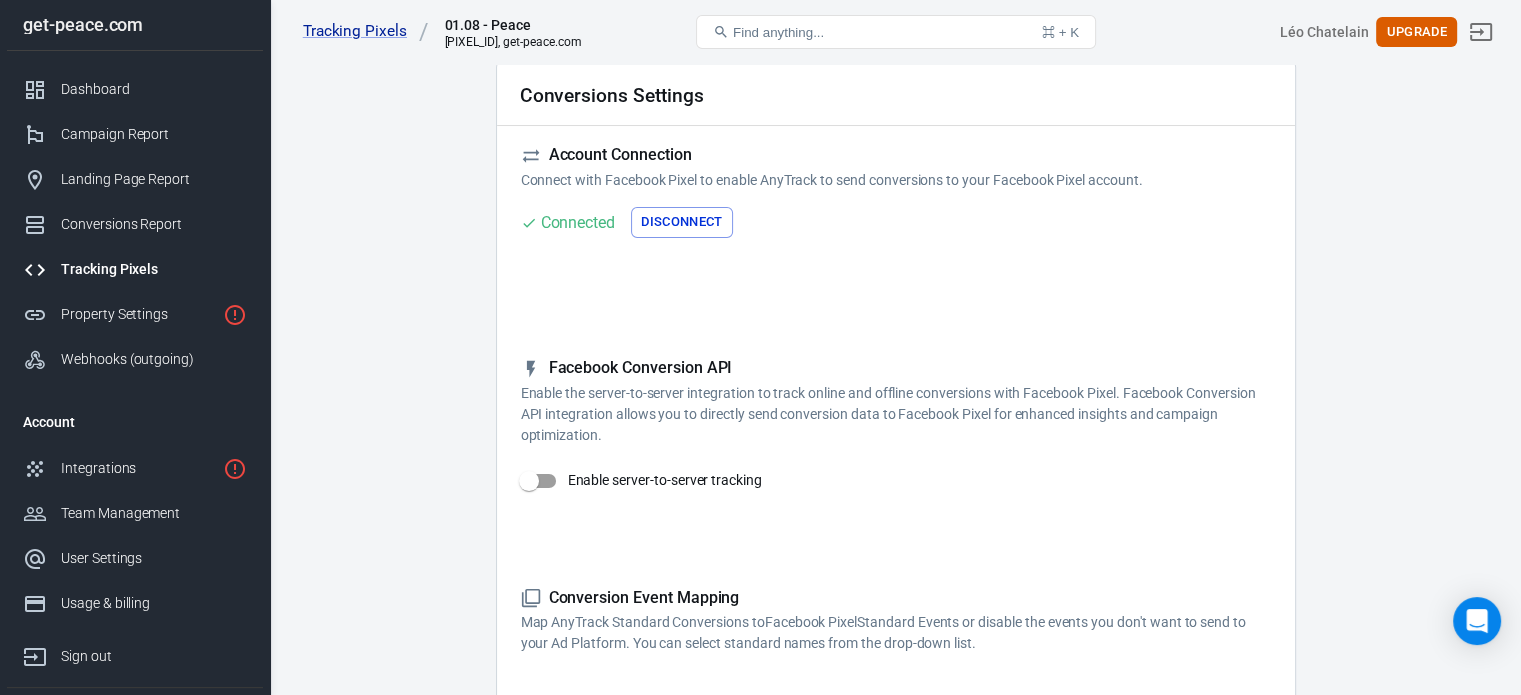 click on "Enable the server-to-server integration to track online and offline conversions with Facebook Pixel. Facebook Conversion API integration allows you to directly send conversion data to Facebook Pixel for enhanced insights and campaign optimization." at bounding box center [896, 414] 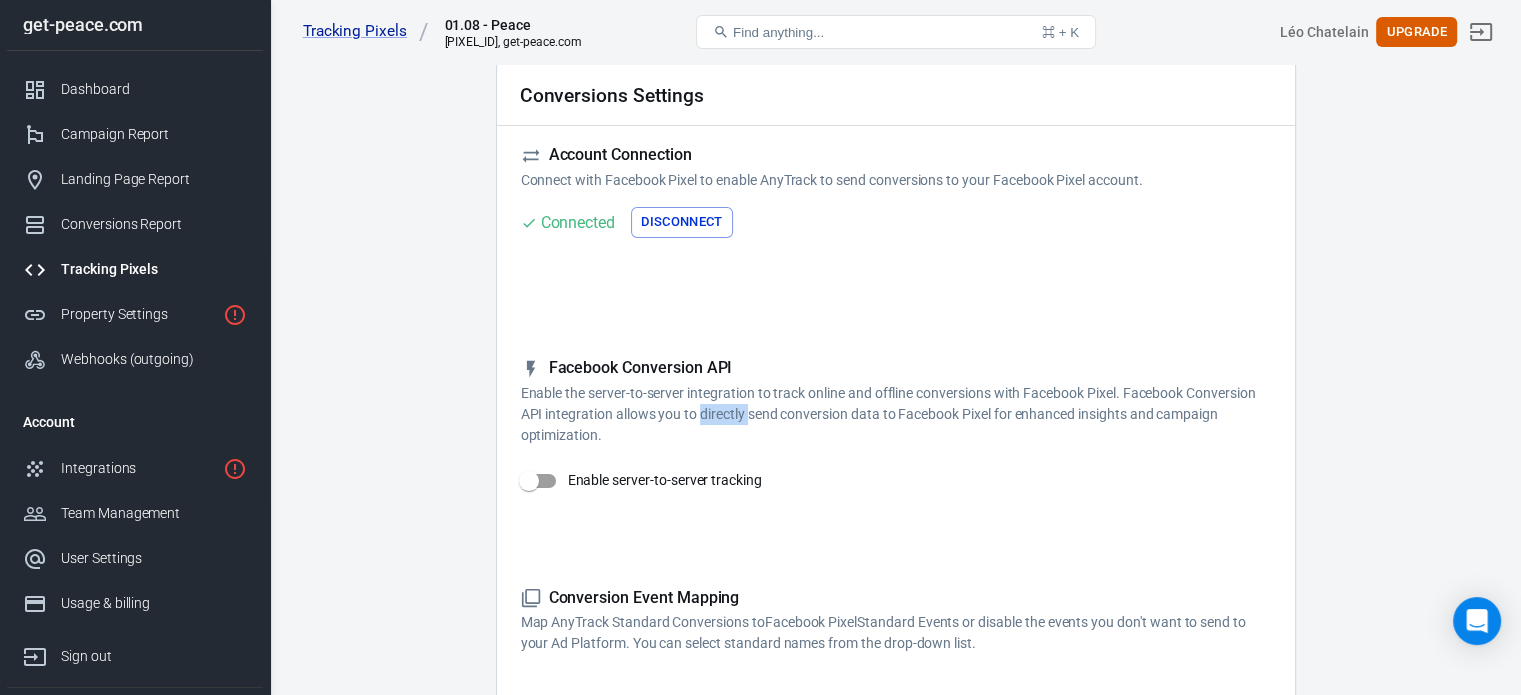 click on "Enable the server-to-server integration to track online and offline conversions with Facebook Pixel. Facebook Conversion API integration allows you to directly send conversion data to Facebook Pixel for enhanced insights and campaign optimization." at bounding box center (896, 414) 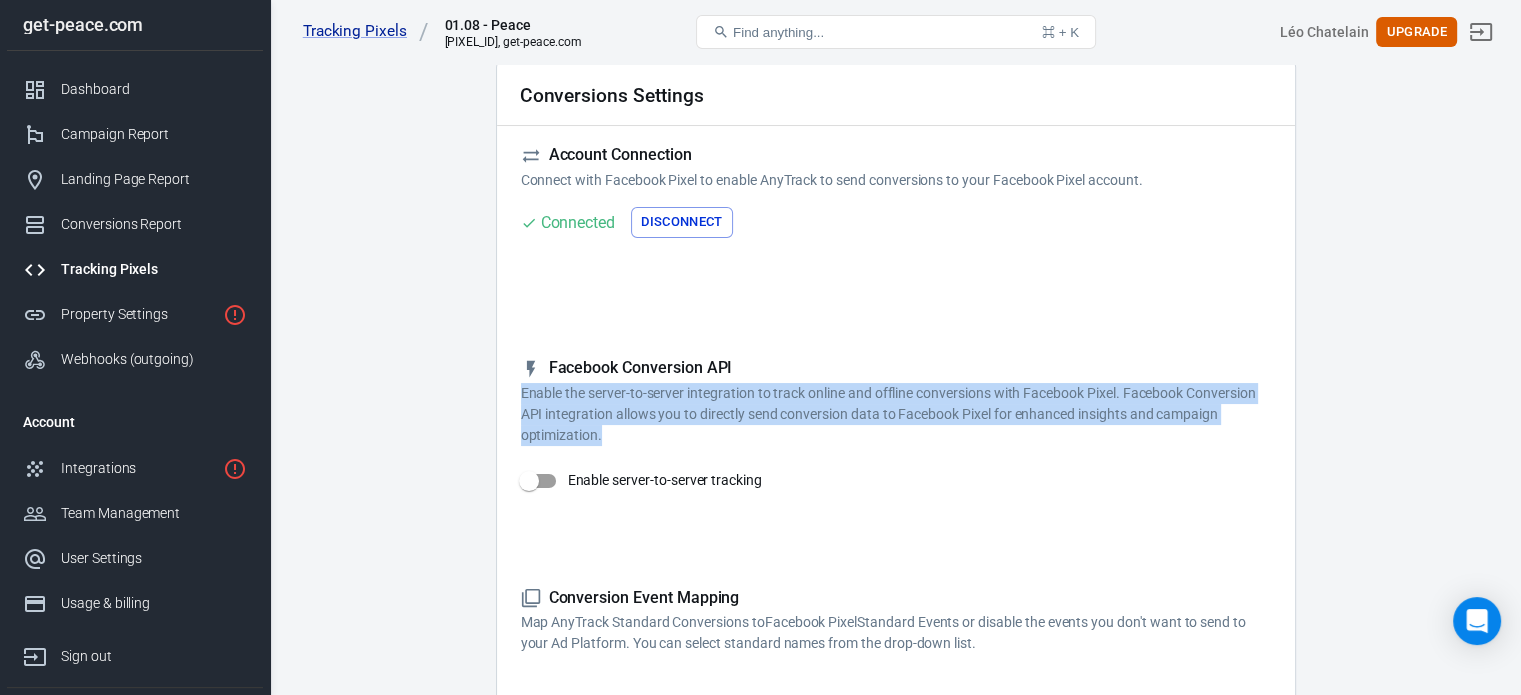 click on "Enable the server-to-server integration to track online and offline conversions with Facebook Pixel. Facebook Conversion API integration allows you to directly send conversion data to Facebook Pixel for enhanced insights and campaign optimization." at bounding box center (896, 414) 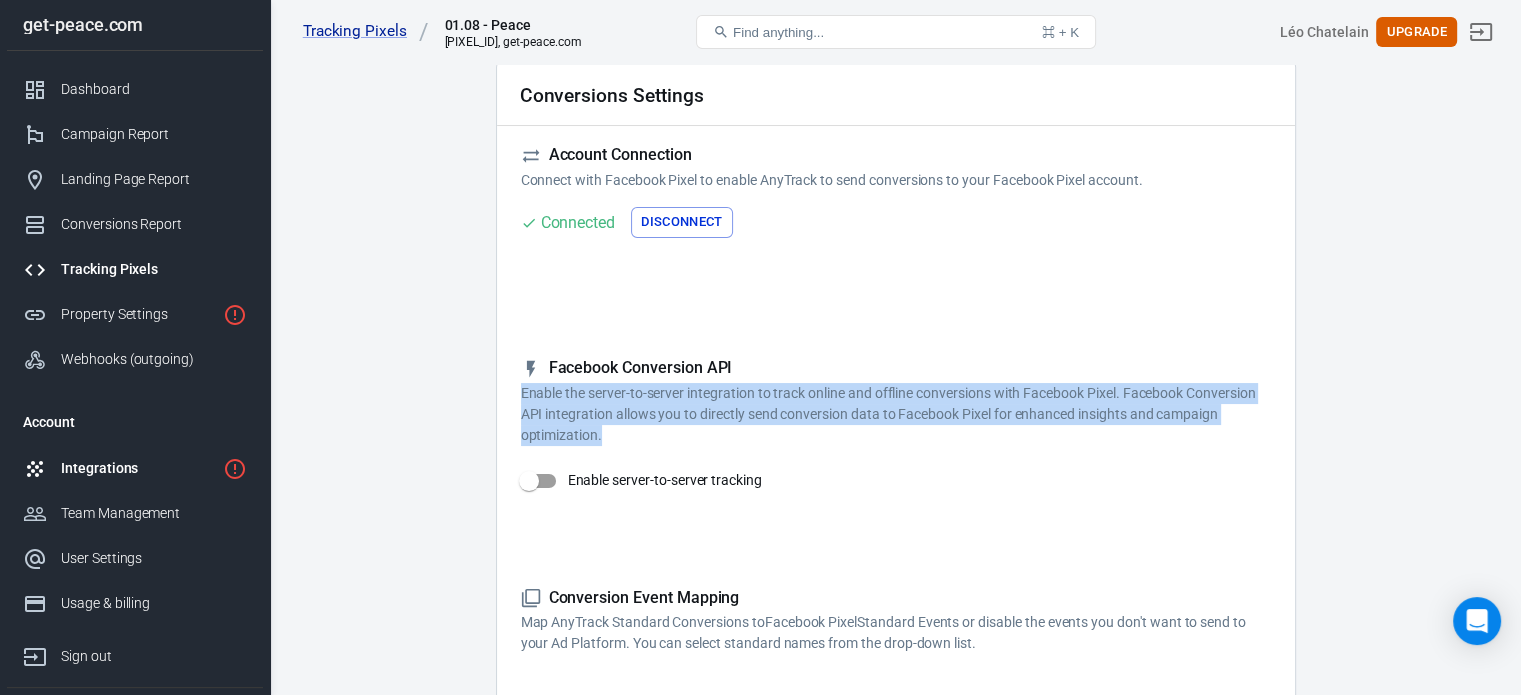 click on "Integrations" at bounding box center [138, 468] 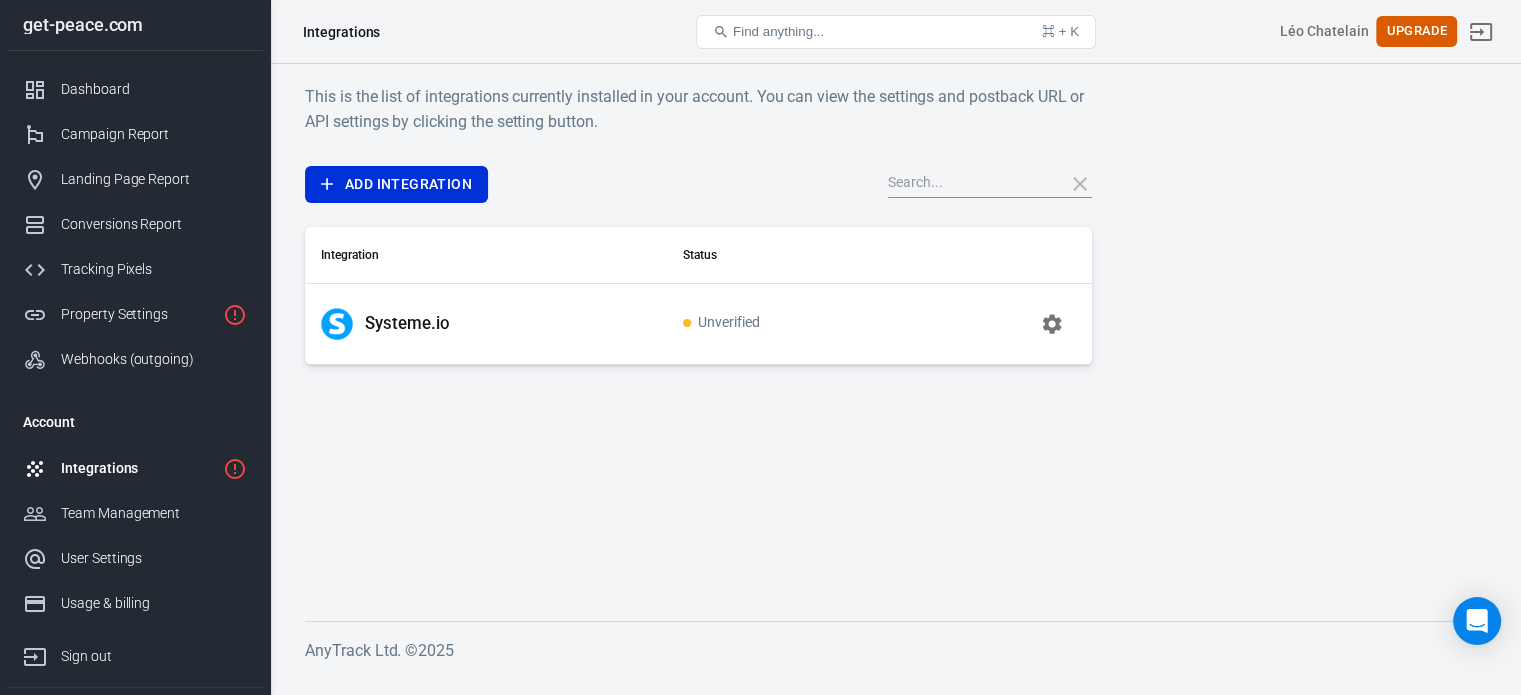 scroll, scrollTop: 0, scrollLeft: 0, axis: both 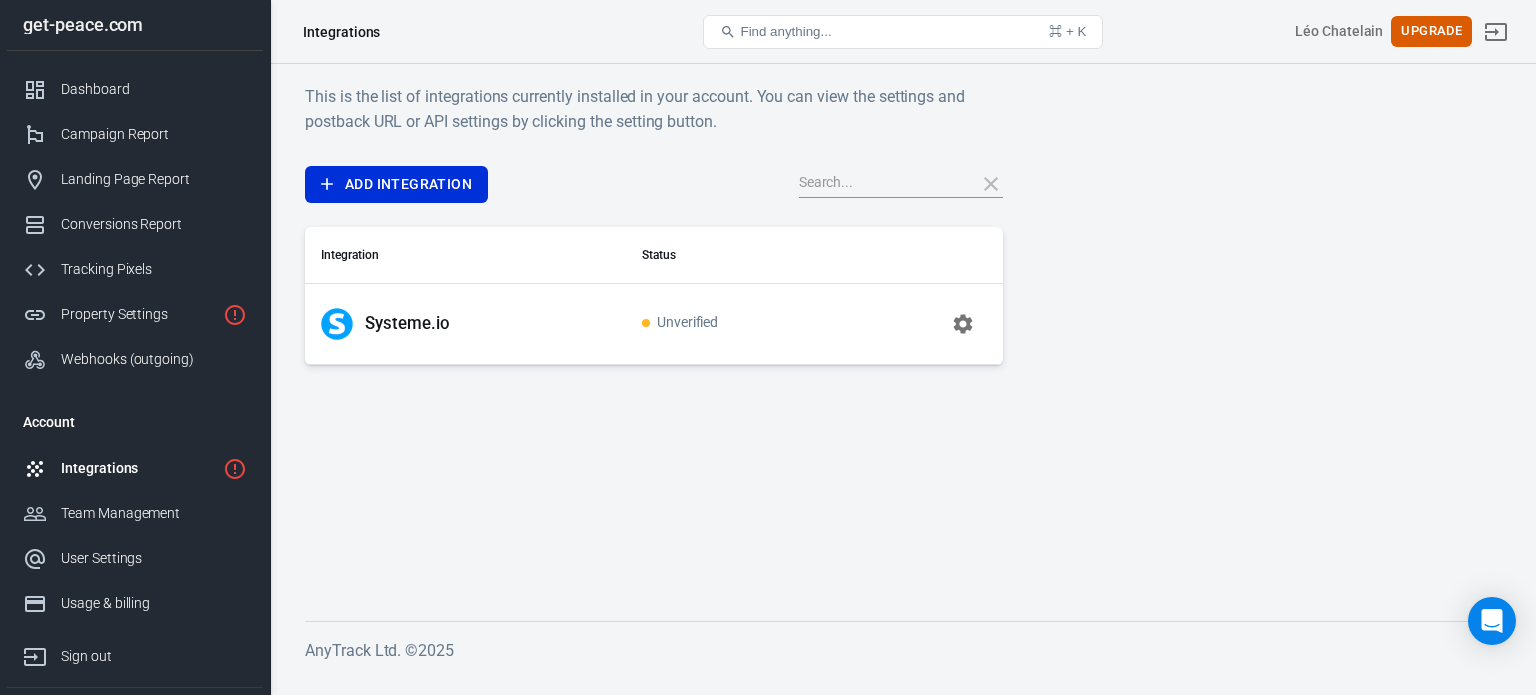 click on "Unverified" at bounding box center [680, 323] 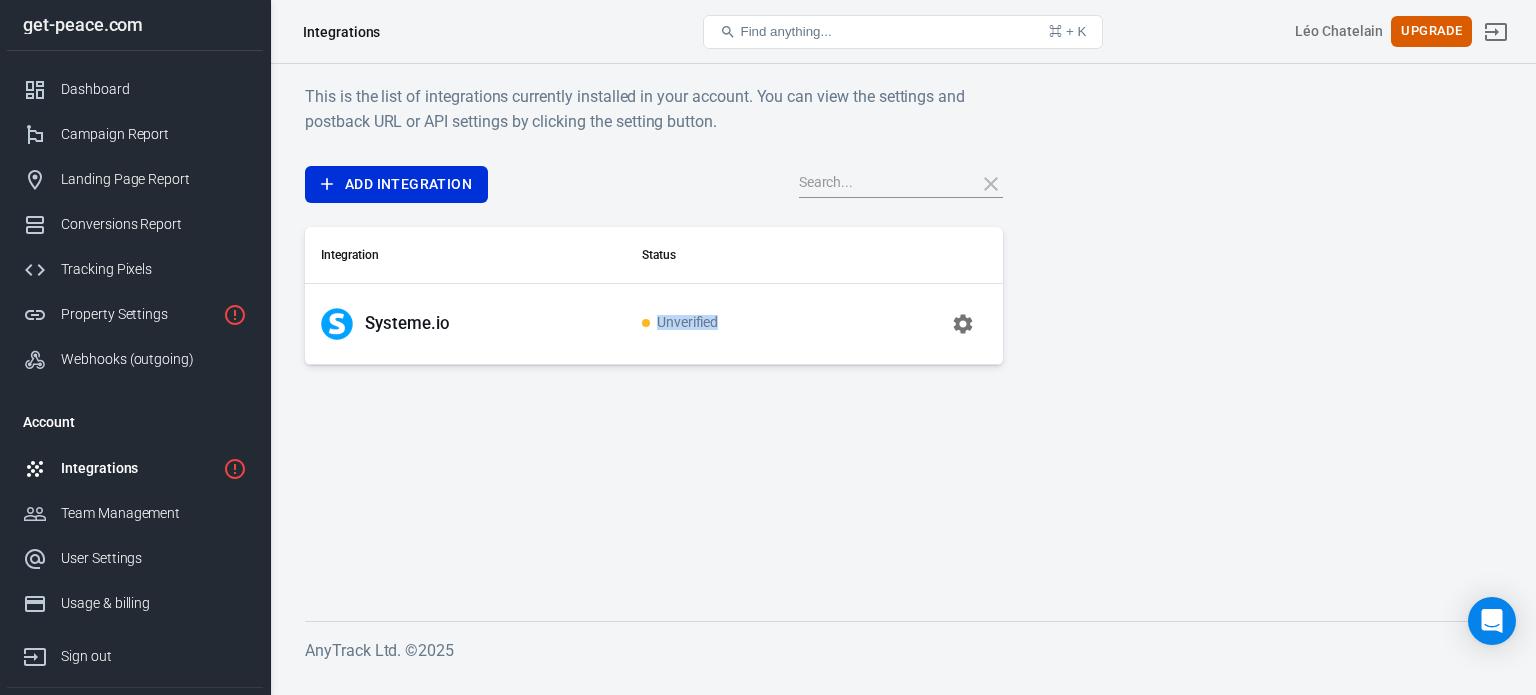 click on "Unverified" at bounding box center (680, 323) 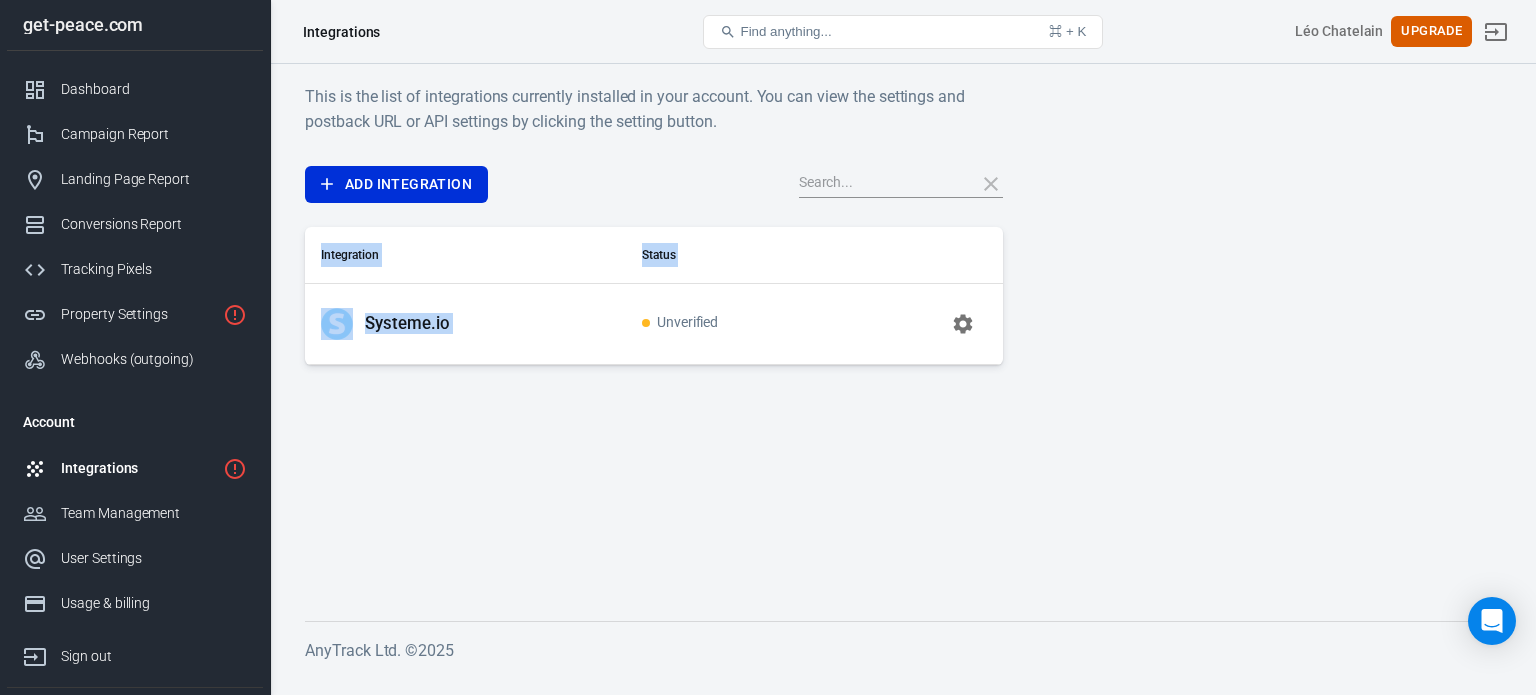 click on "Unverified" at bounding box center (680, 323) 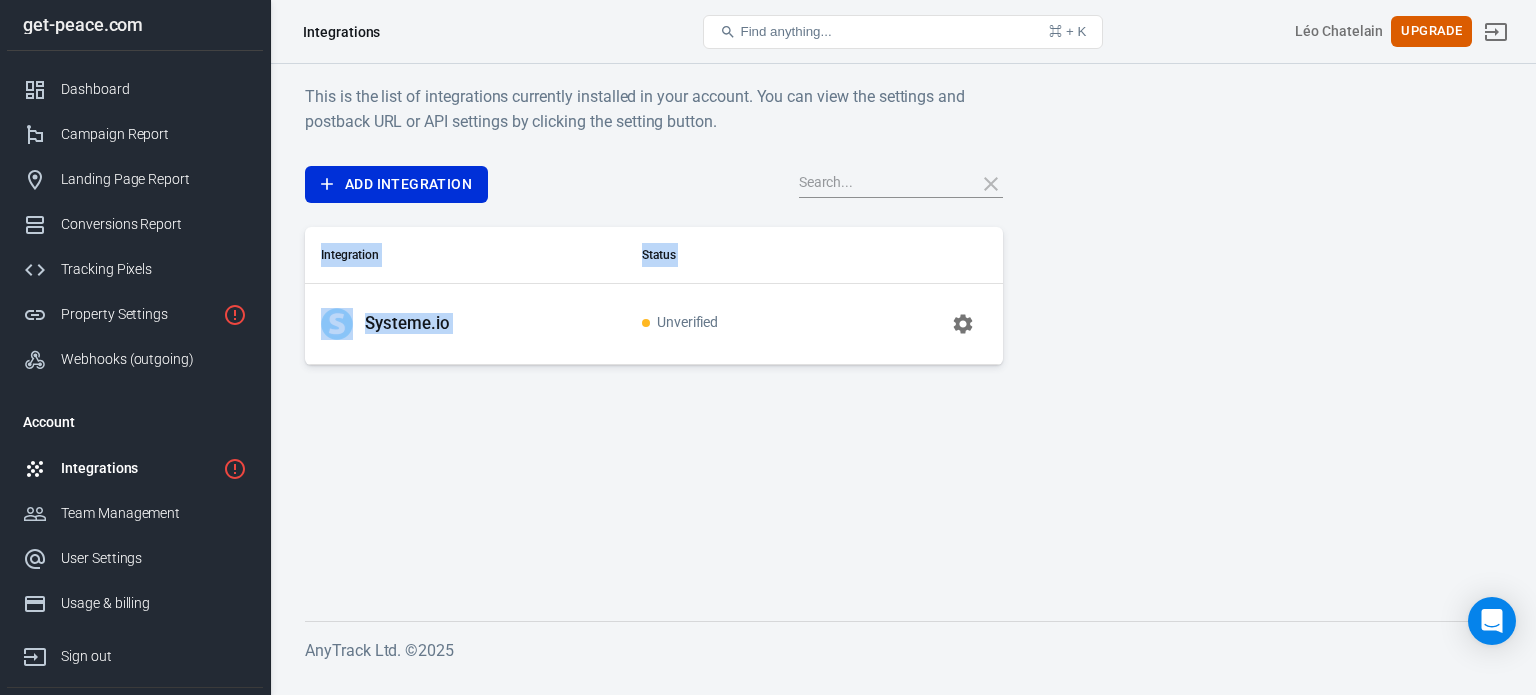 click 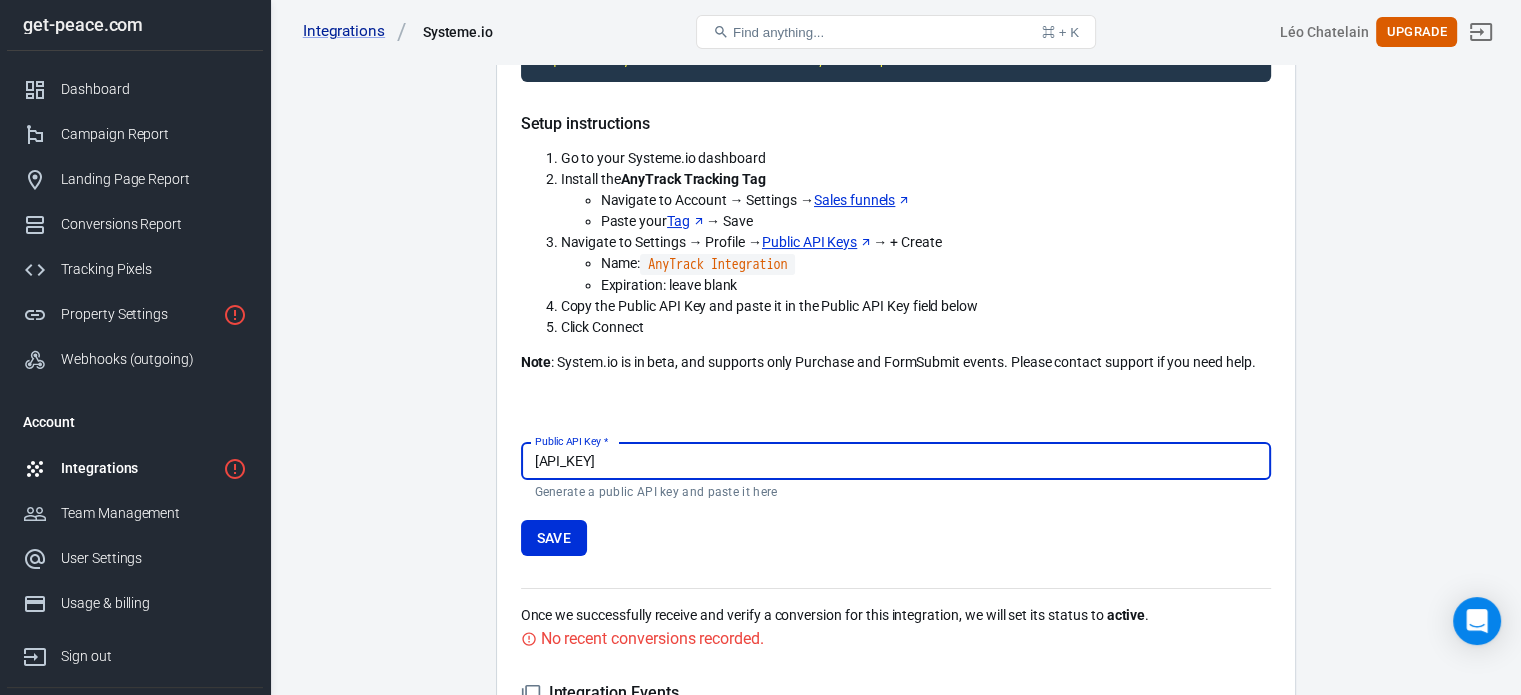 scroll, scrollTop: 0, scrollLeft: 0, axis: both 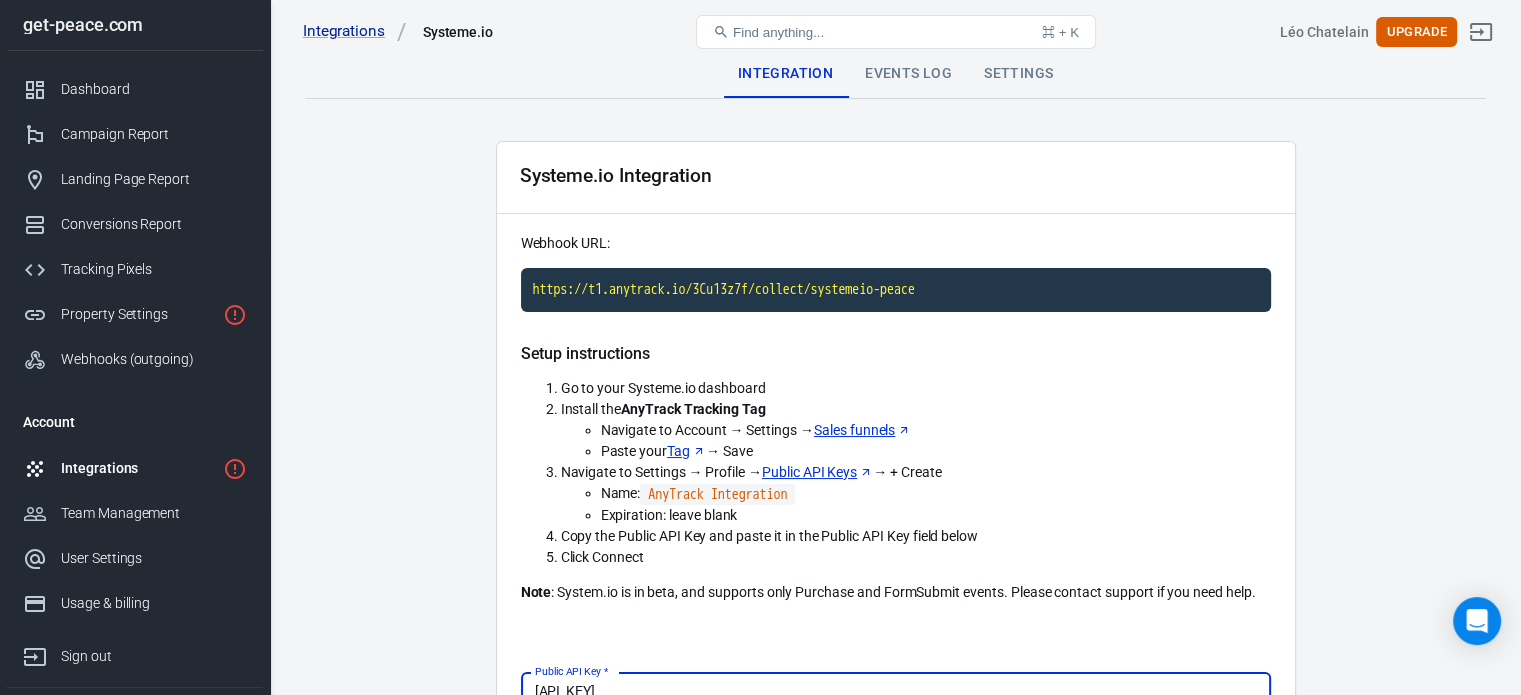 click on "Integrations" at bounding box center (138, 468) 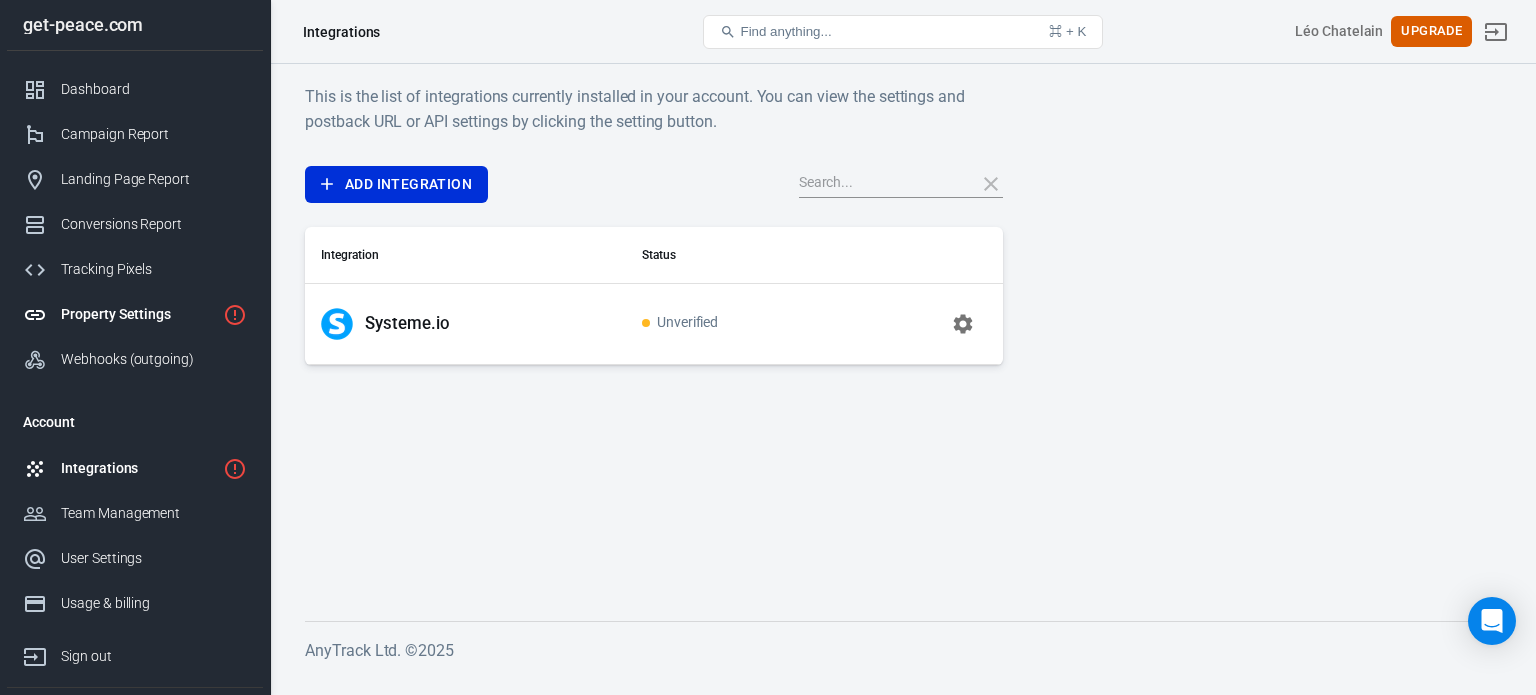 click on "Property Settings" at bounding box center (138, 314) 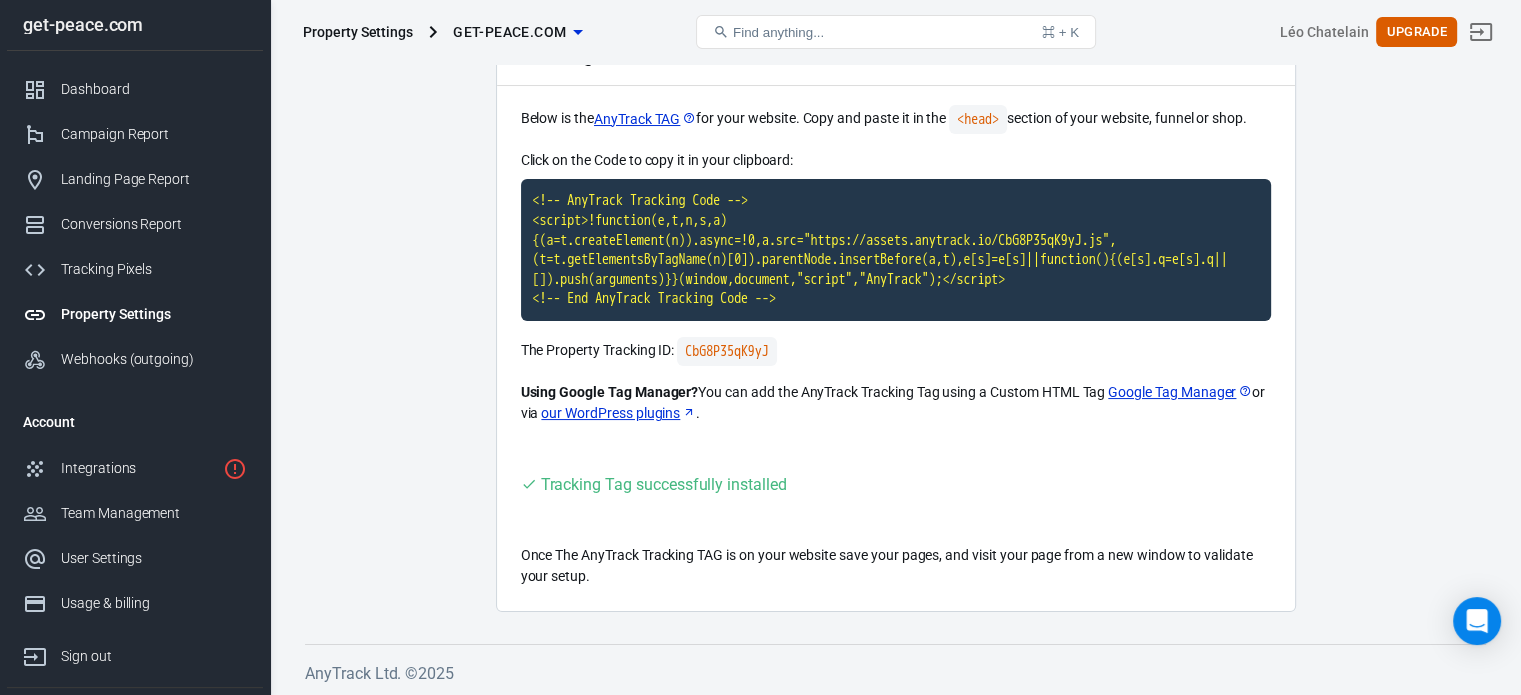 scroll, scrollTop: 0, scrollLeft: 0, axis: both 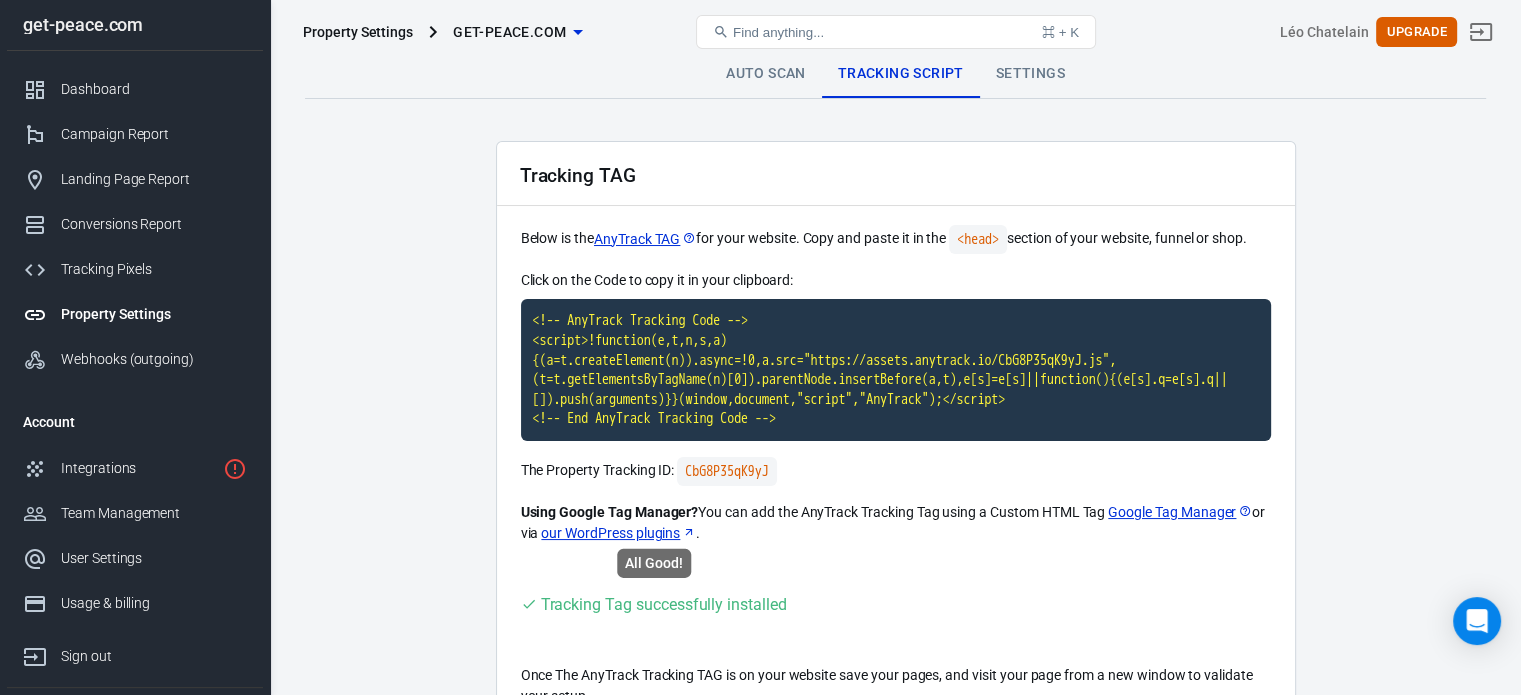 click on "Tracking Tag successfully installed" at bounding box center (664, 604) 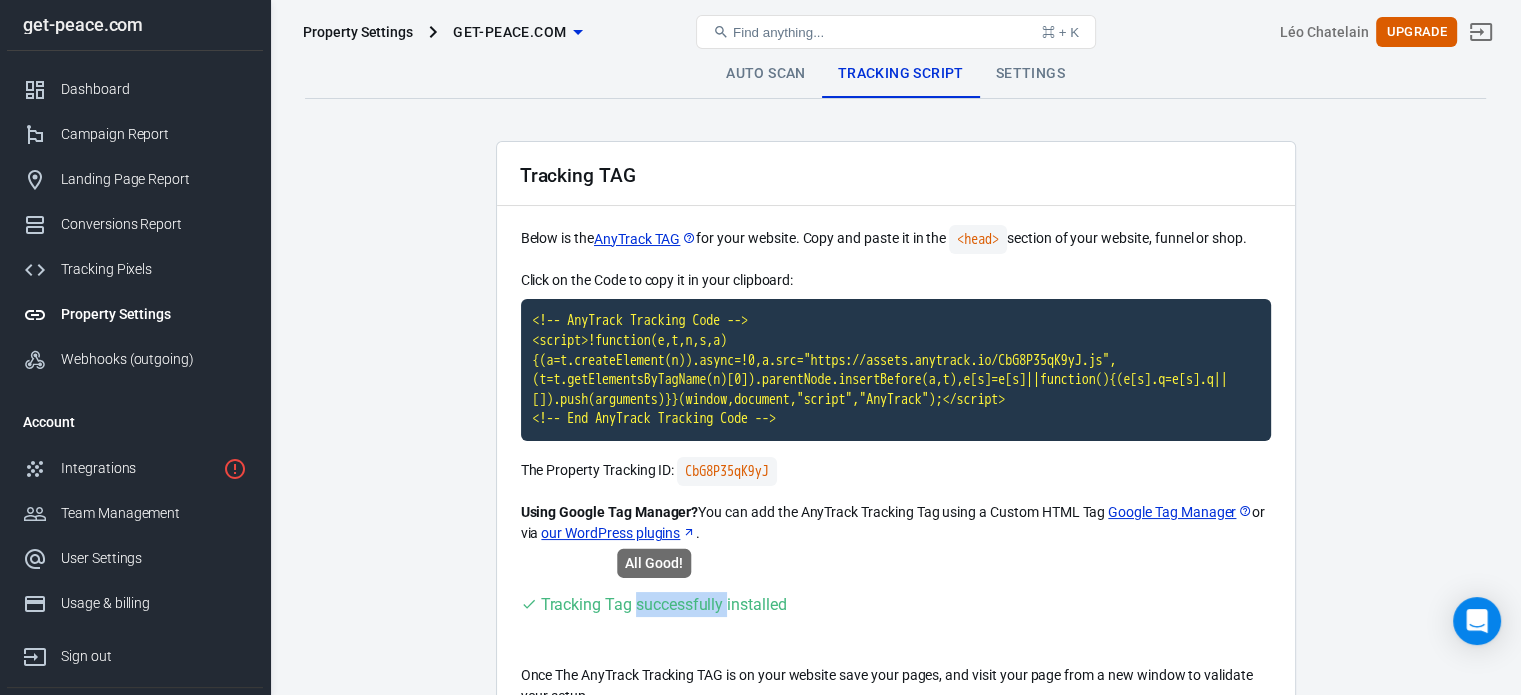 click on "Tracking Tag successfully installed" at bounding box center (664, 604) 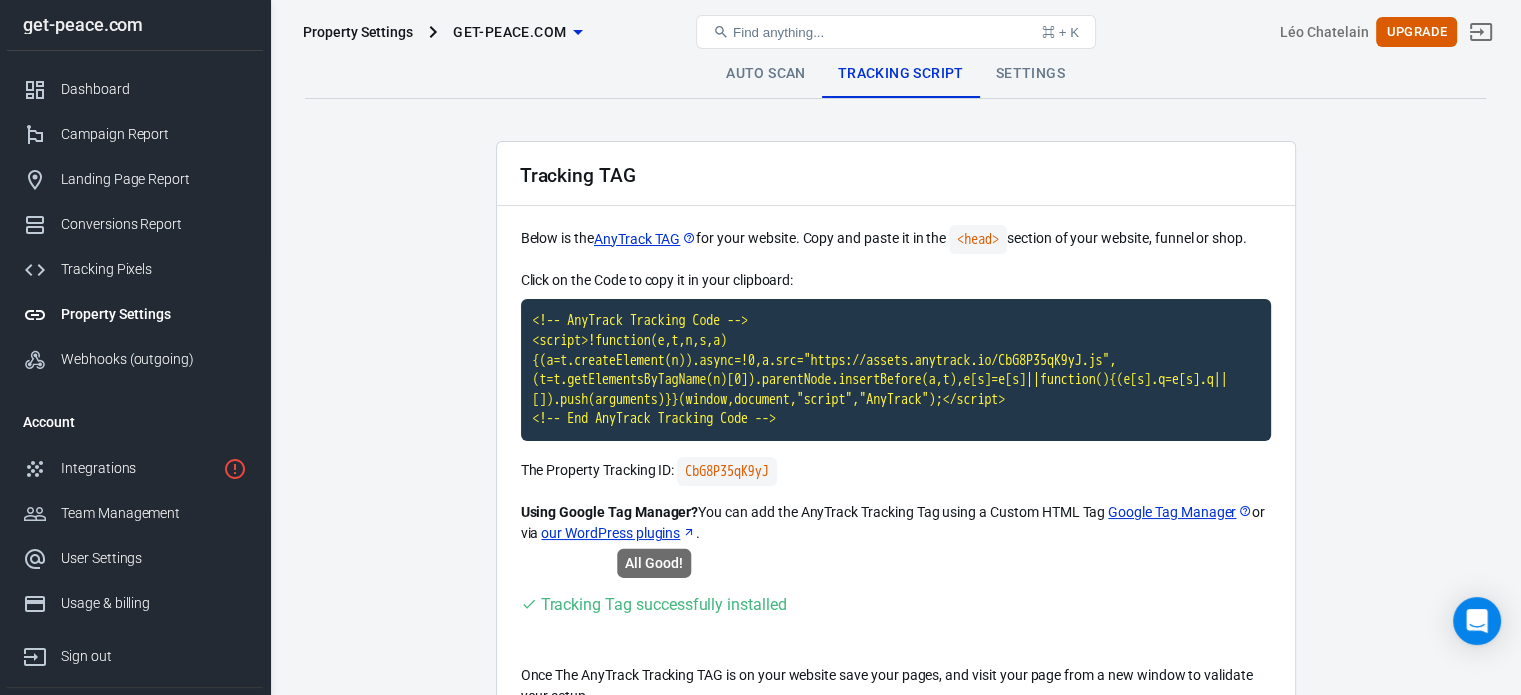 drag, startPoint x: 703, startPoint y: 608, endPoint x: 553, endPoint y: 630, distance: 151.60475 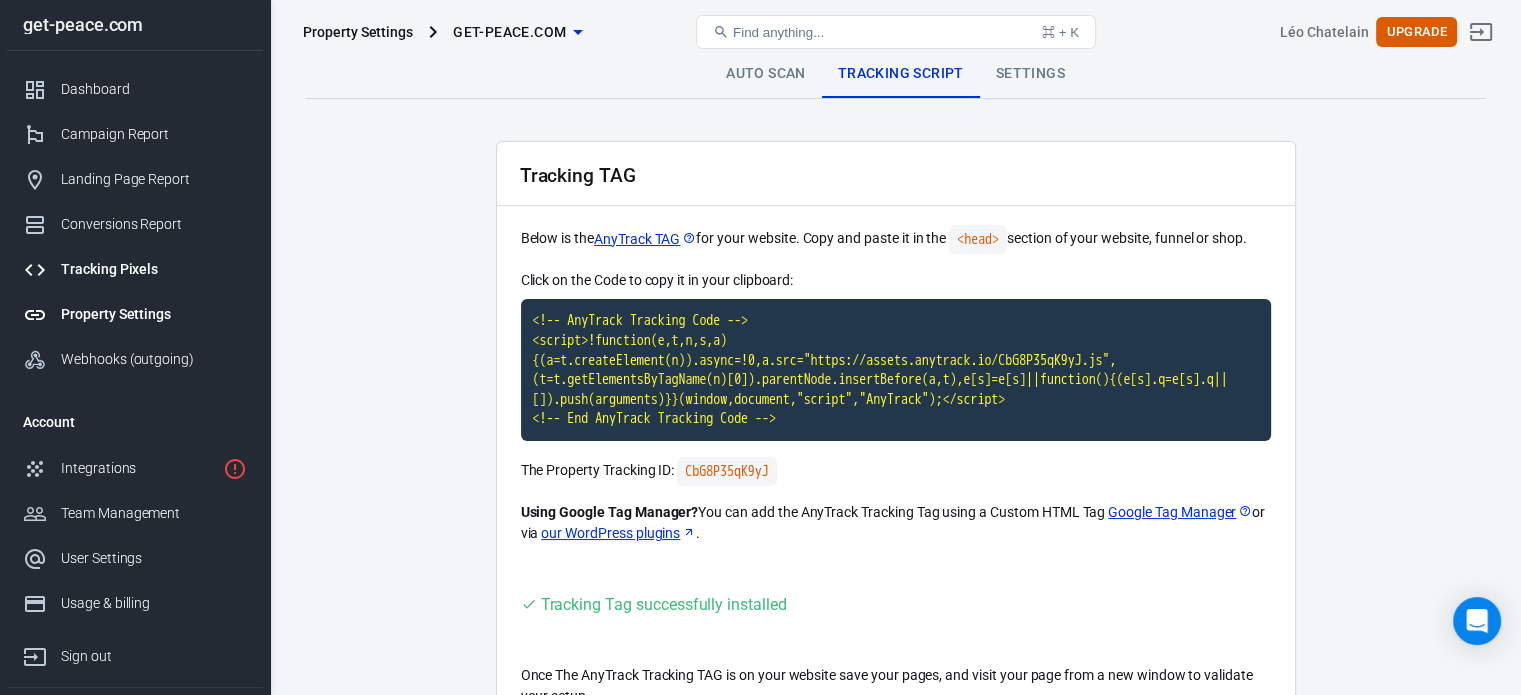 click on "Tracking Pixels" at bounding box center [135, 269] 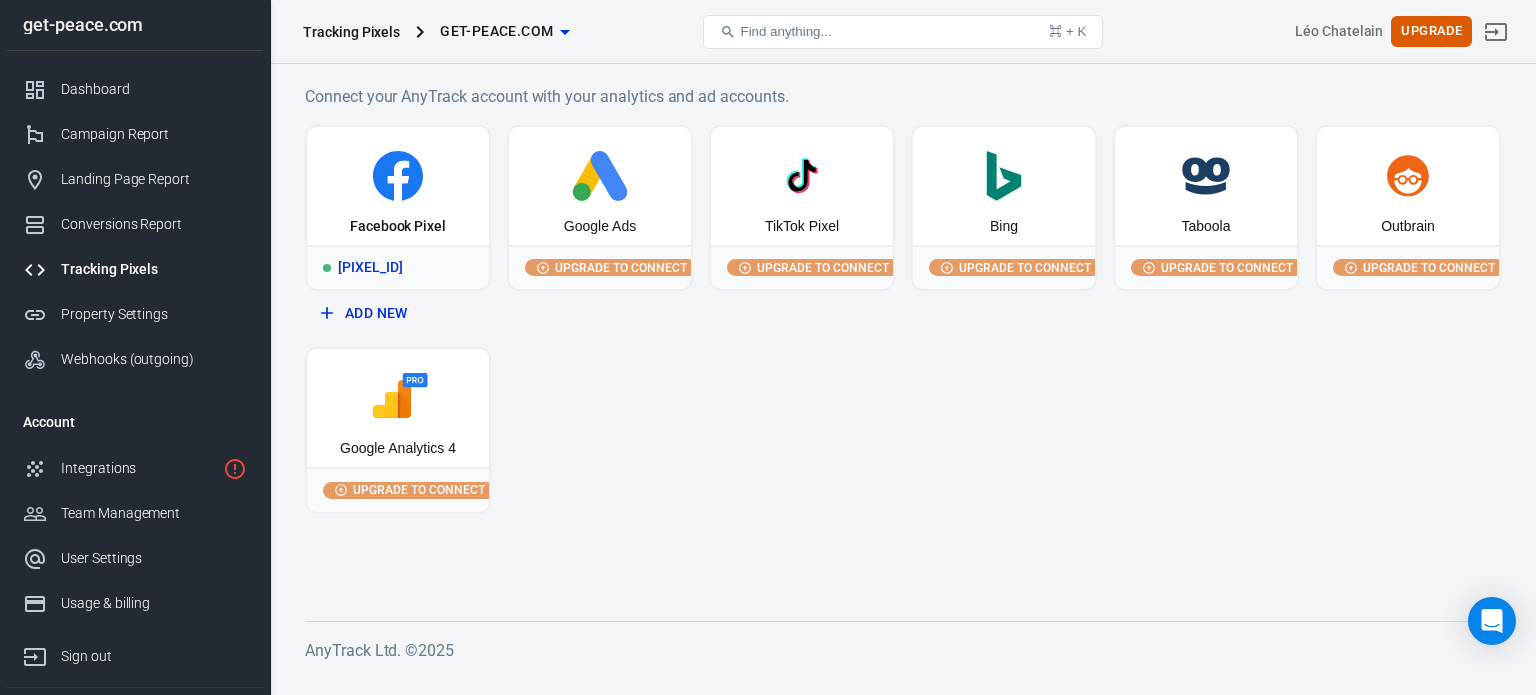 click 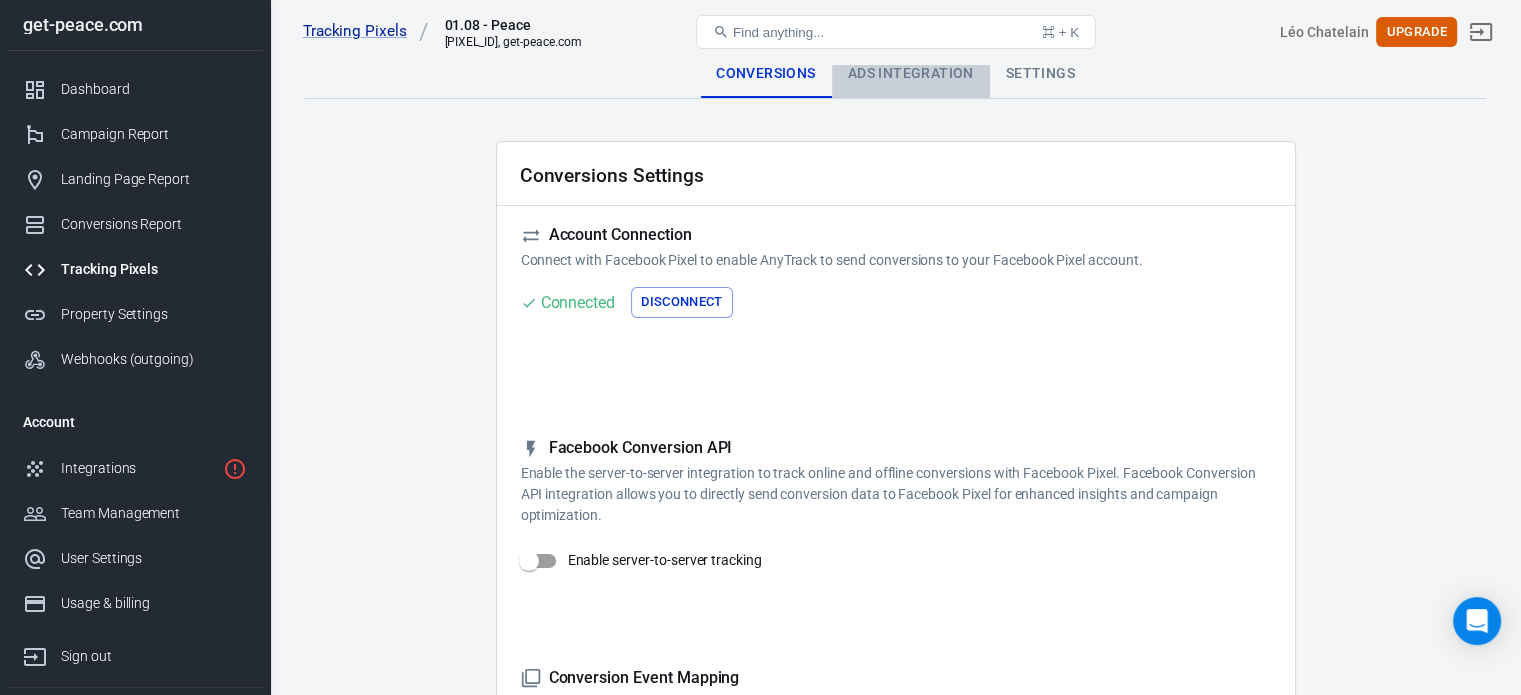 click on "Ads Integration" at bounding box center (911, 74) 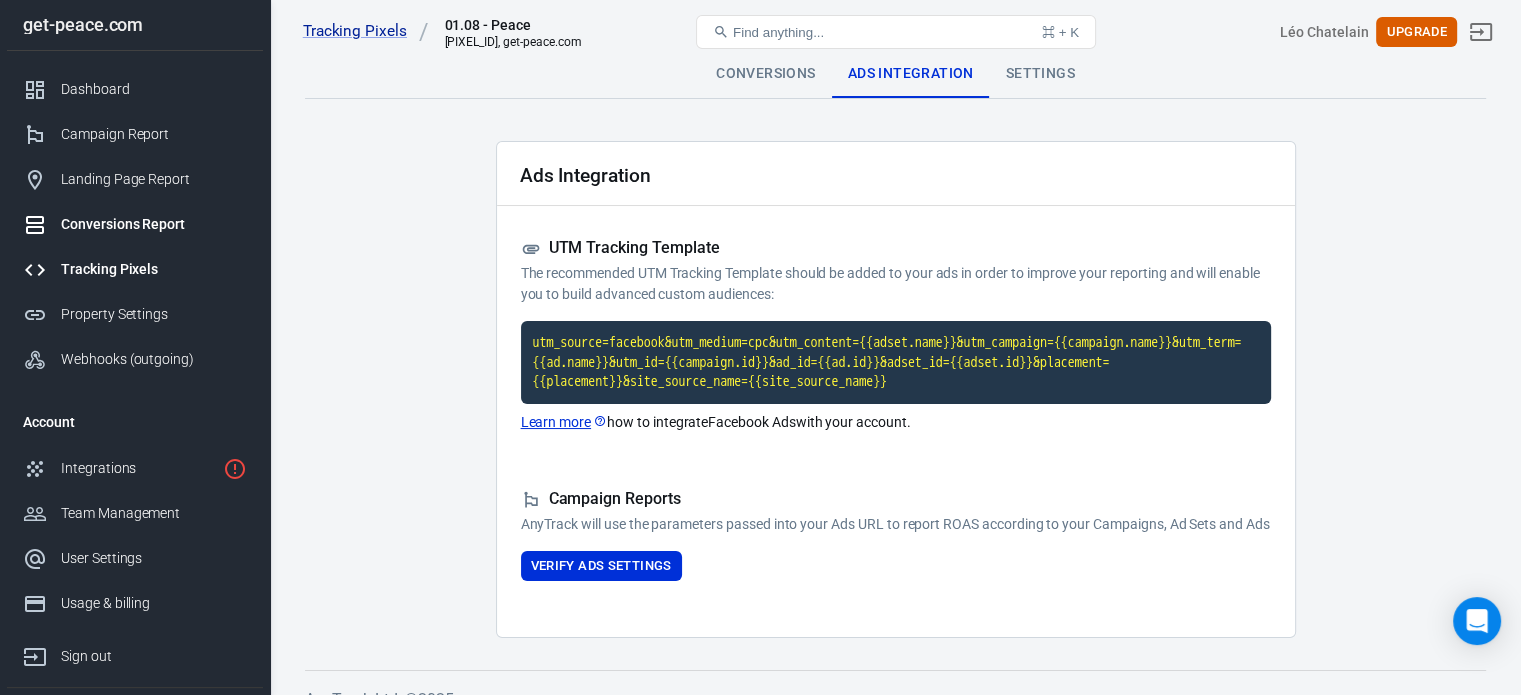 click on "Conversions Report" at bounding box center (135, 224) 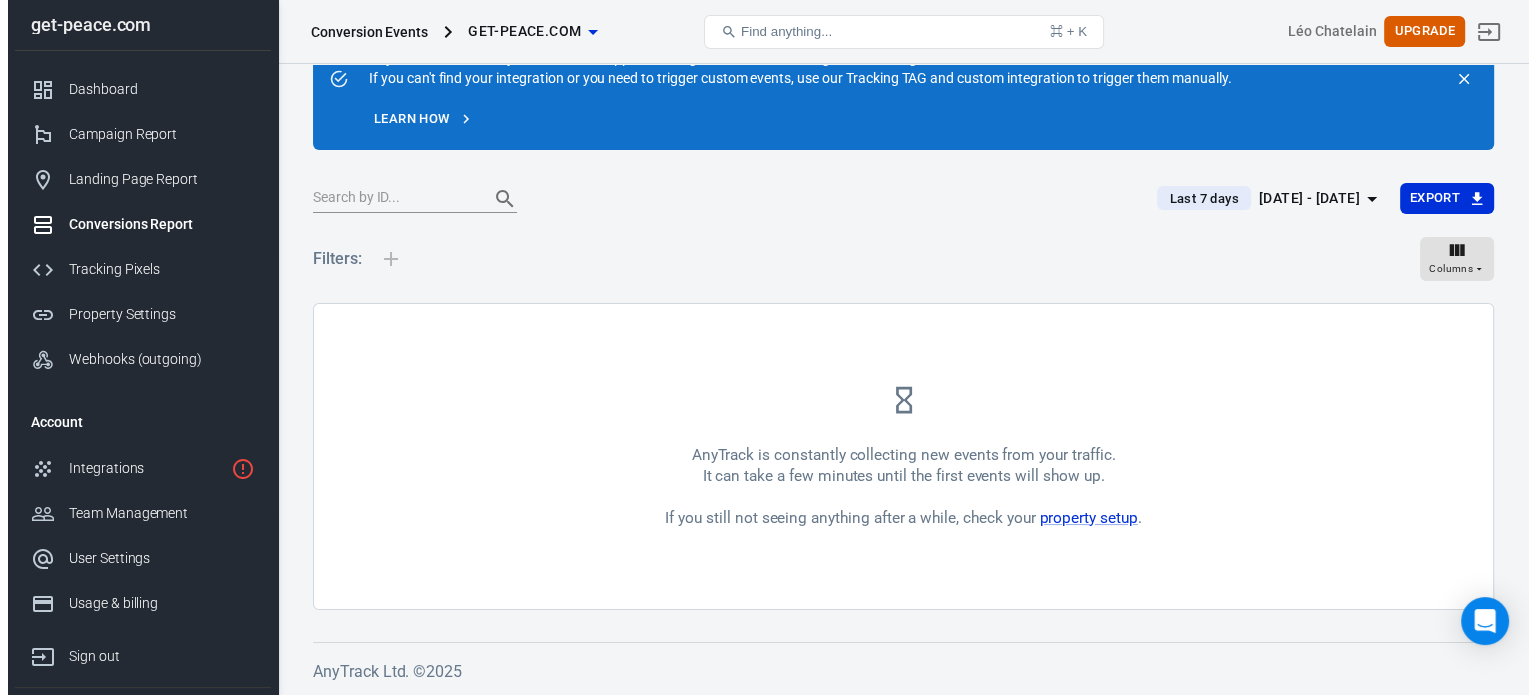 scroll, scrollTop: 0, scrollLeft: 0, axis: both 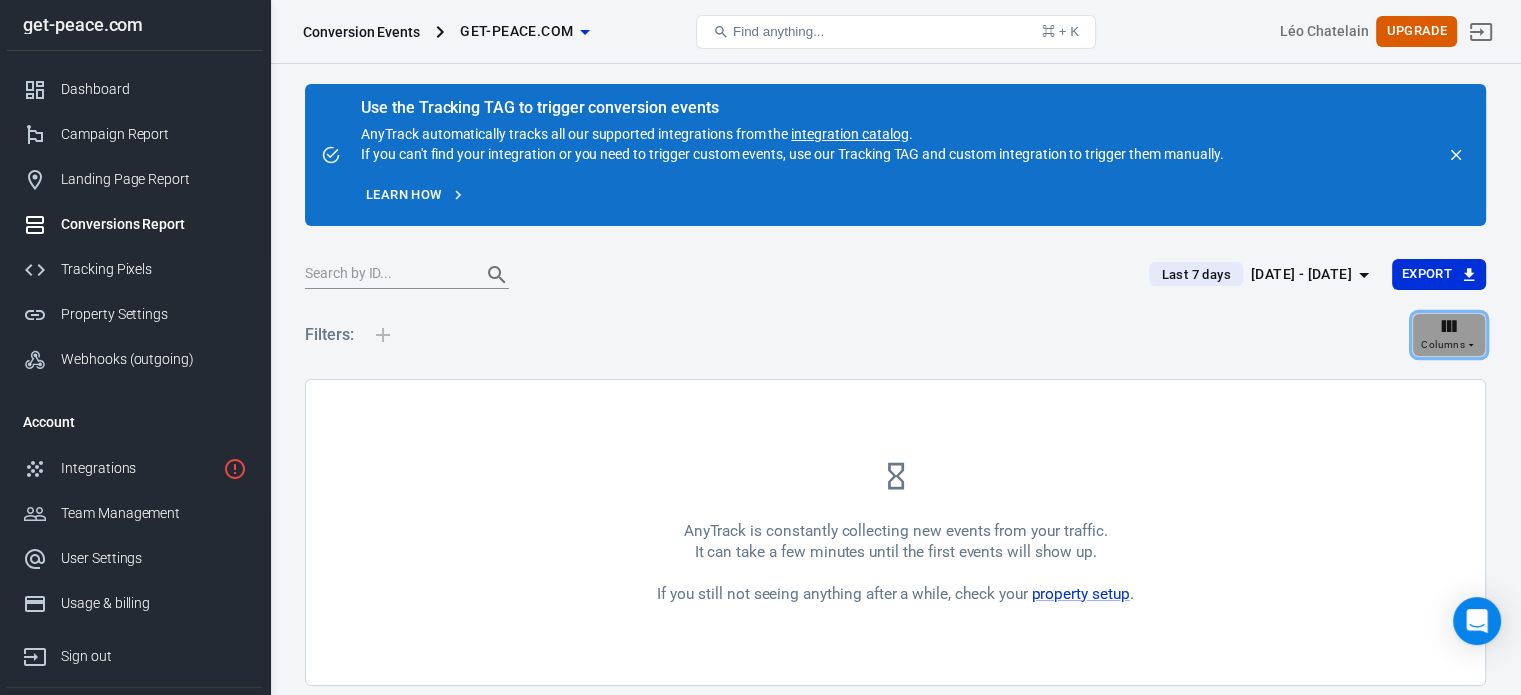 click 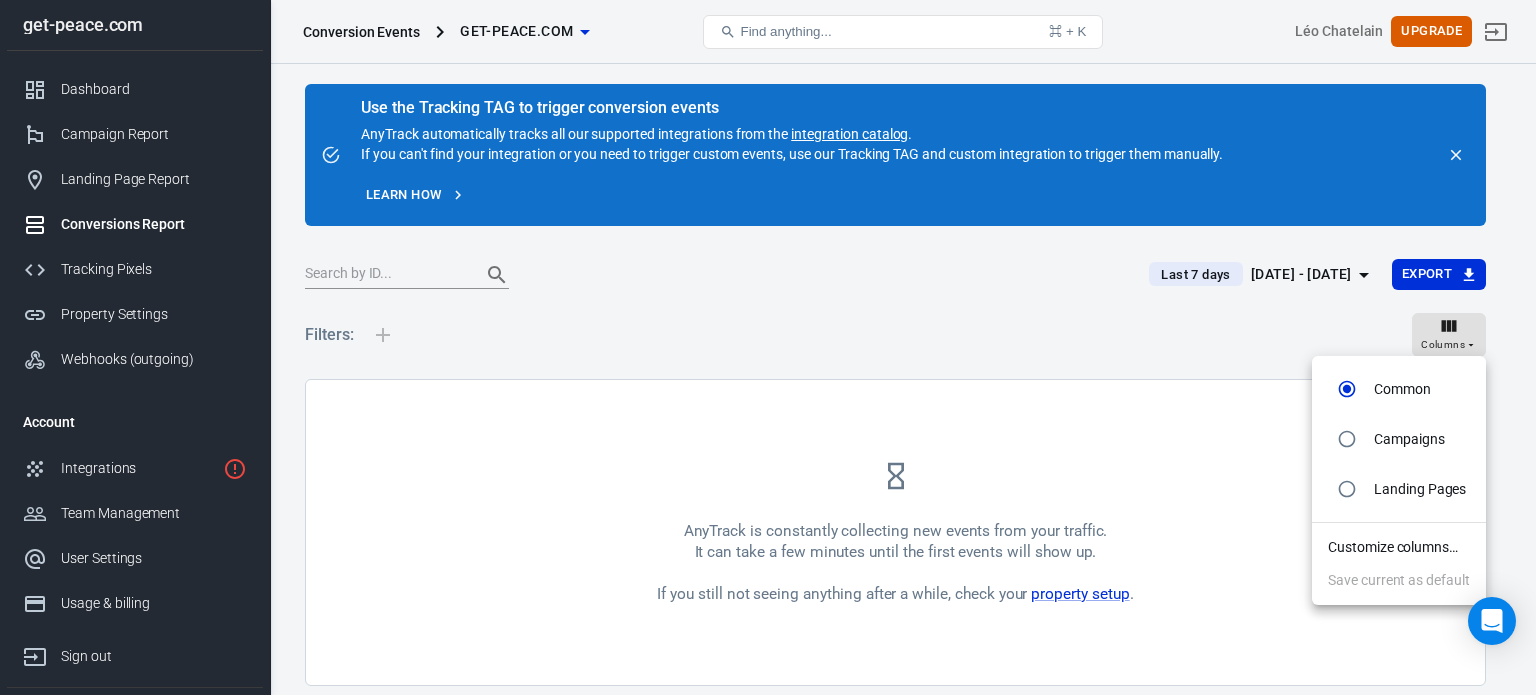 click at bounding box center [768, 347] 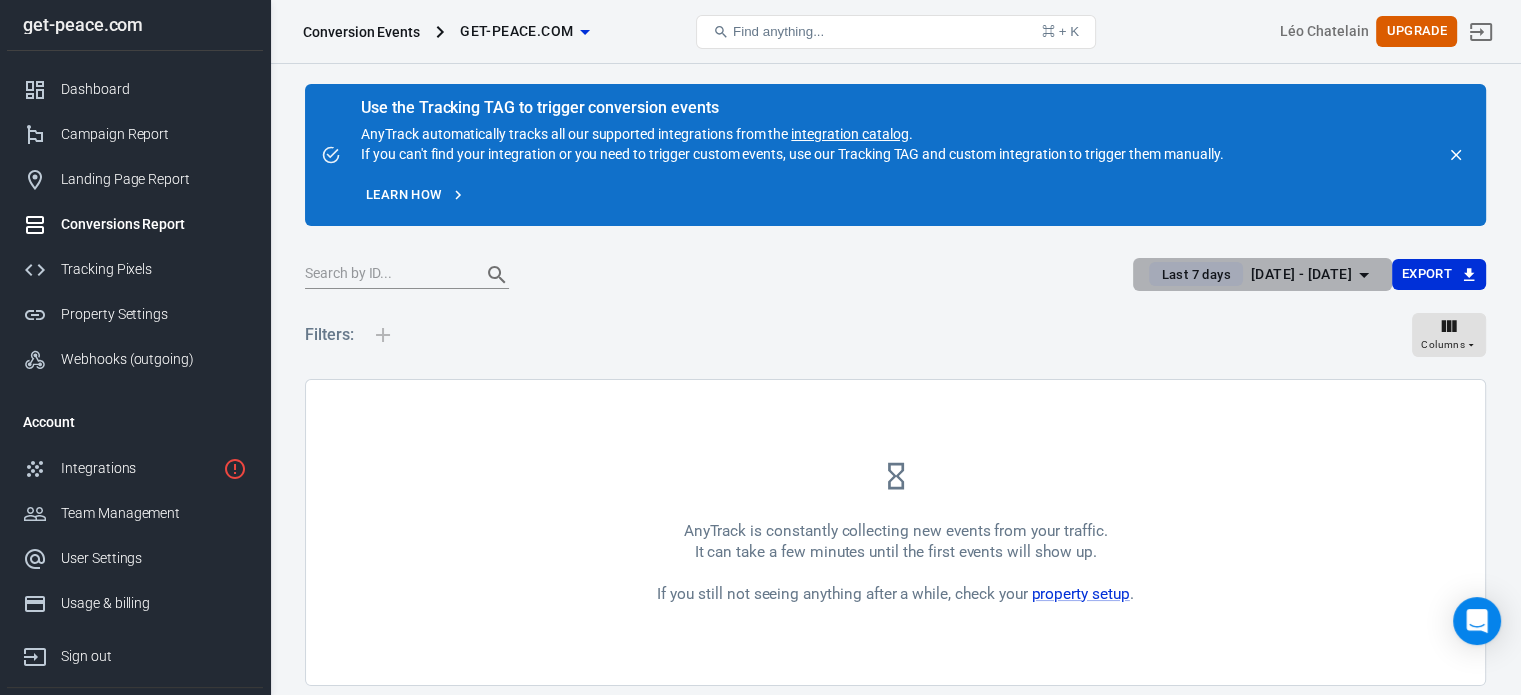 click on "[DATE] - [DATE]" at bounding box center [1301, 274] 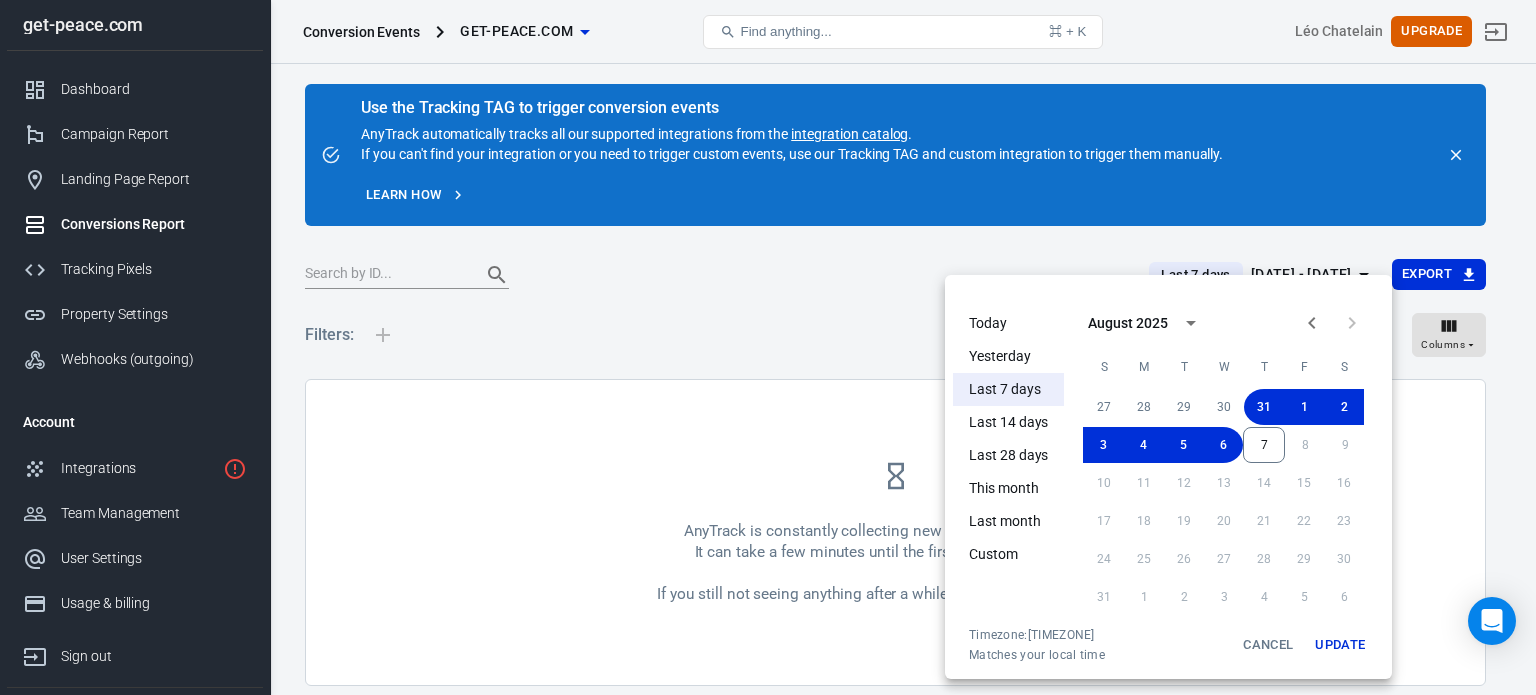 click on "Today" at bounding box center (1008, 323) 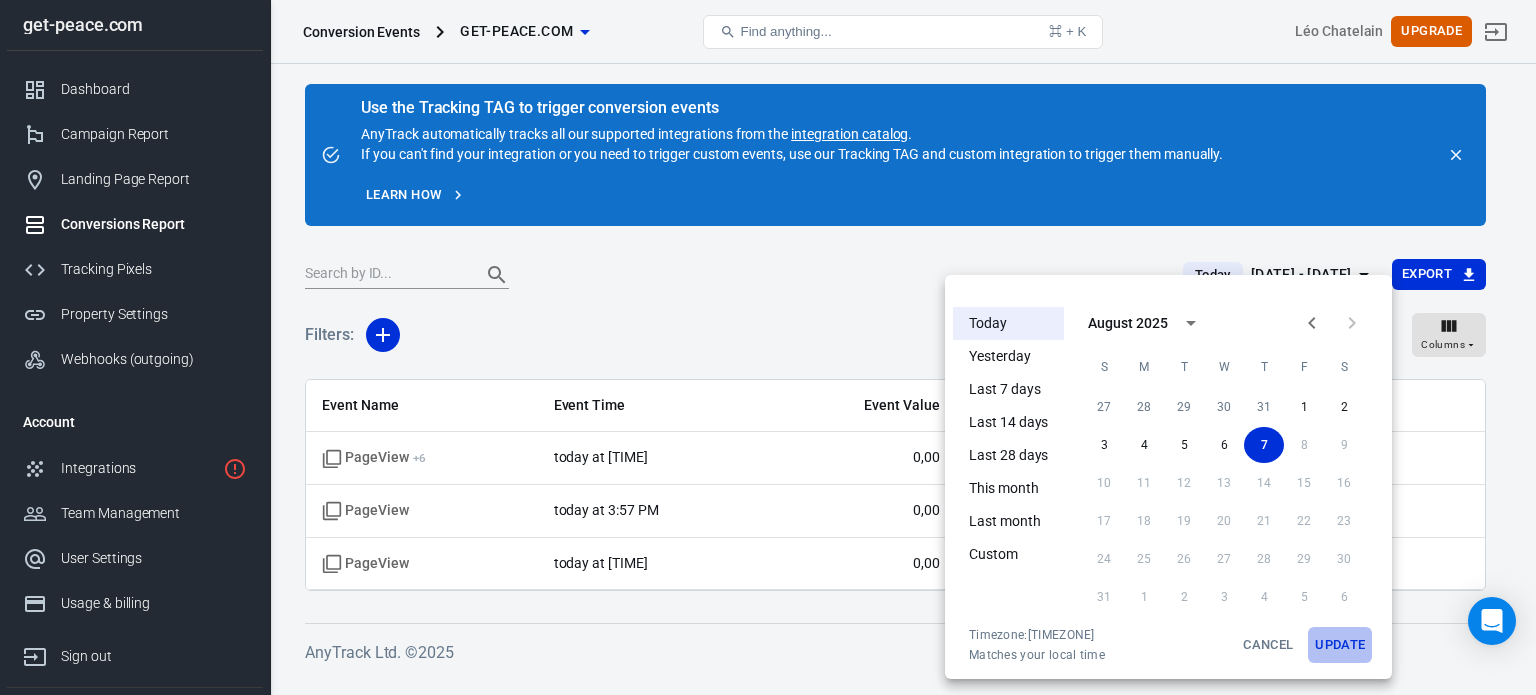 click on "Update" at bounding box center (1340, 645) 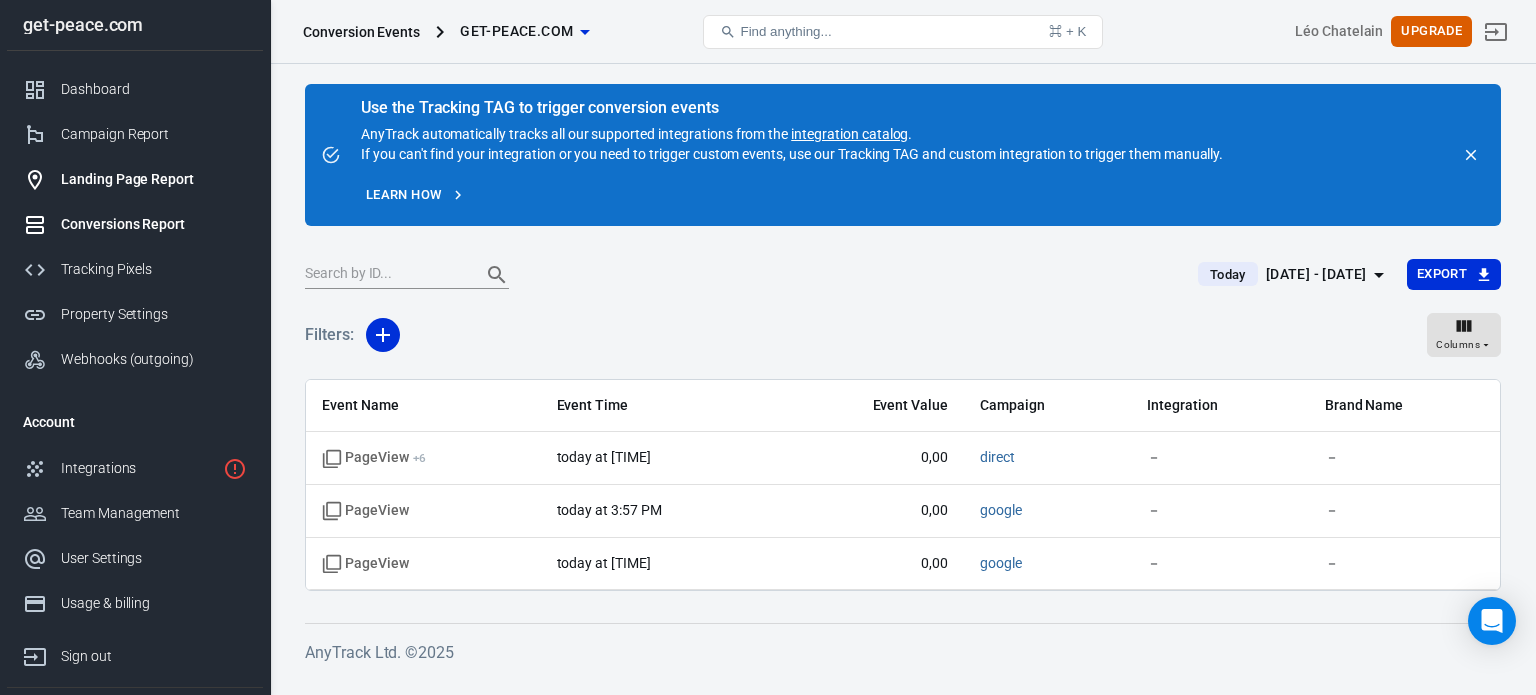 click on "Landing Page Report" at bounding box center (154, 179) 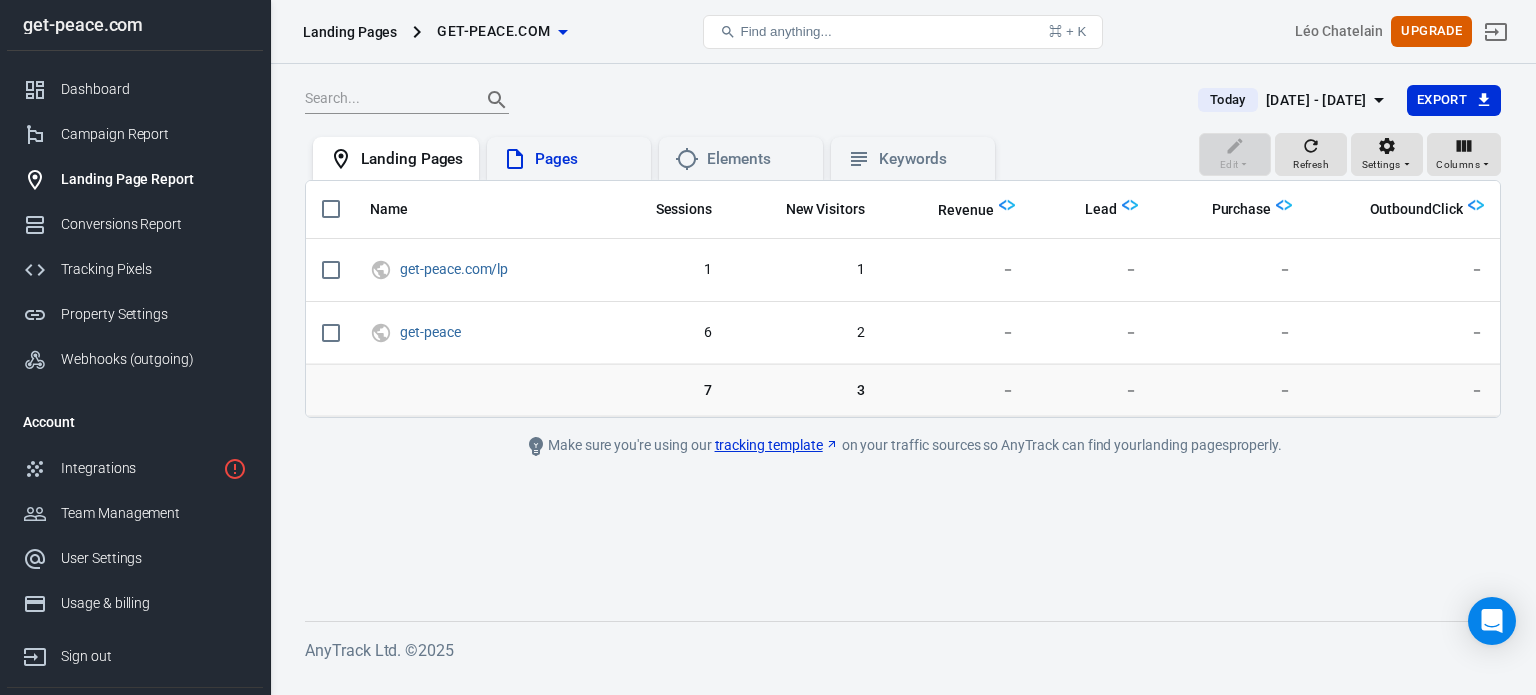 click 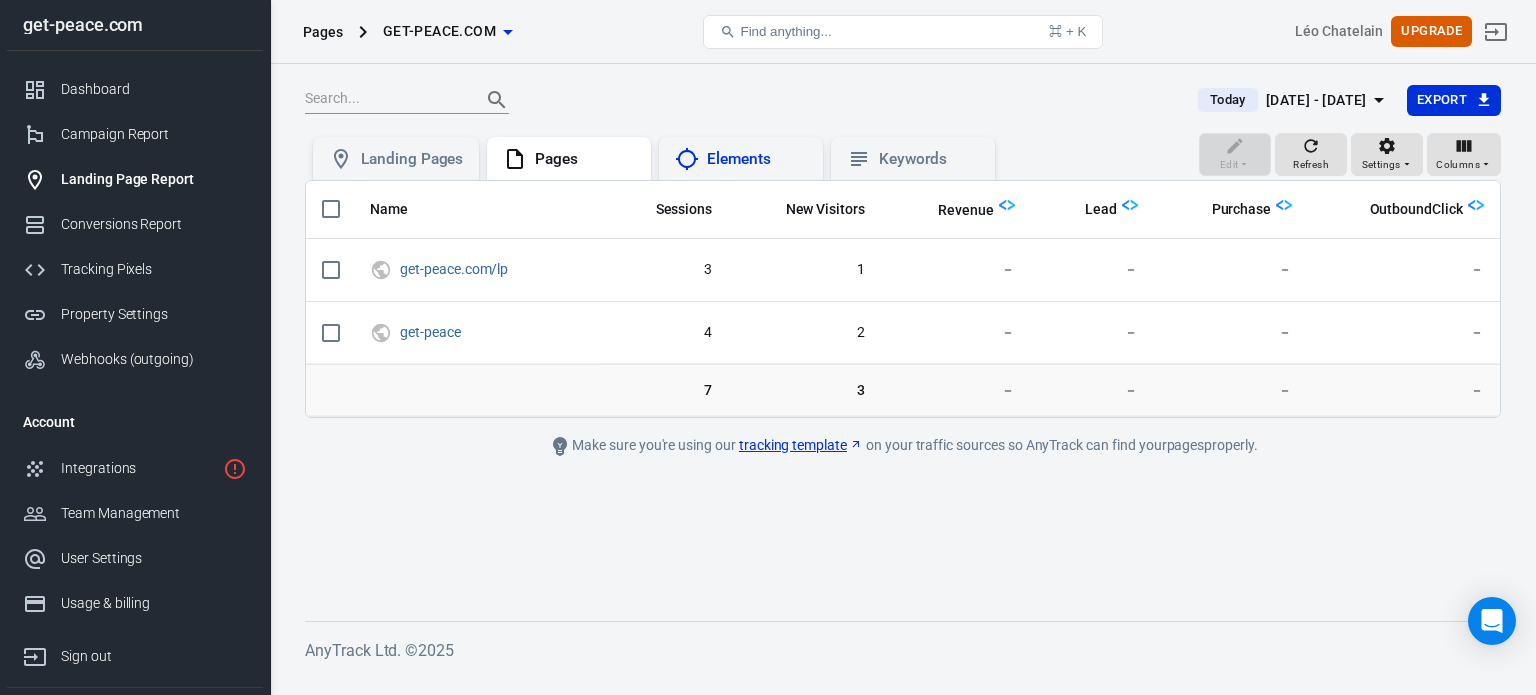 click on "Elements" at bounding box center (757, 159) 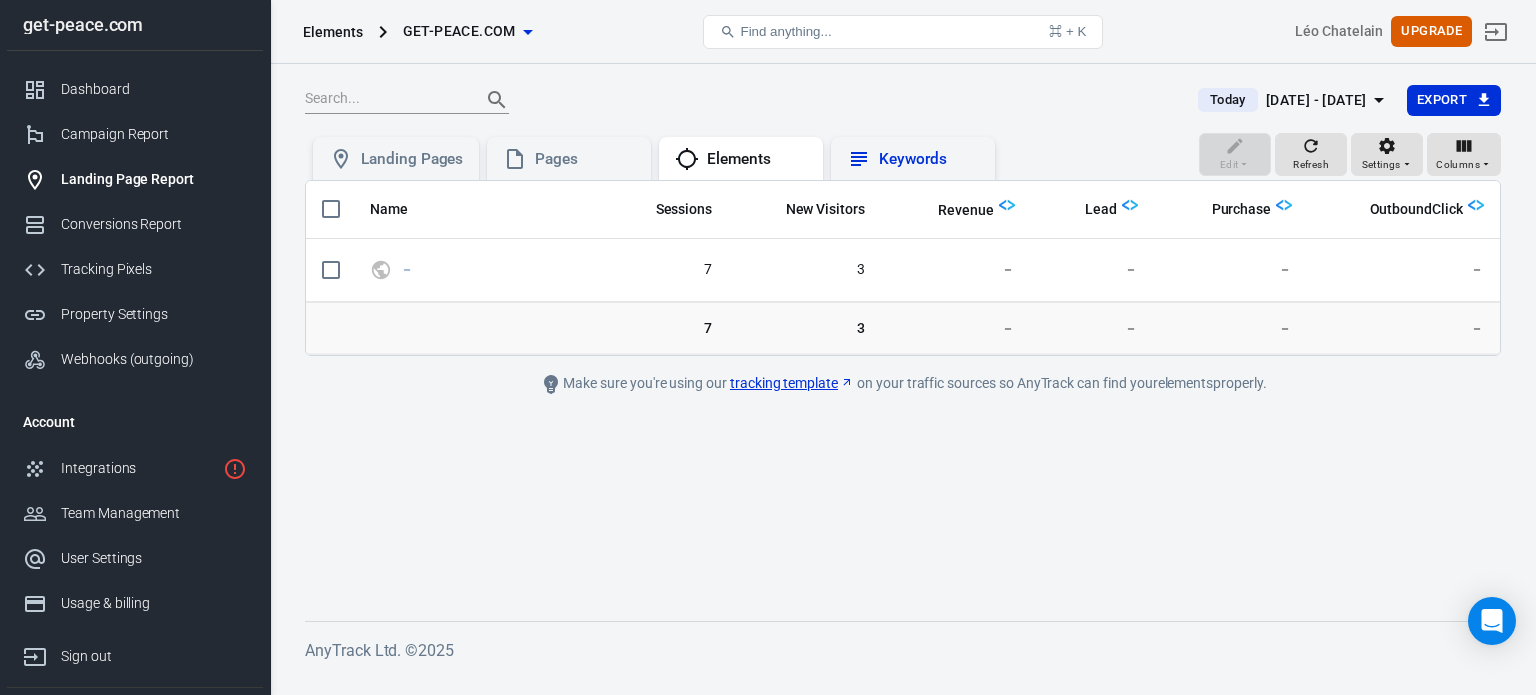 click on "Keywords" at bounding box center [929, 159] 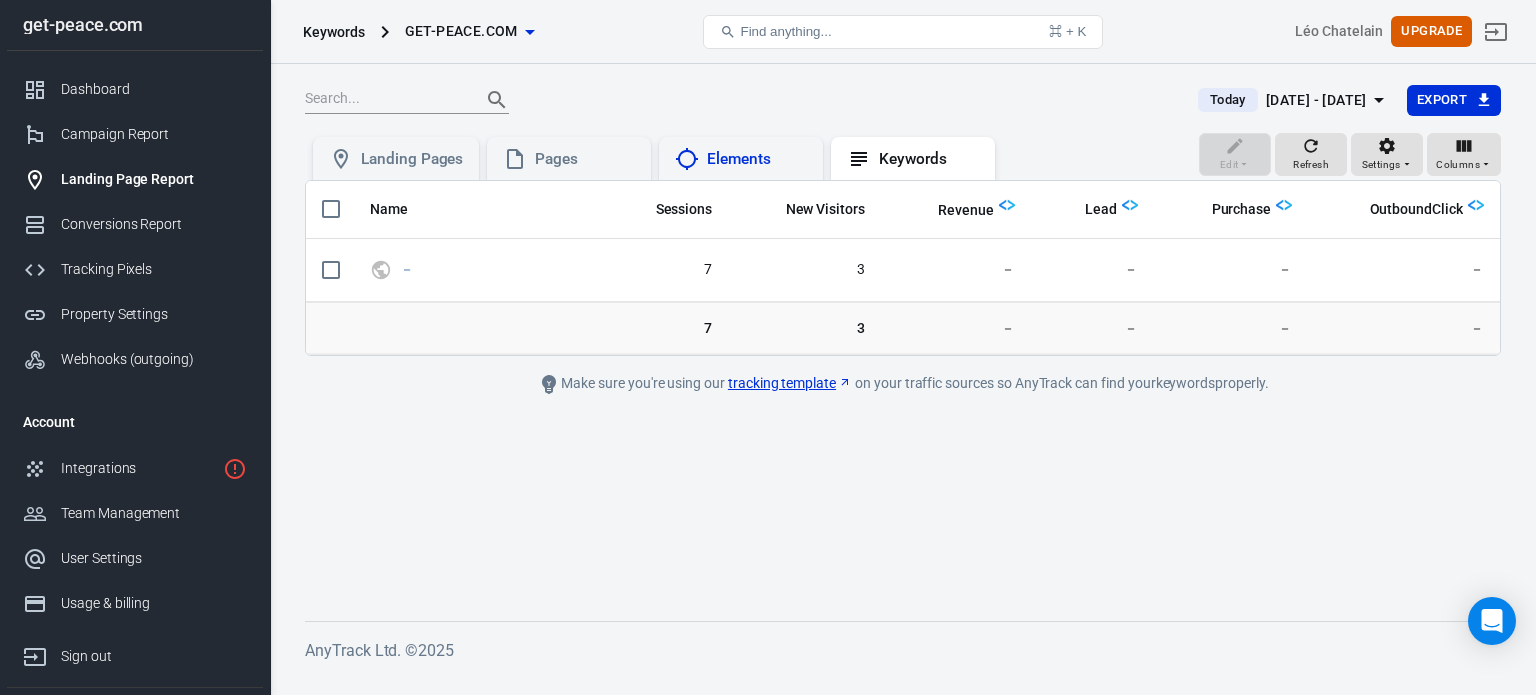 click on "Elements" at bounding box center [757, 159] 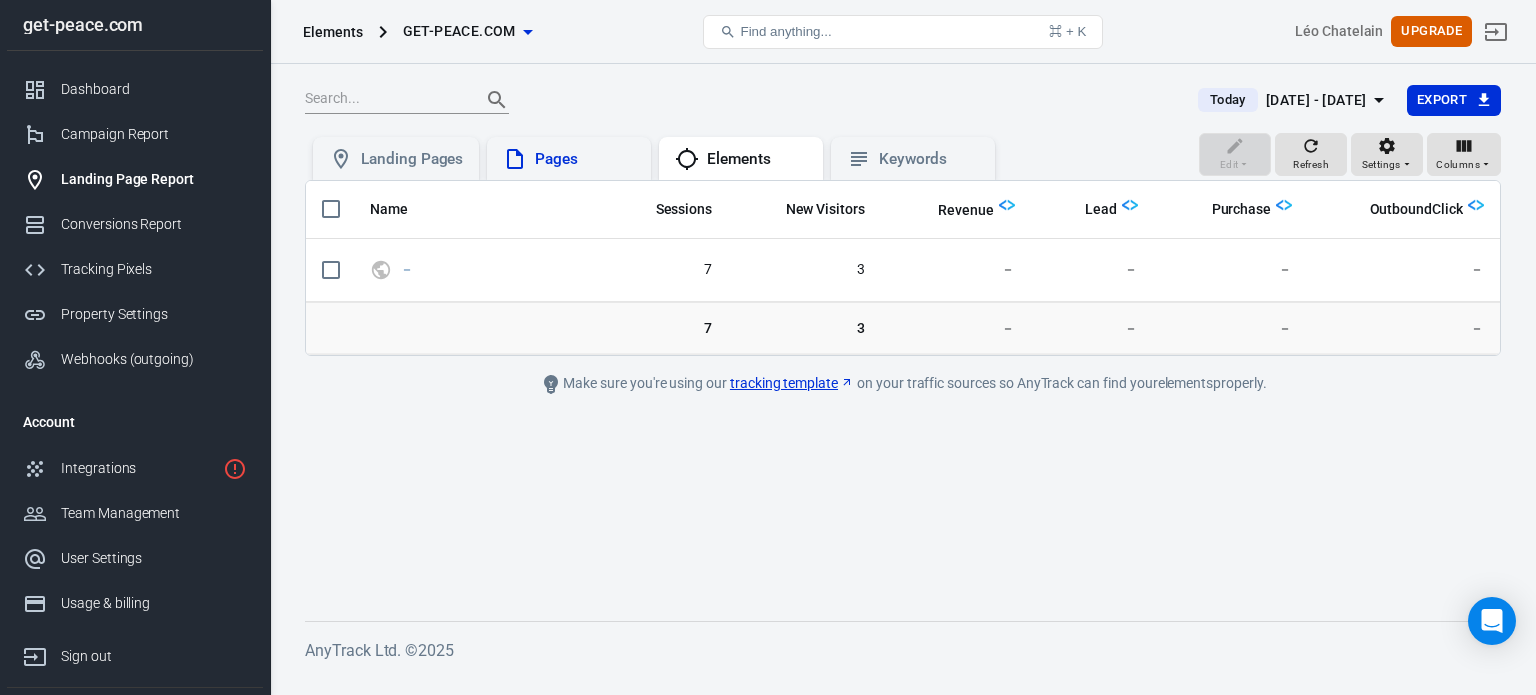 click on "Pages" at bounding box center [585, 159] 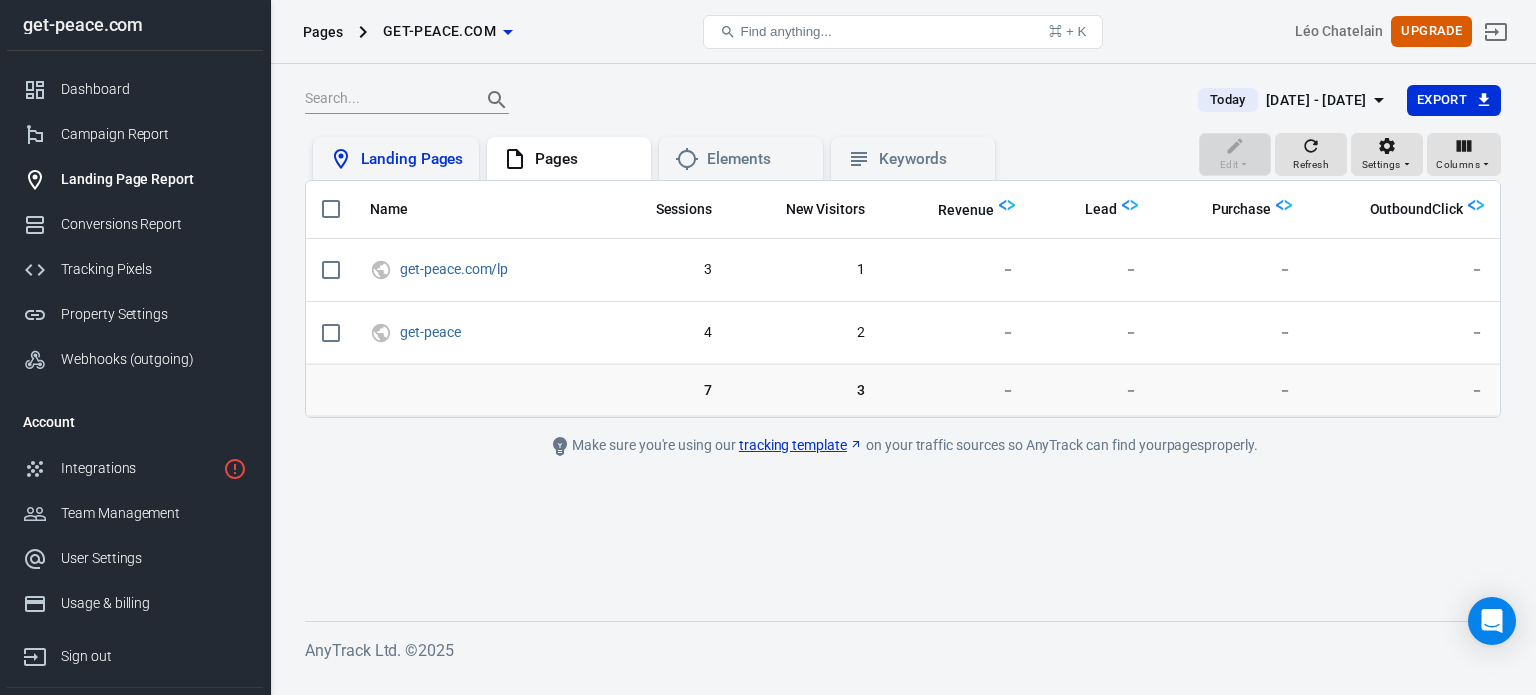 click on "Landing Pages" at bounding box center [396, 159] 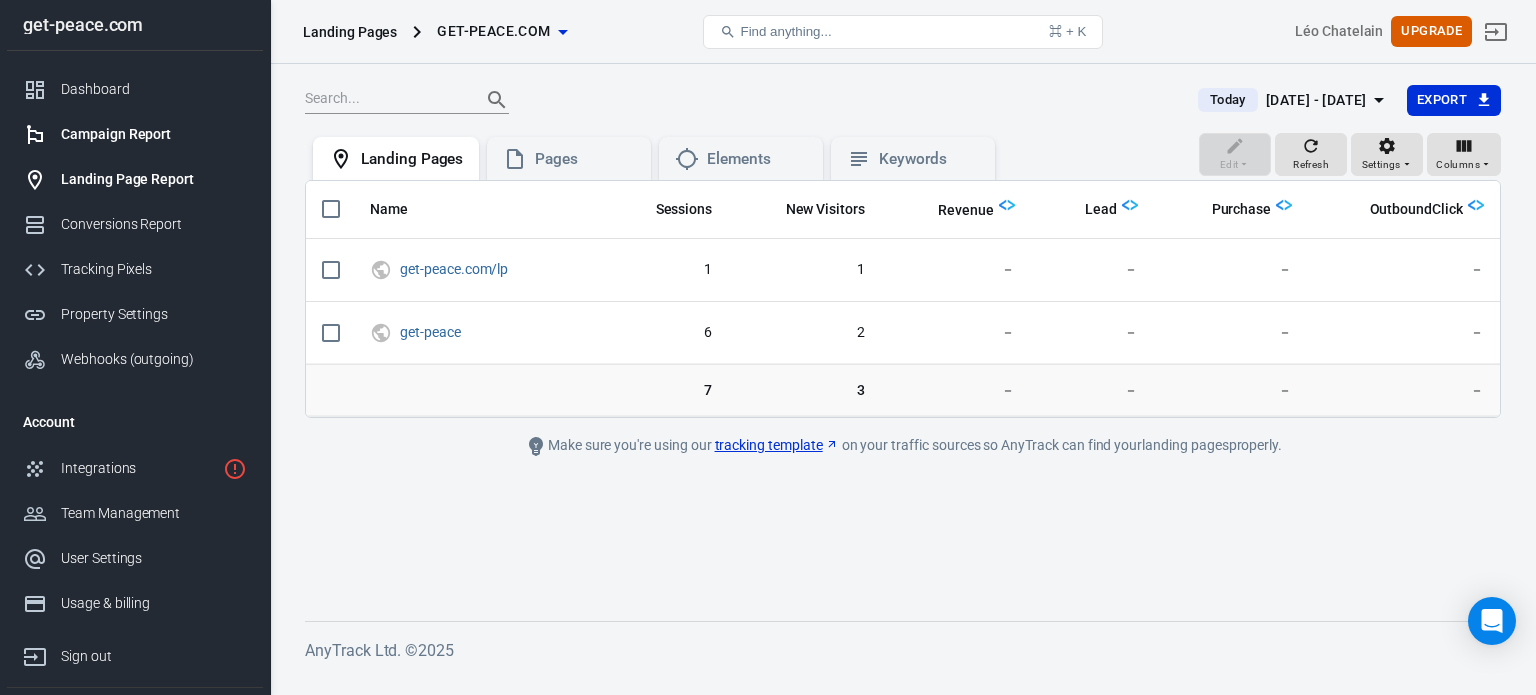 click on "Campaign Report" at bounding box center [154, 134] 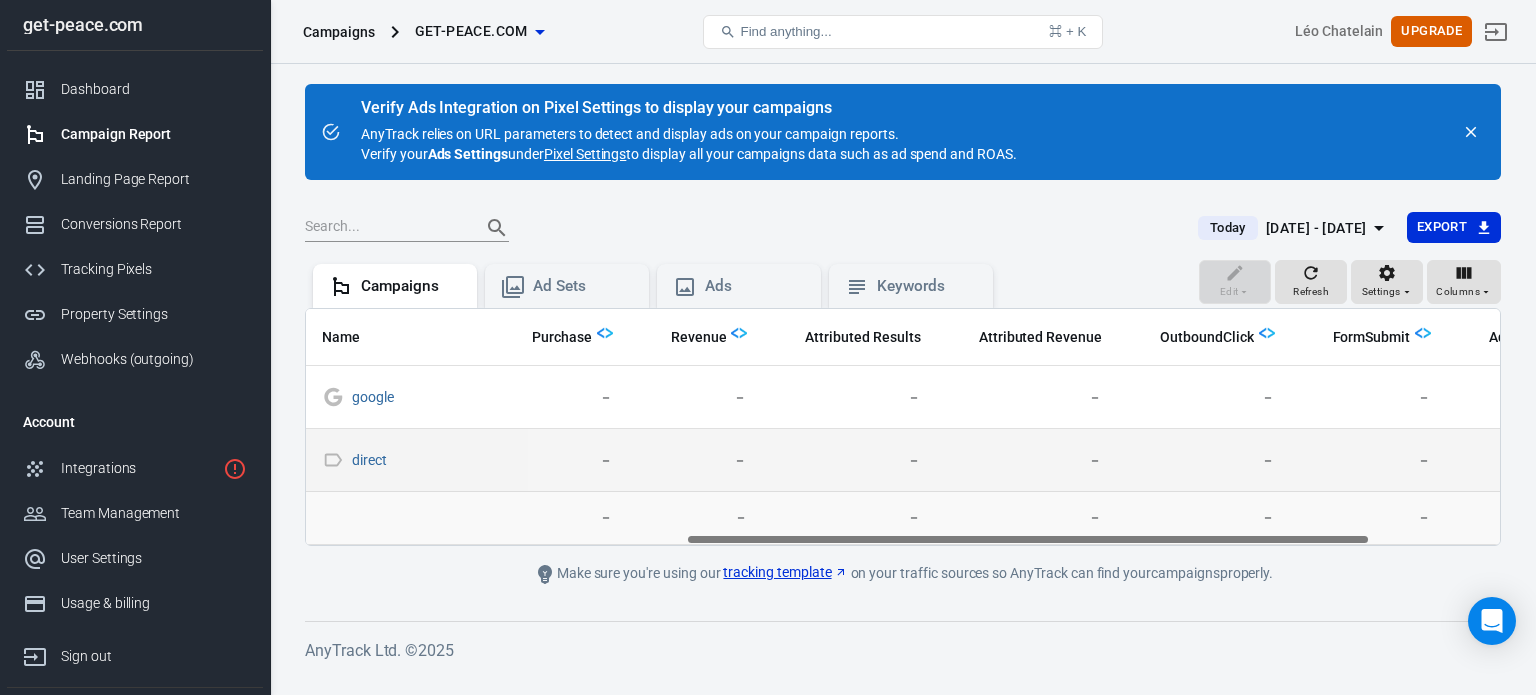 scroll, scrollTop: 0, scrollLeft: 888, axis: horizontal 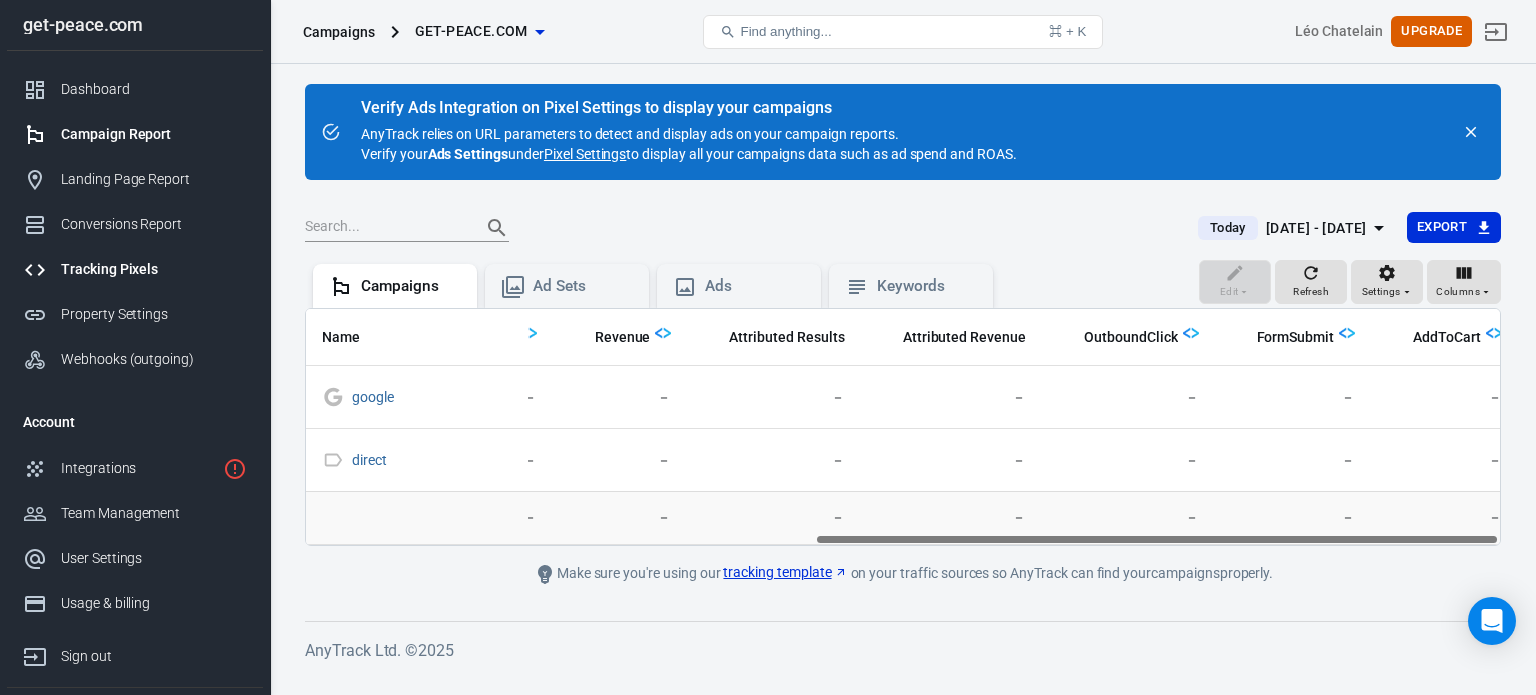click on "Tracking Pixels" at bounding box center (154, 269) 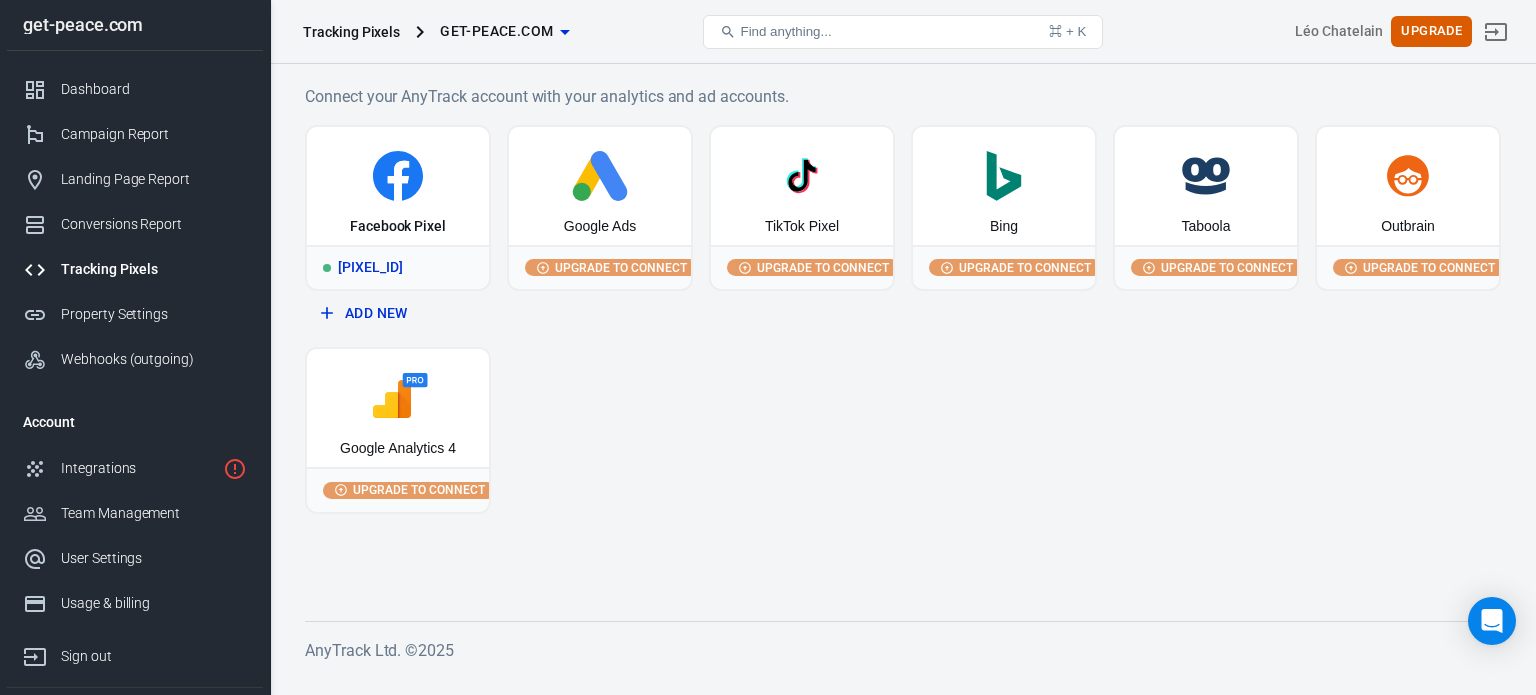 click 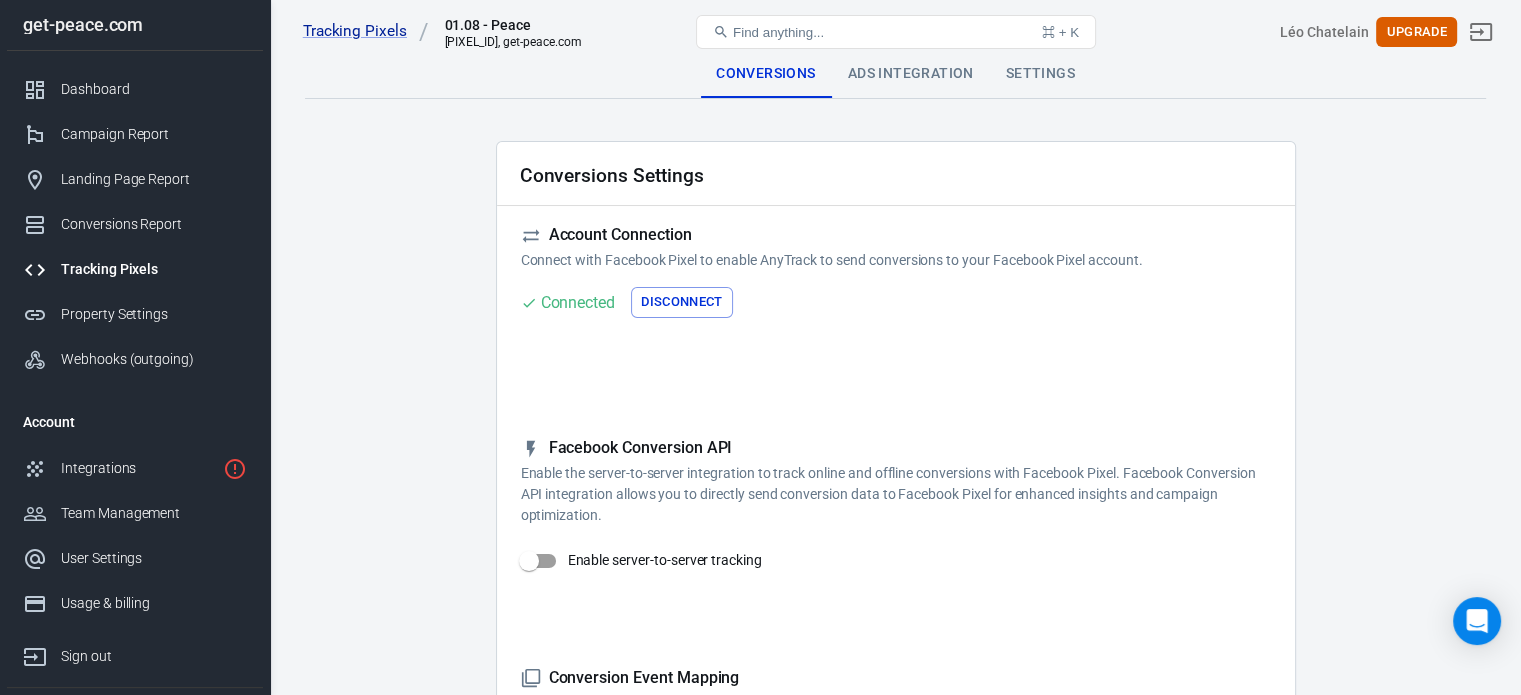 click on "Ads Integration" at bounding box center [911, 74] 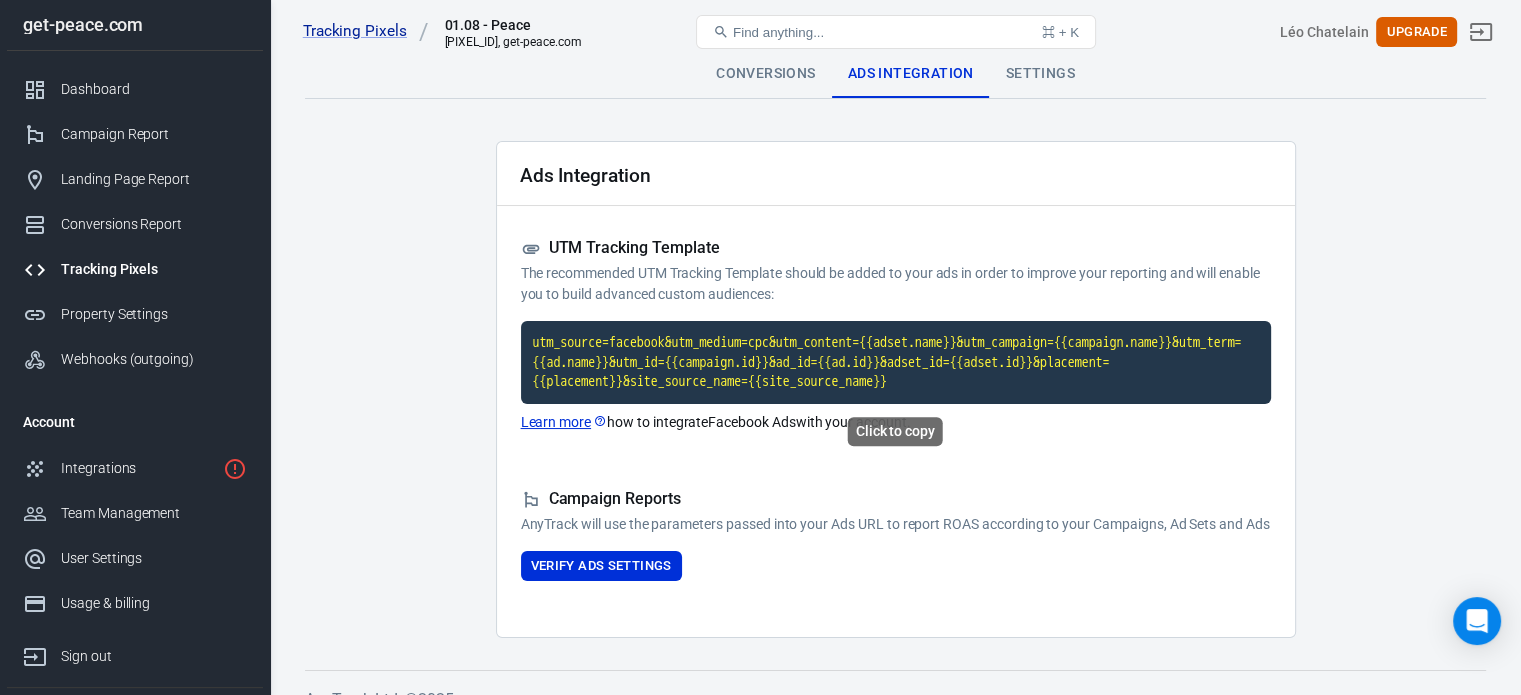 click on "utm_source=facebook&utm_medium=cpc&utm_content={{adset.name}}&utm_campaign={{campaign.name}}&utm_term={{ad.name}}&utm_id={{campaign.id}}&ad_id={{ad.id}}&adset_id={{adset.id}}&placement={{placement}}&site_source_name={{site_source_name}}" at bounding box center [896, 362] 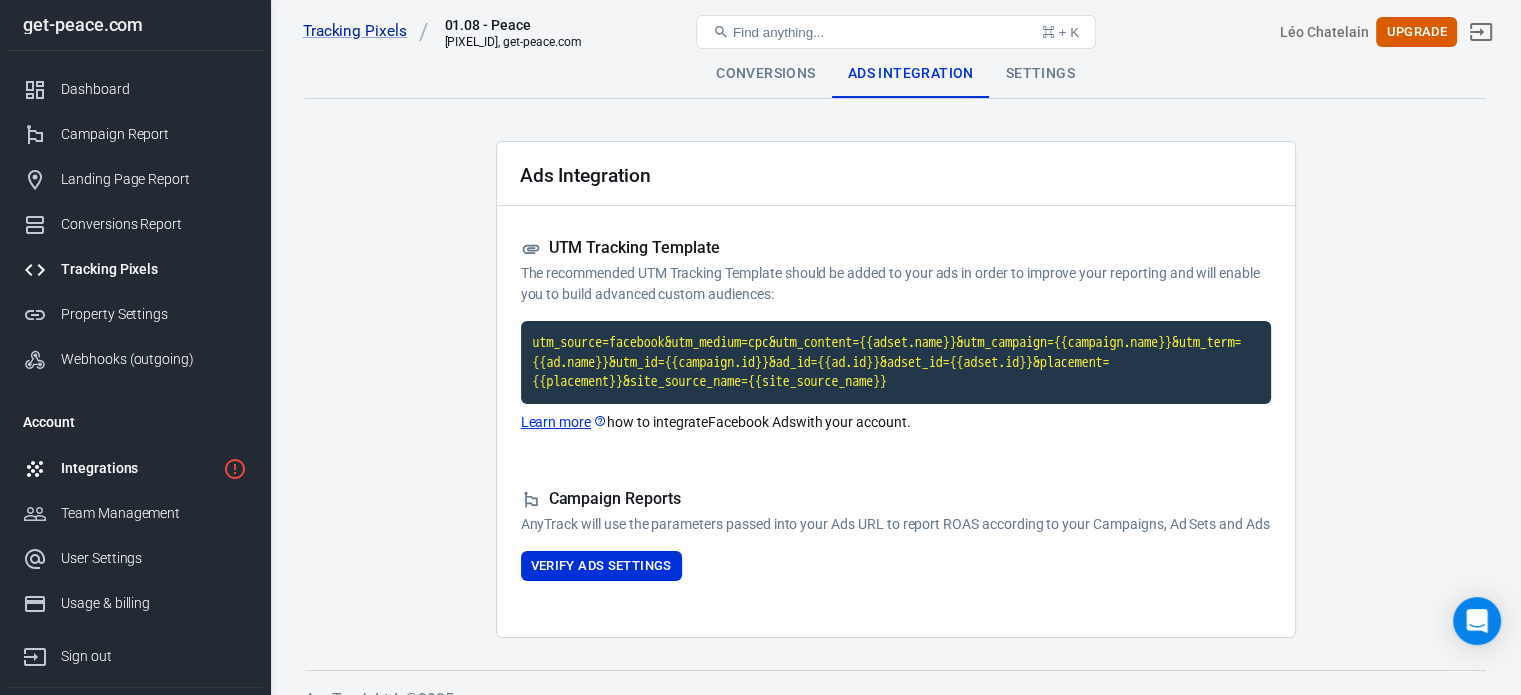 click at bounding box center [42, 469] 